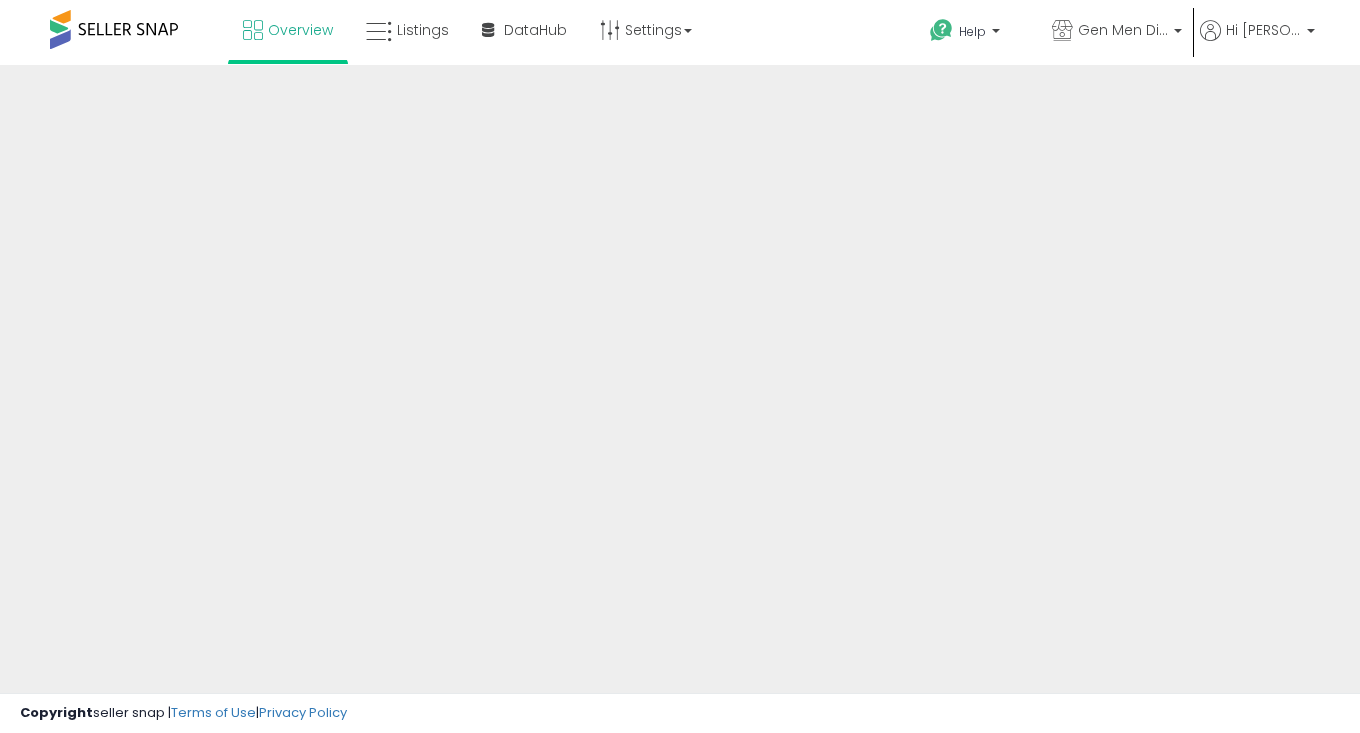 scroll, scrollTop: 0, scrollLeft: 0, axis: both 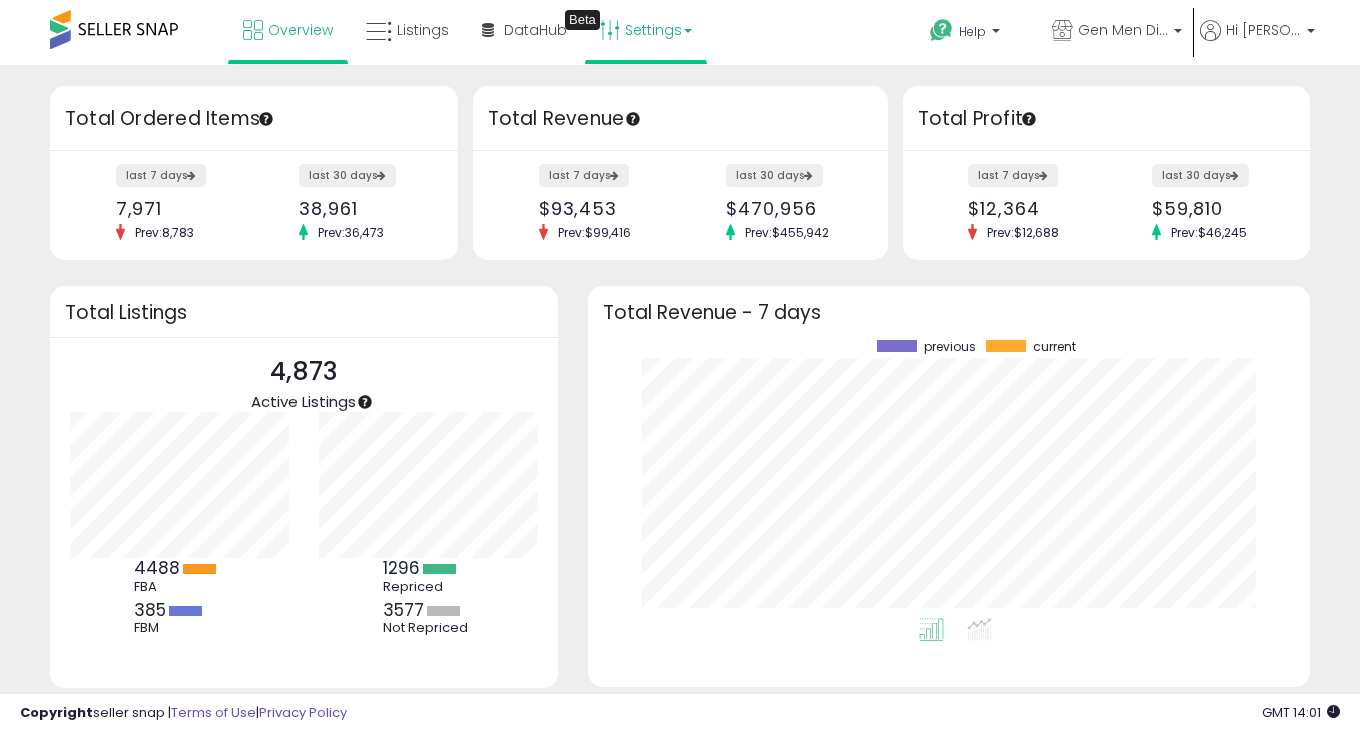 click on "Settings" at bounding box center [646, 30] 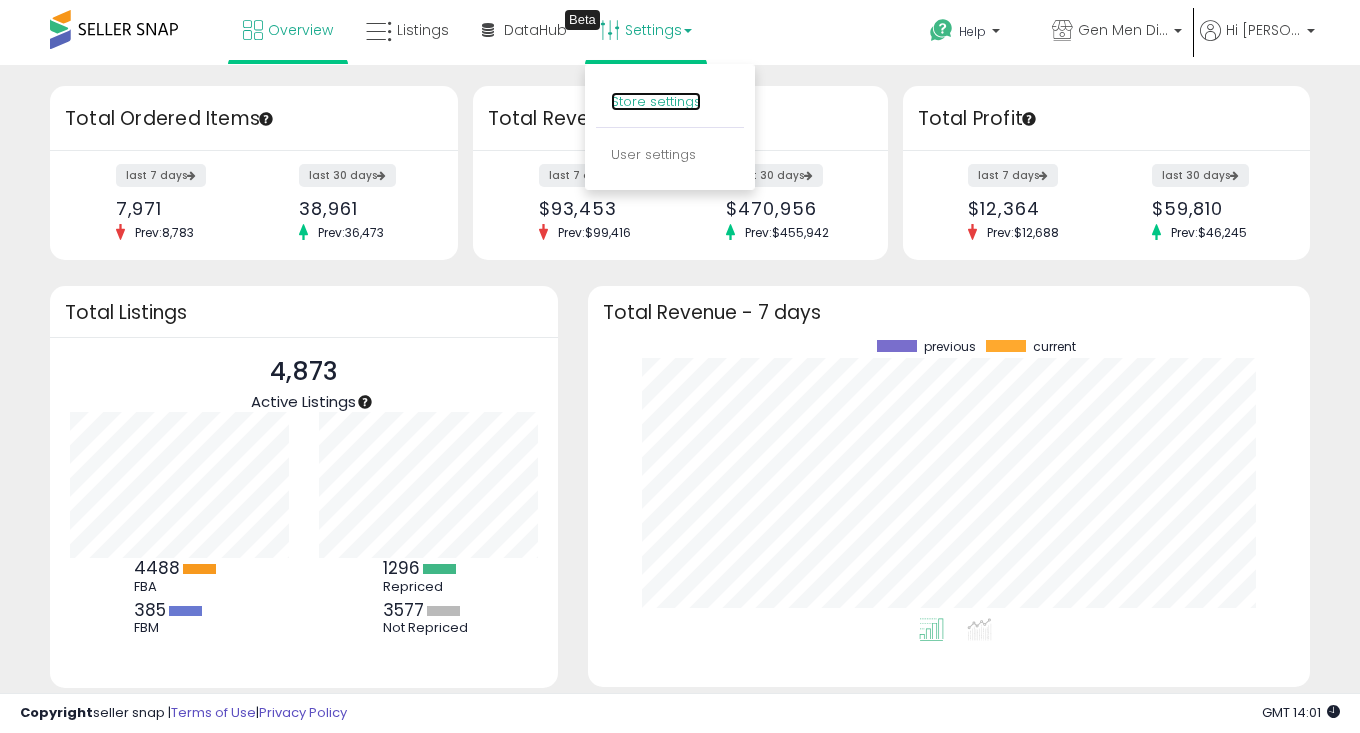 click on "Store
settings" at bounding box center (656, 101) 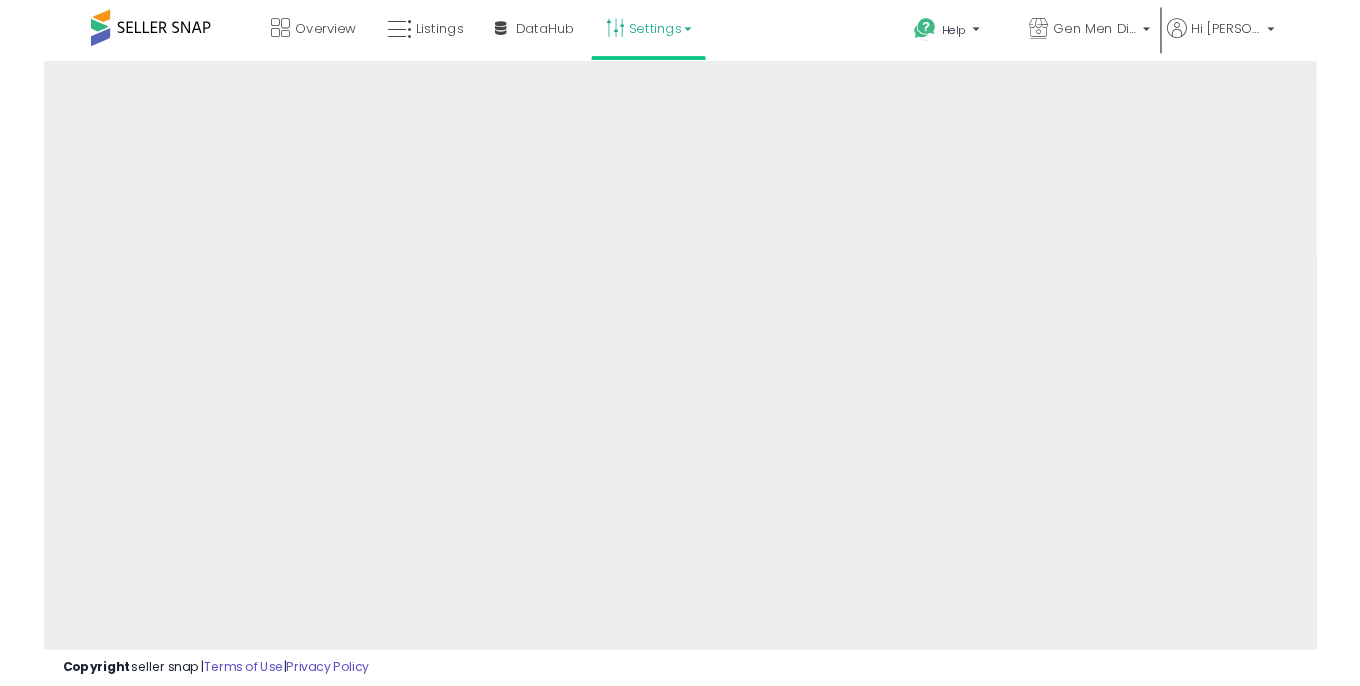 scroll, scrollTop: 0, scrollLeft: 0, axis: both 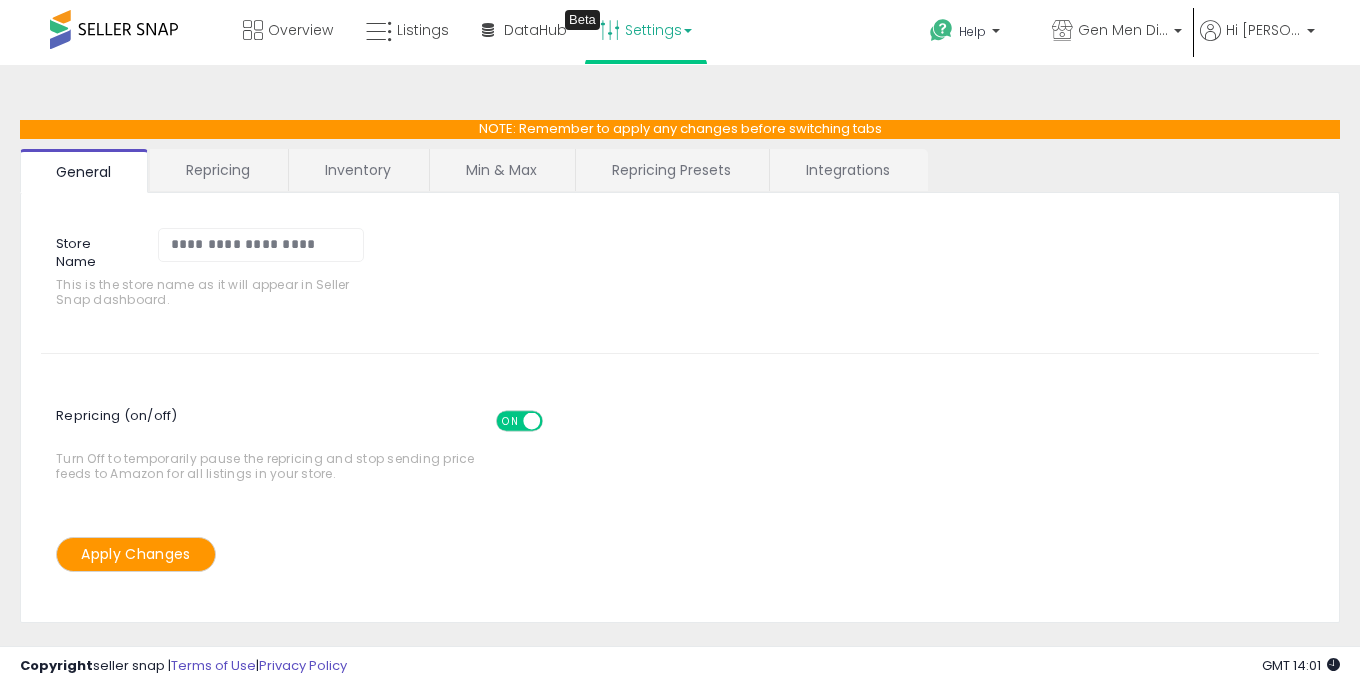 click on "Min & Max" at bounding box center [501, 170] 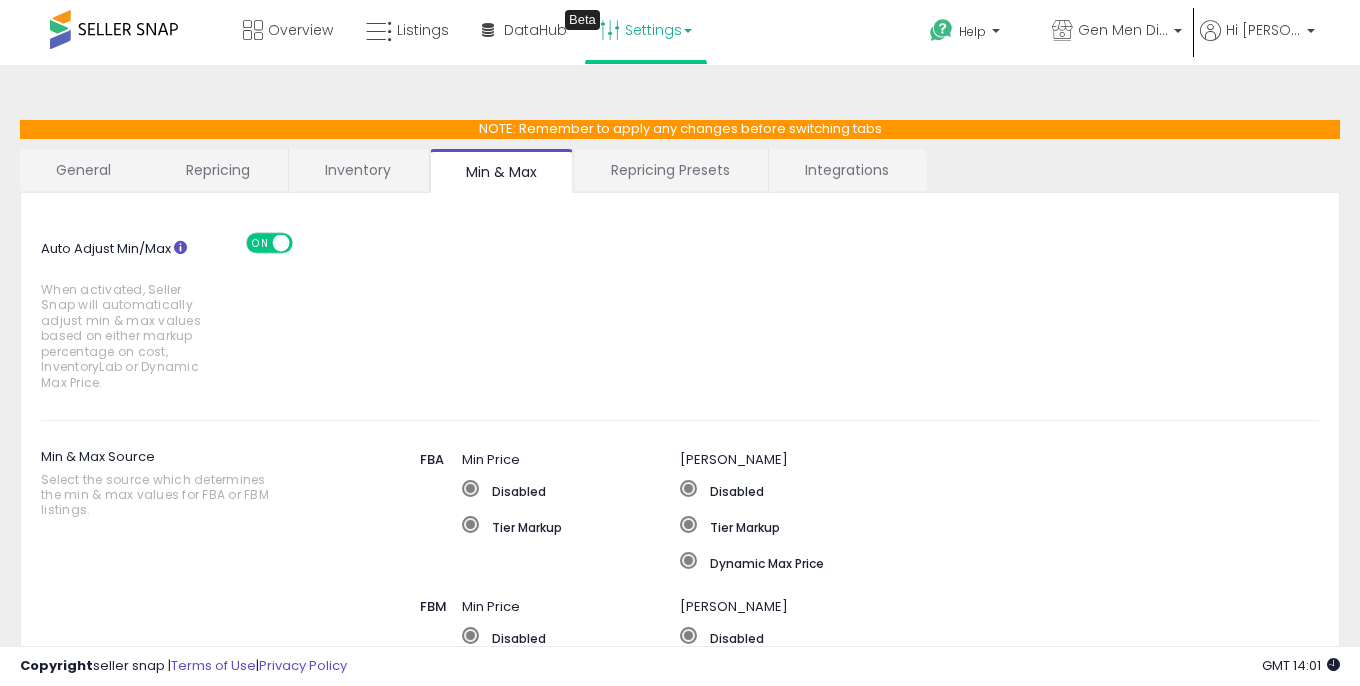 click on "Repricing Presets" at bounding box center (670, 170) 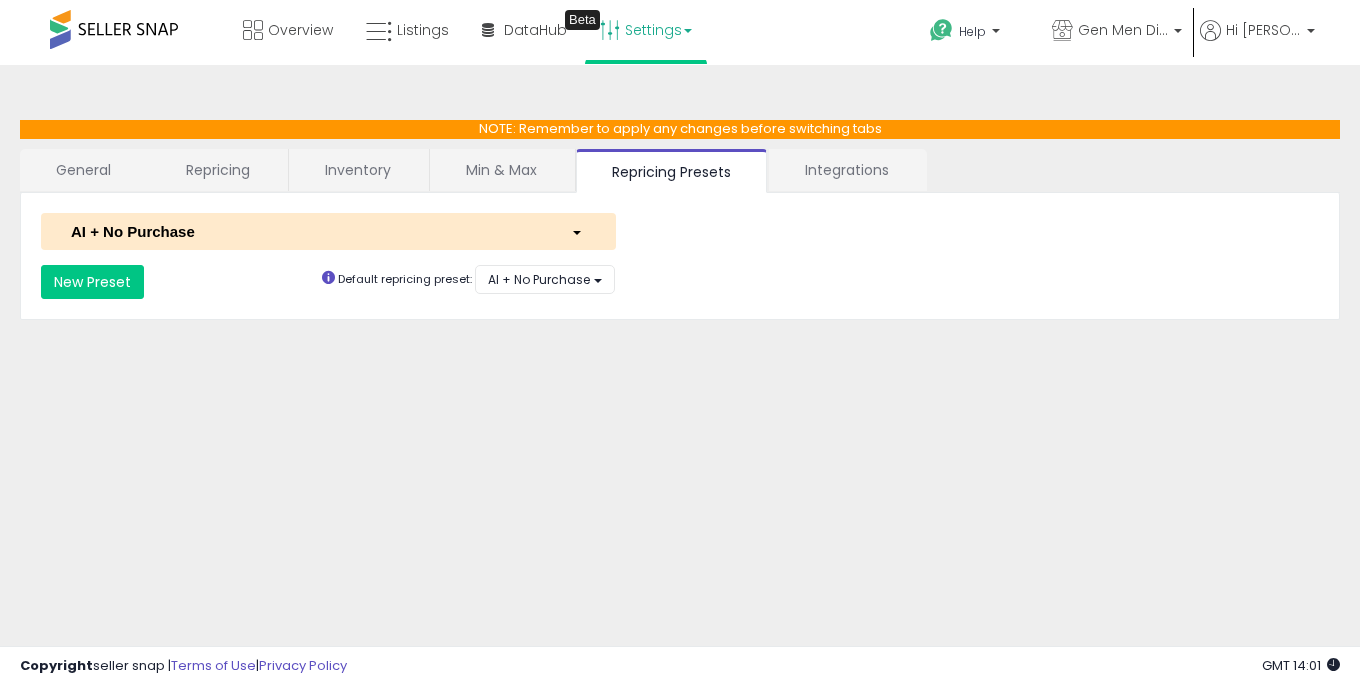 click on "AI + No Purchase" at bounding box center [328, 231] 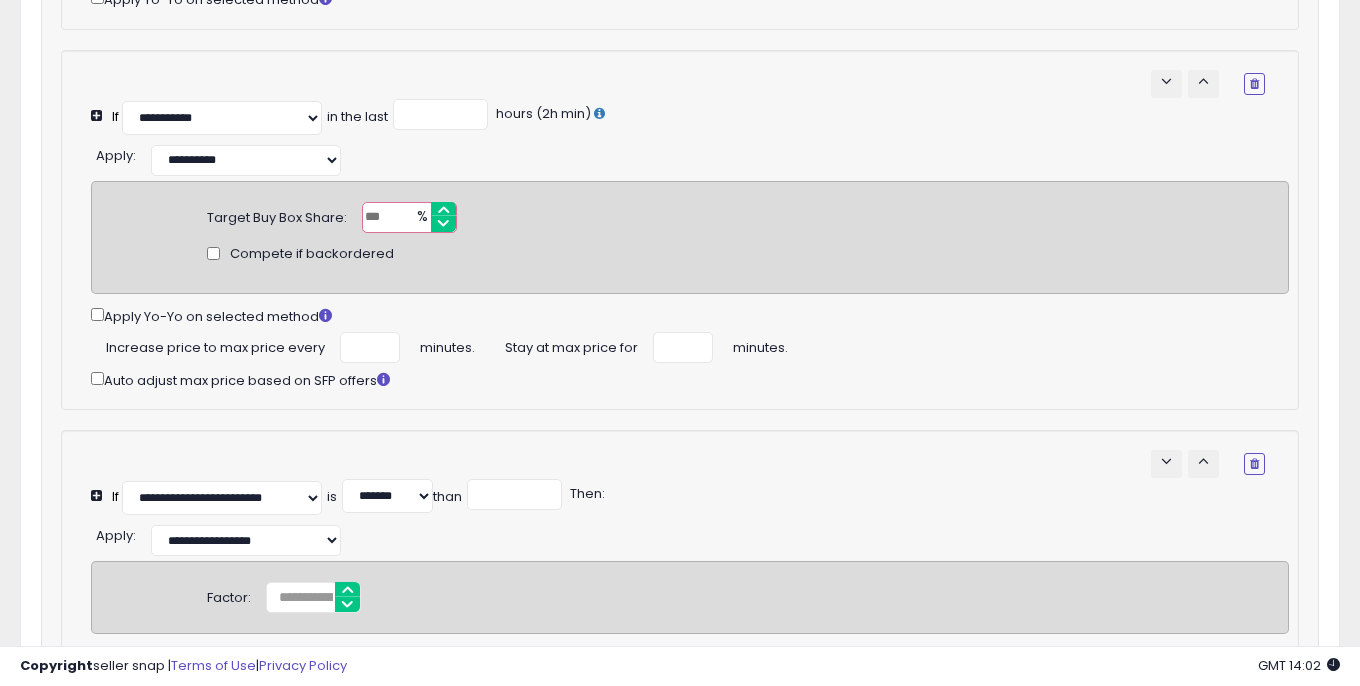 scroll, scrollTop: 543, scrollLeft: 0, axis: vertical 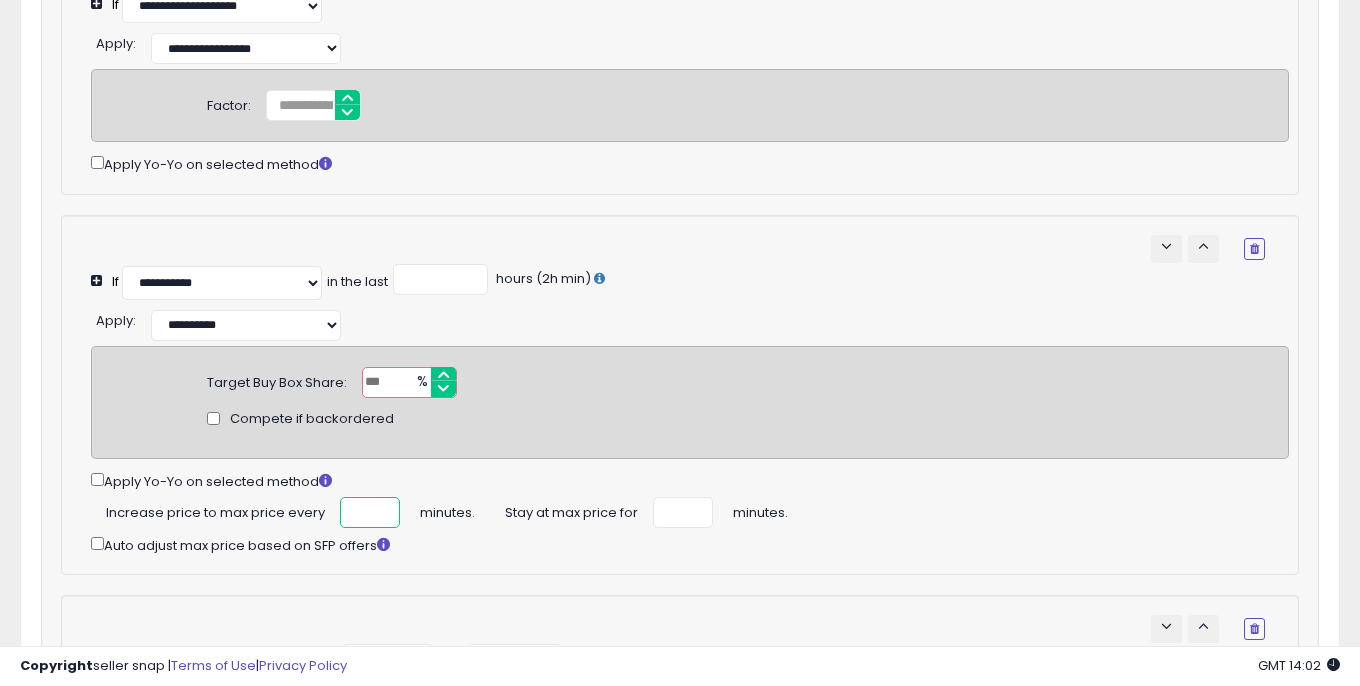 click on "***" at bounding box center (370, 512) 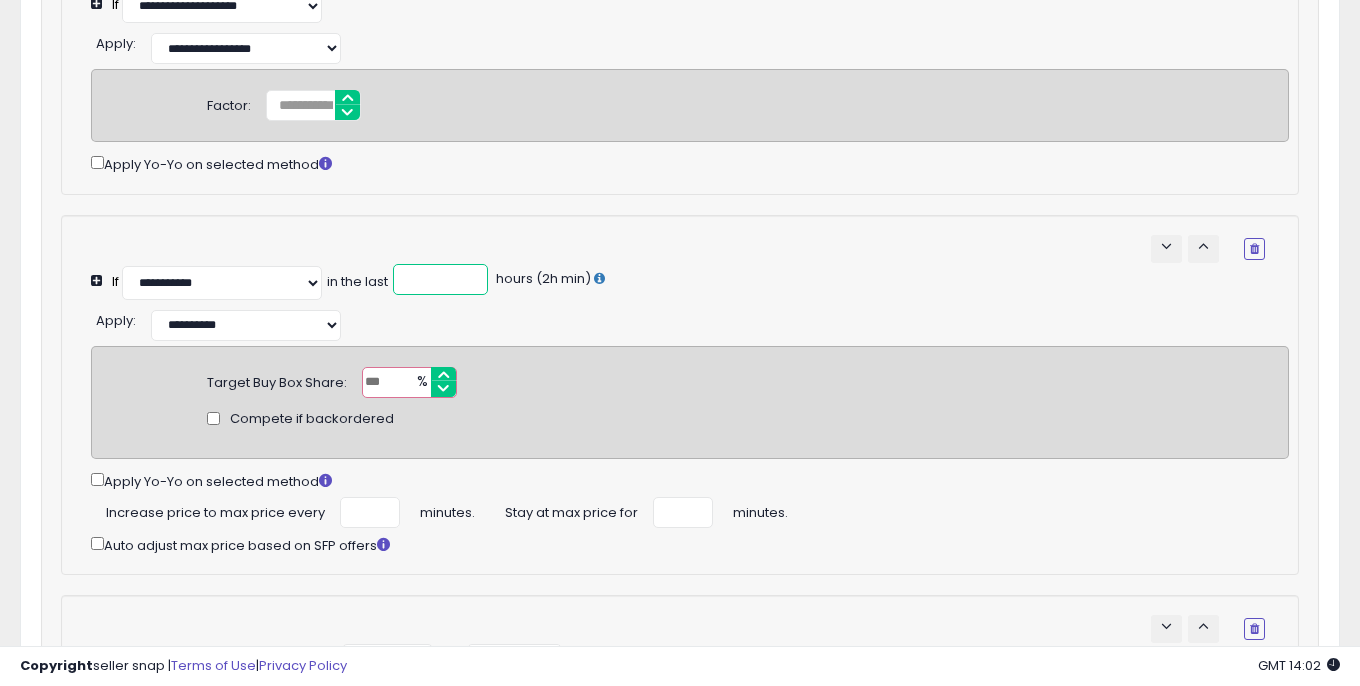 drag, startPoint x: 446, startPoint y: 275, endPoint x: 401, endPoint y: 275, distance: 45 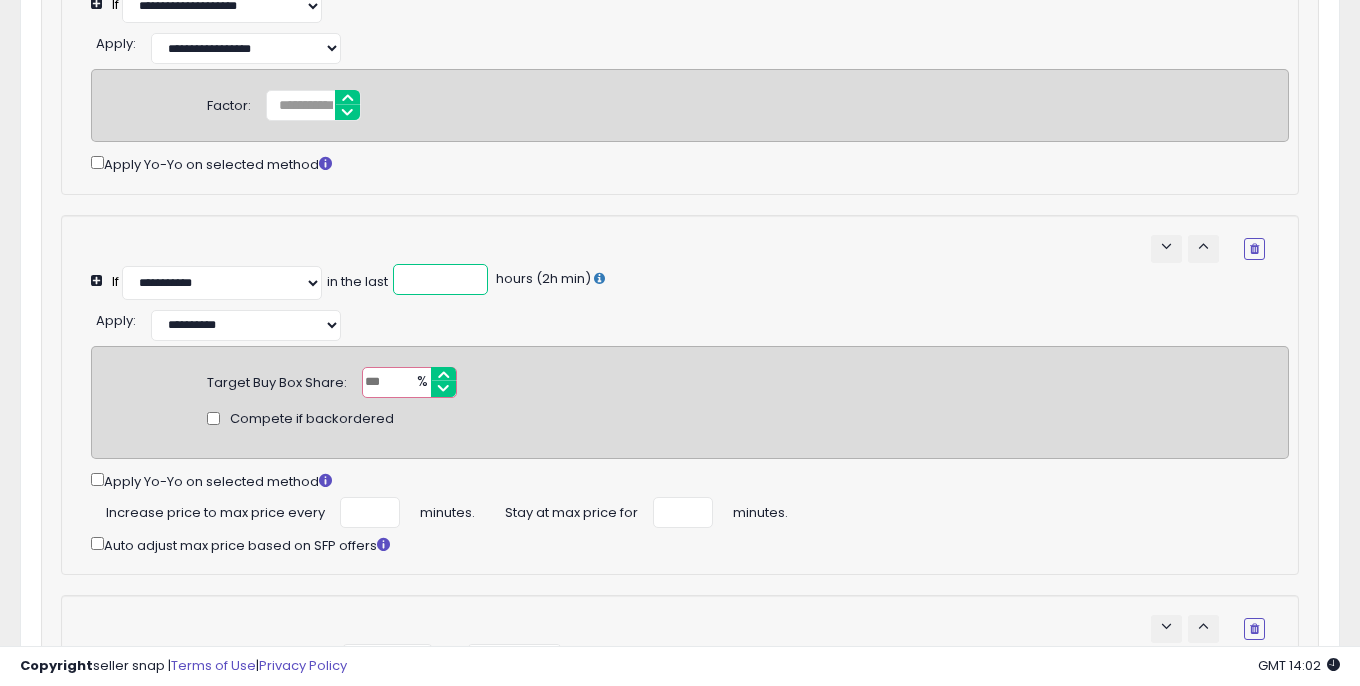 click on "**" at bounding box center [440, 279] 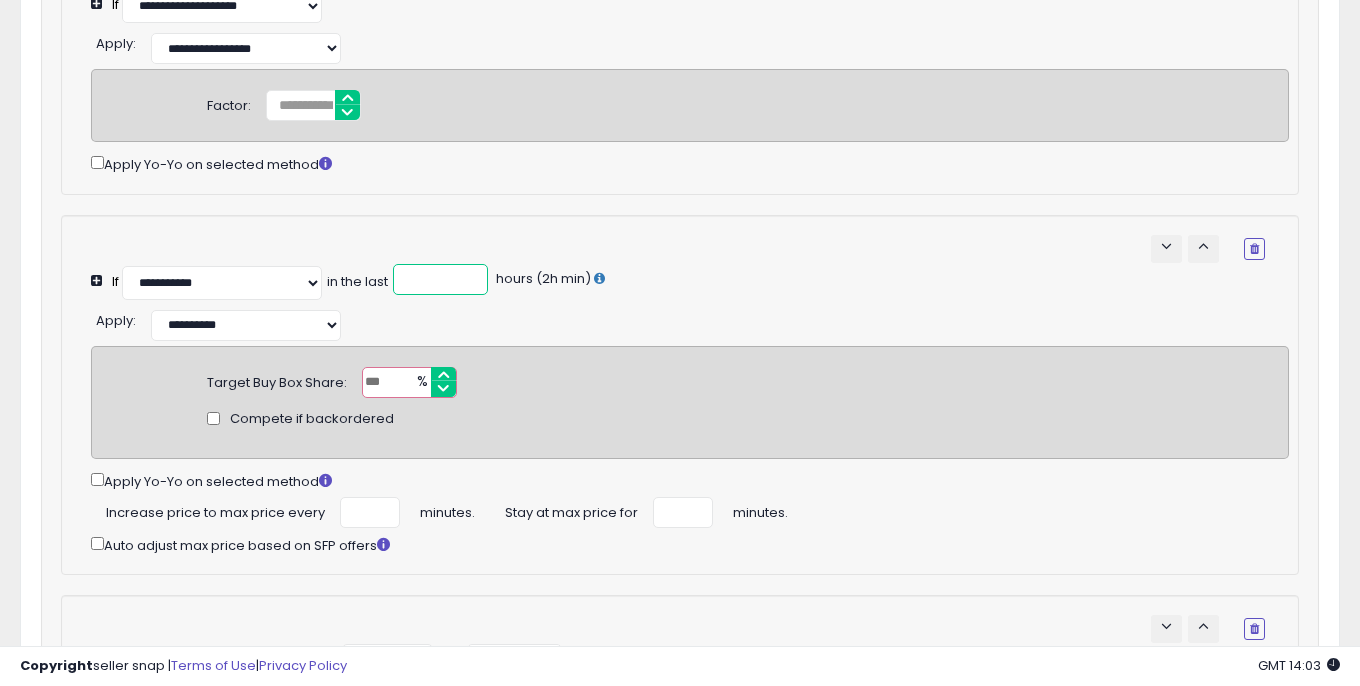 type on "*" 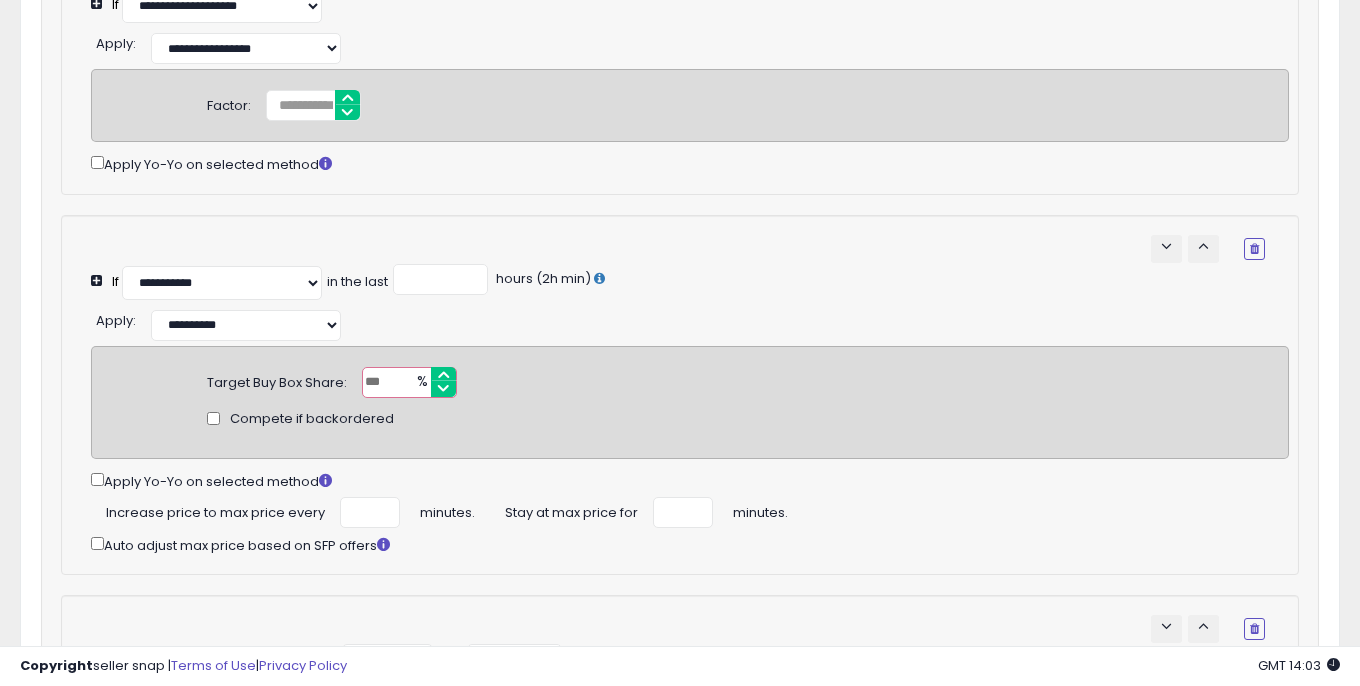 click on "**********" at bounding box center [690, 323] 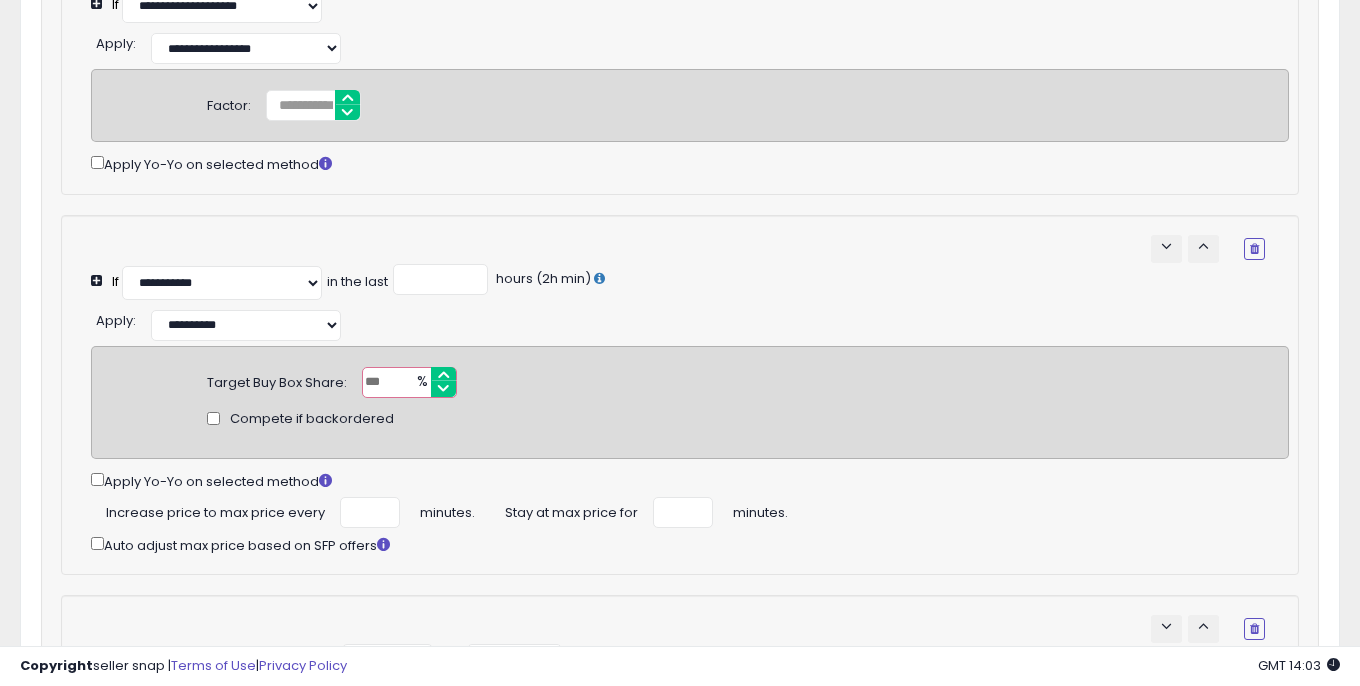 type on "**" 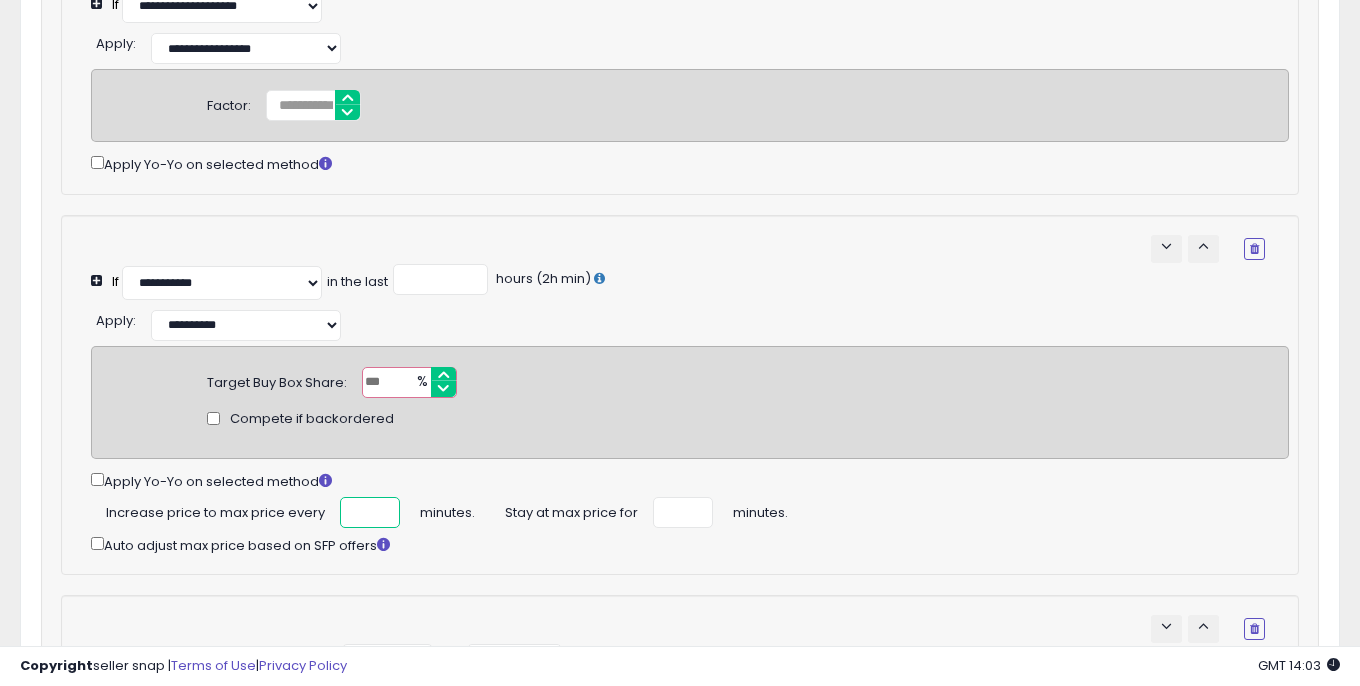 click on "***" at bounding box center (370, 512) 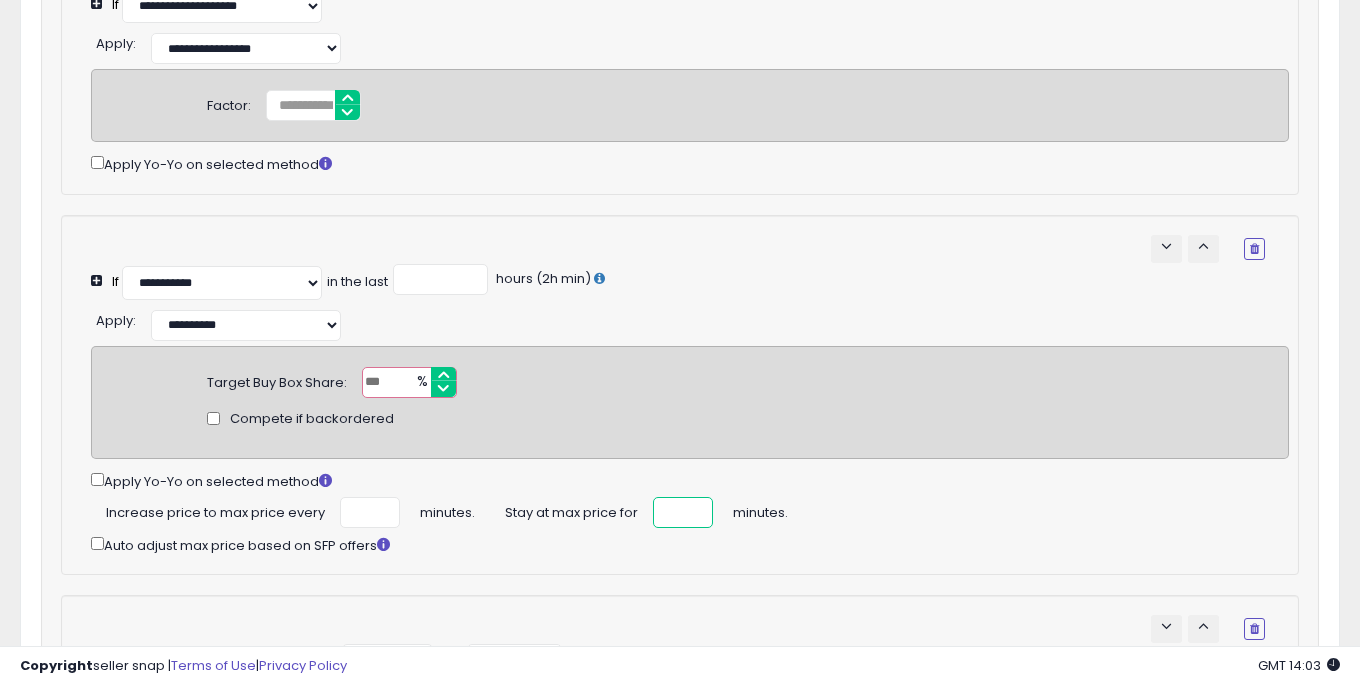 scroll, scrollTop: 0, scrollLeft: 0, axis: both 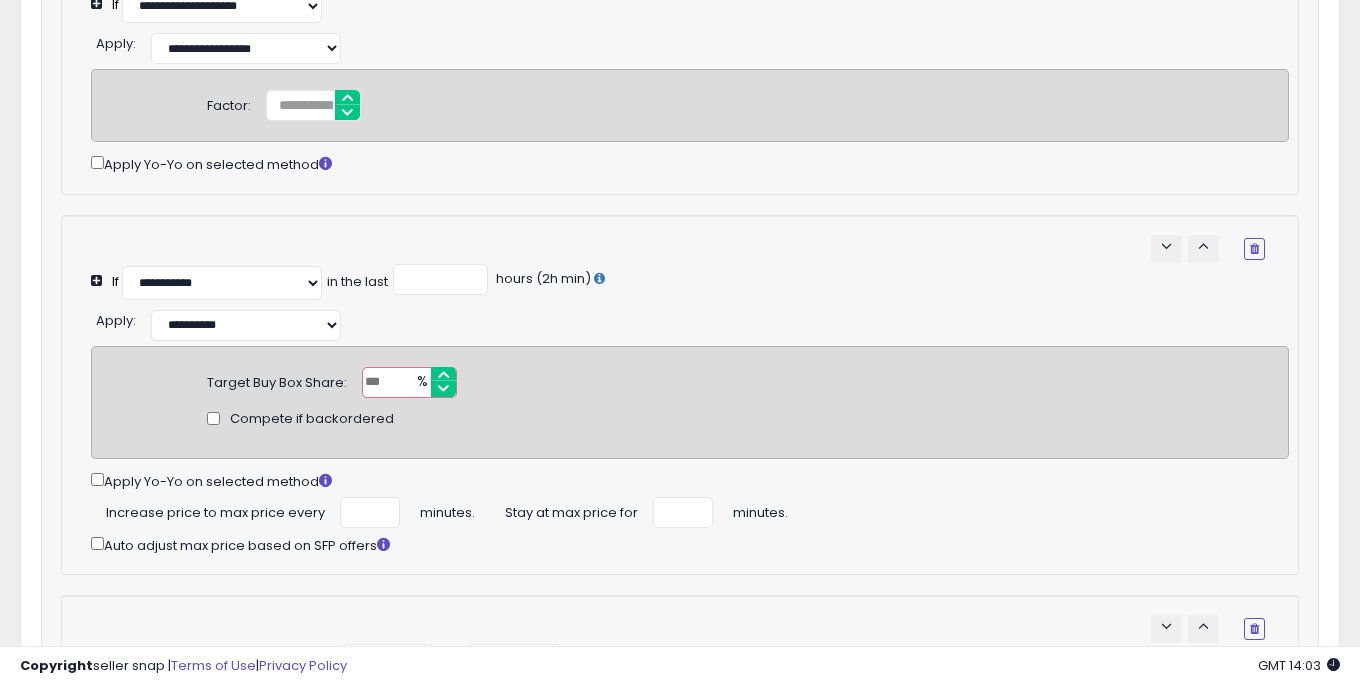 click on "Auto adjust max price based on SFP offers" at bounding box center [690, 544] 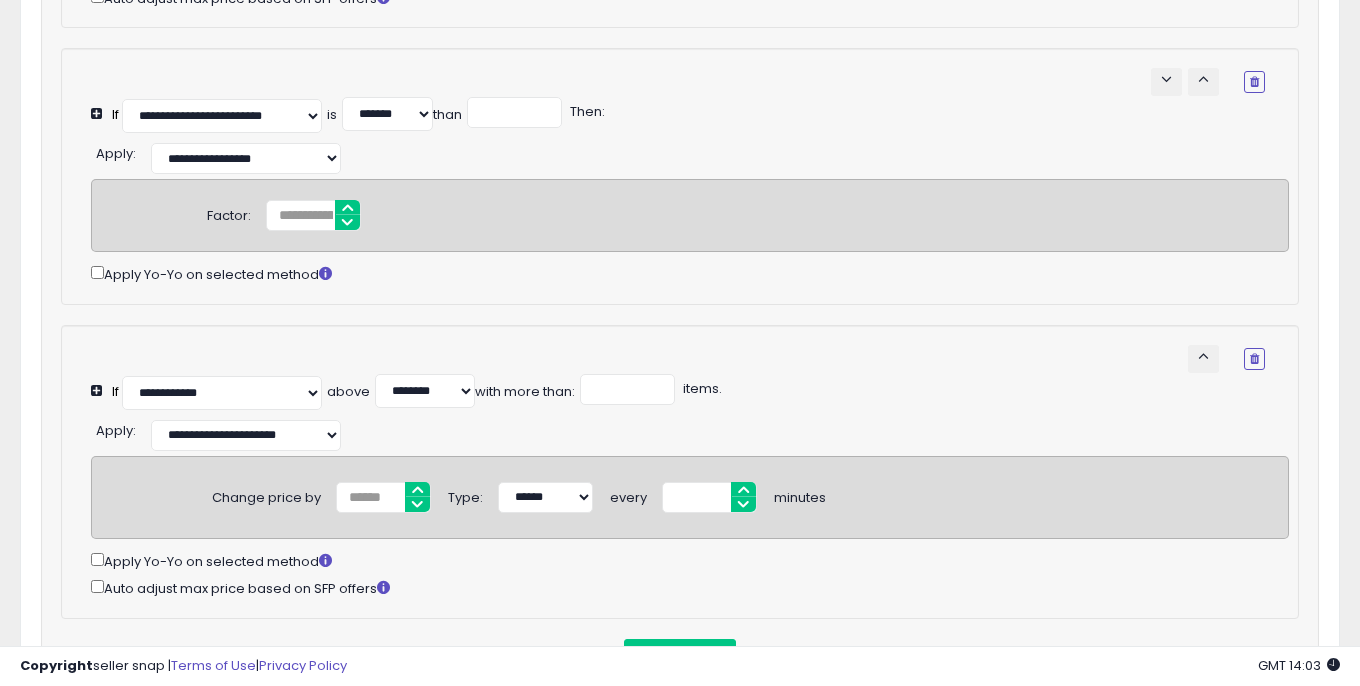 scroll, scrollTop: 1089, scrollLeft: 0, axis: vertical 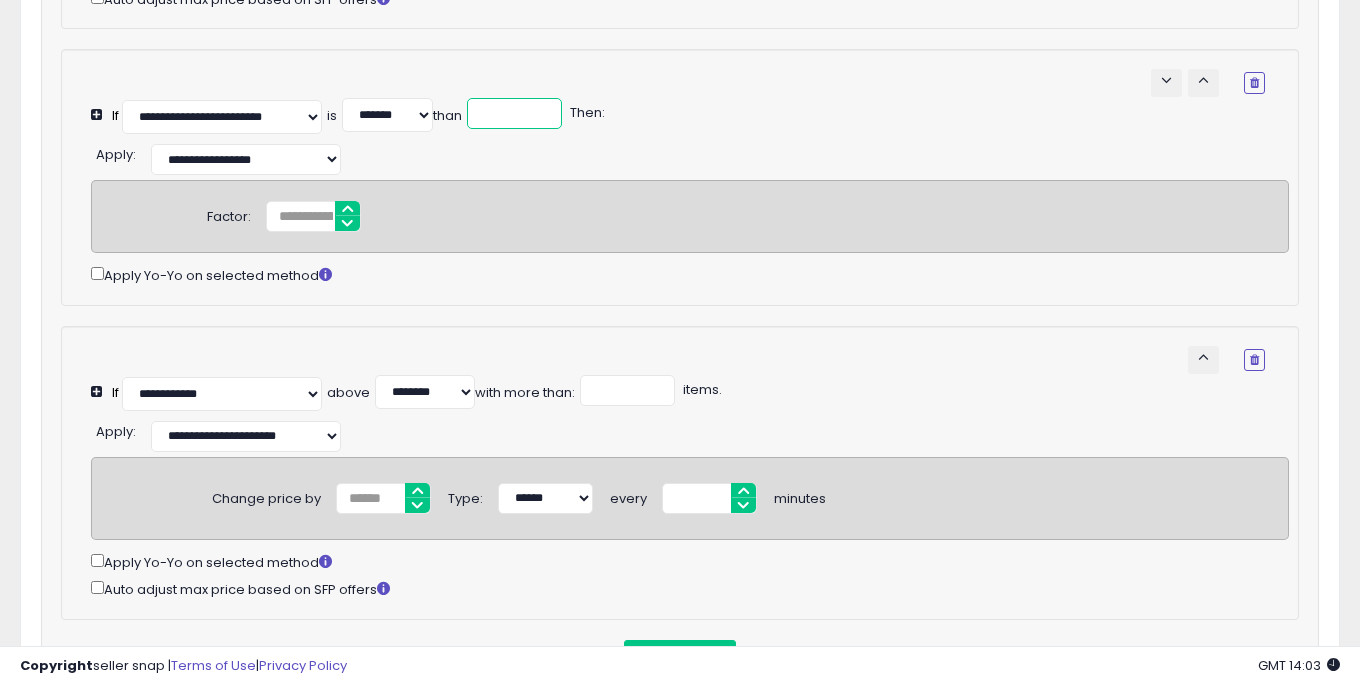 drag, startPoint x: 502, startPoint y: 108, endPoint x: 471, endPoint y: 108, distance: 31 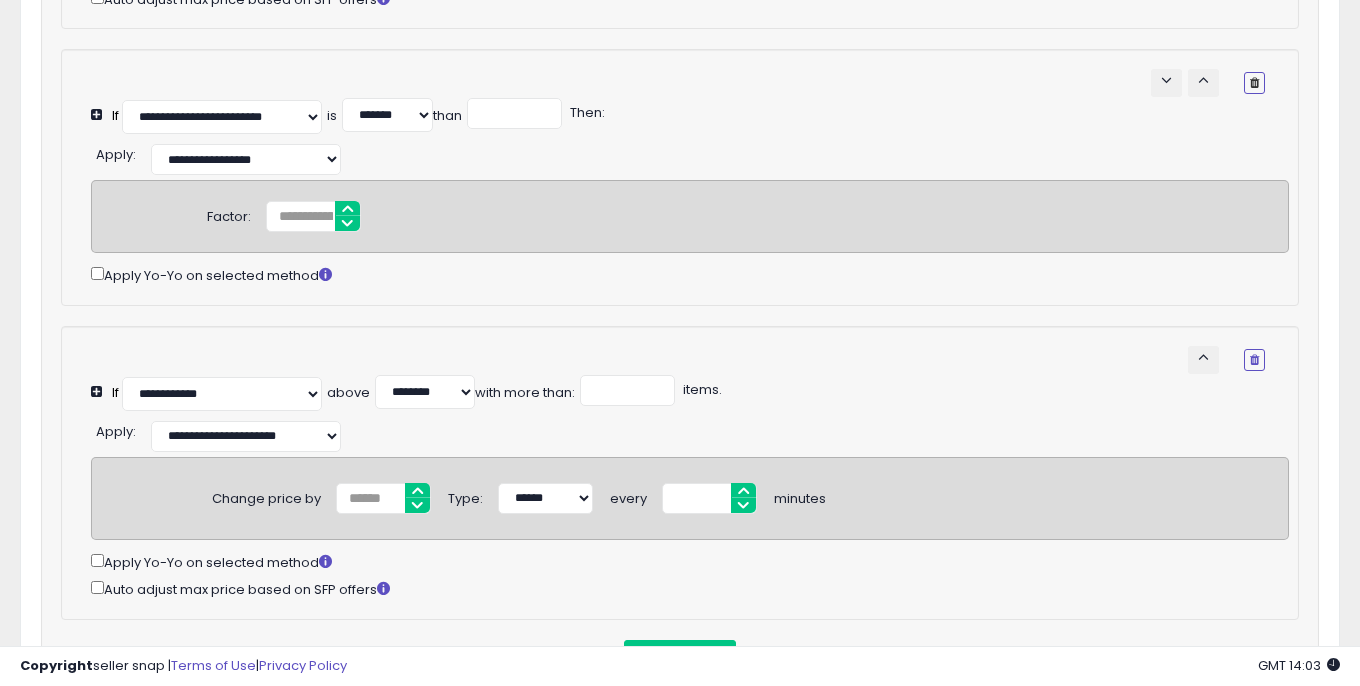 click at bounding box center (1254, 83) 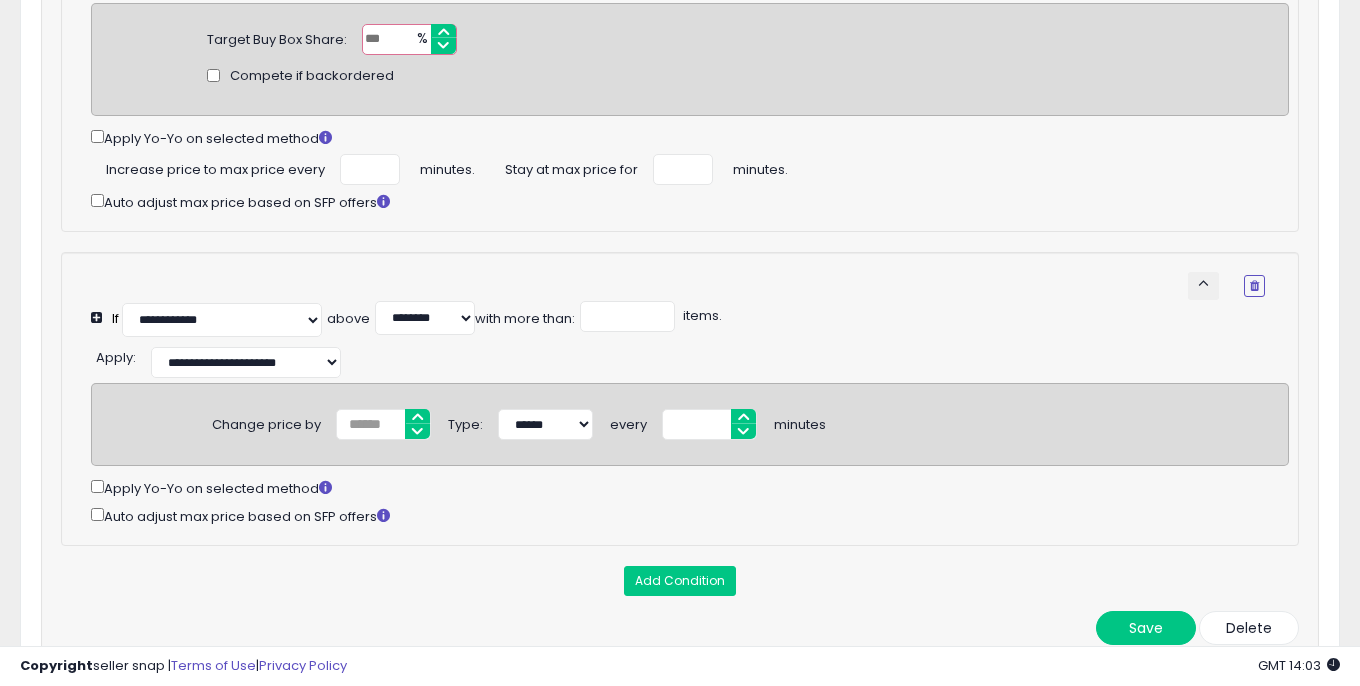 scroll, scrollTop: 876, scrollLeft: 0, axis: vertical 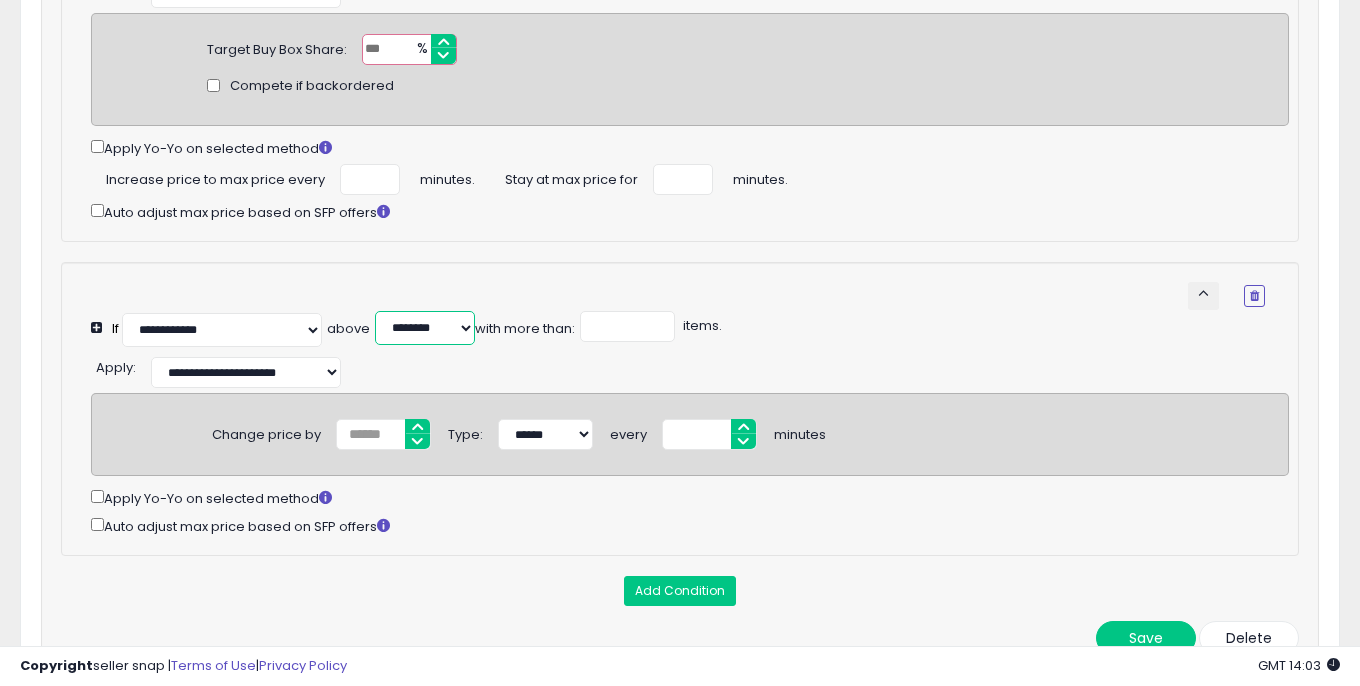 click on "*******
*******
*******
********
********
********" at bounding box center [425, 328] 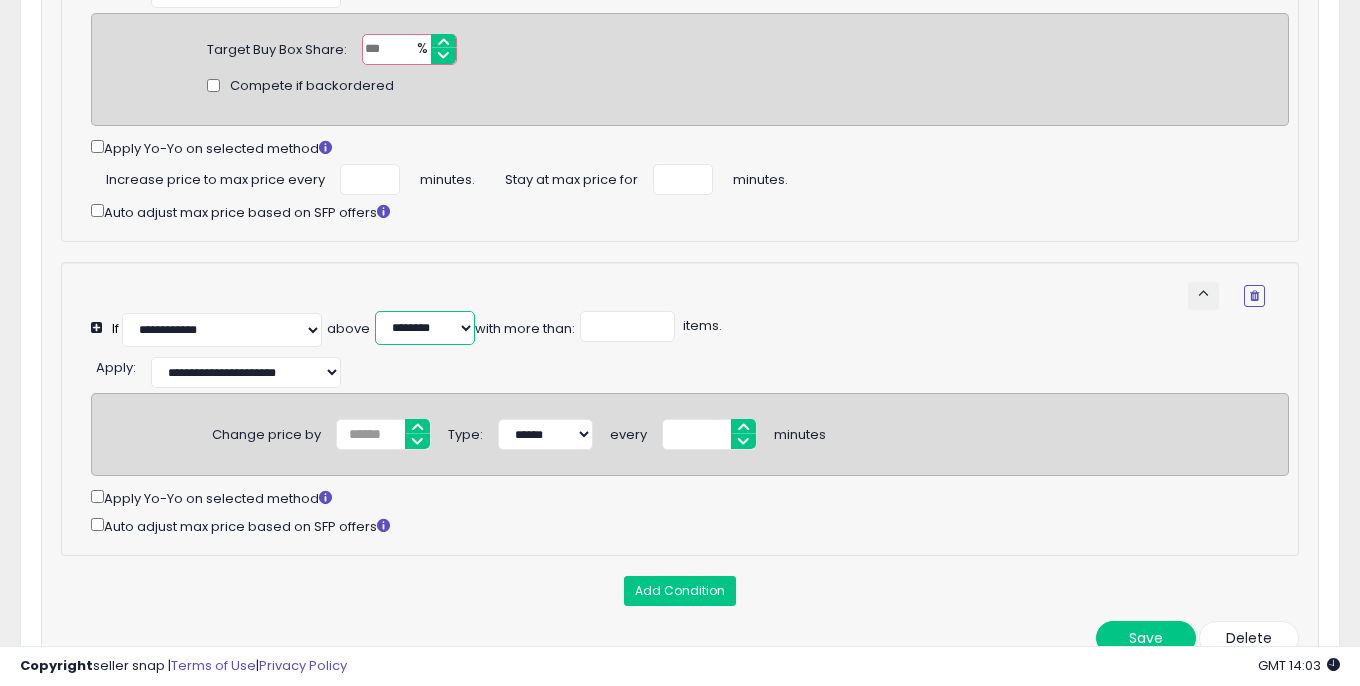select on "*******" 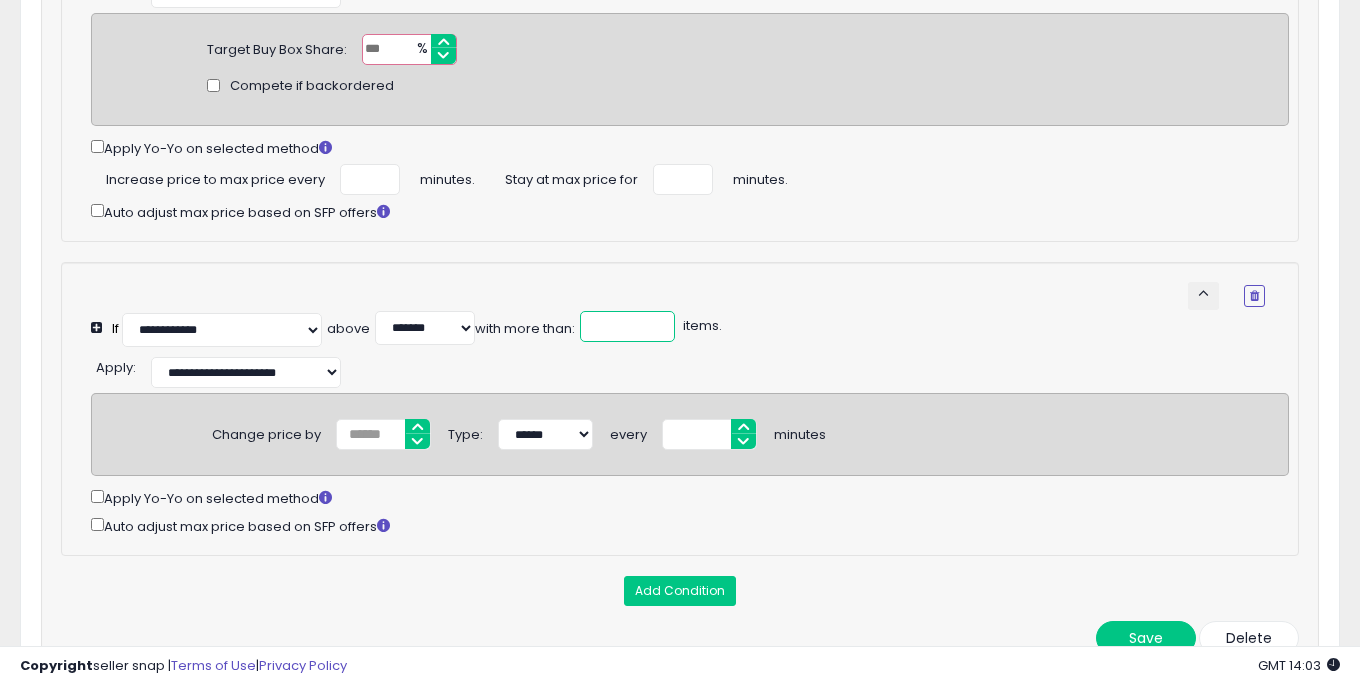 drag, startPoint x: 620, startPoint y: 312, endPoint x: 540, endPoint y: 312, distance: 80 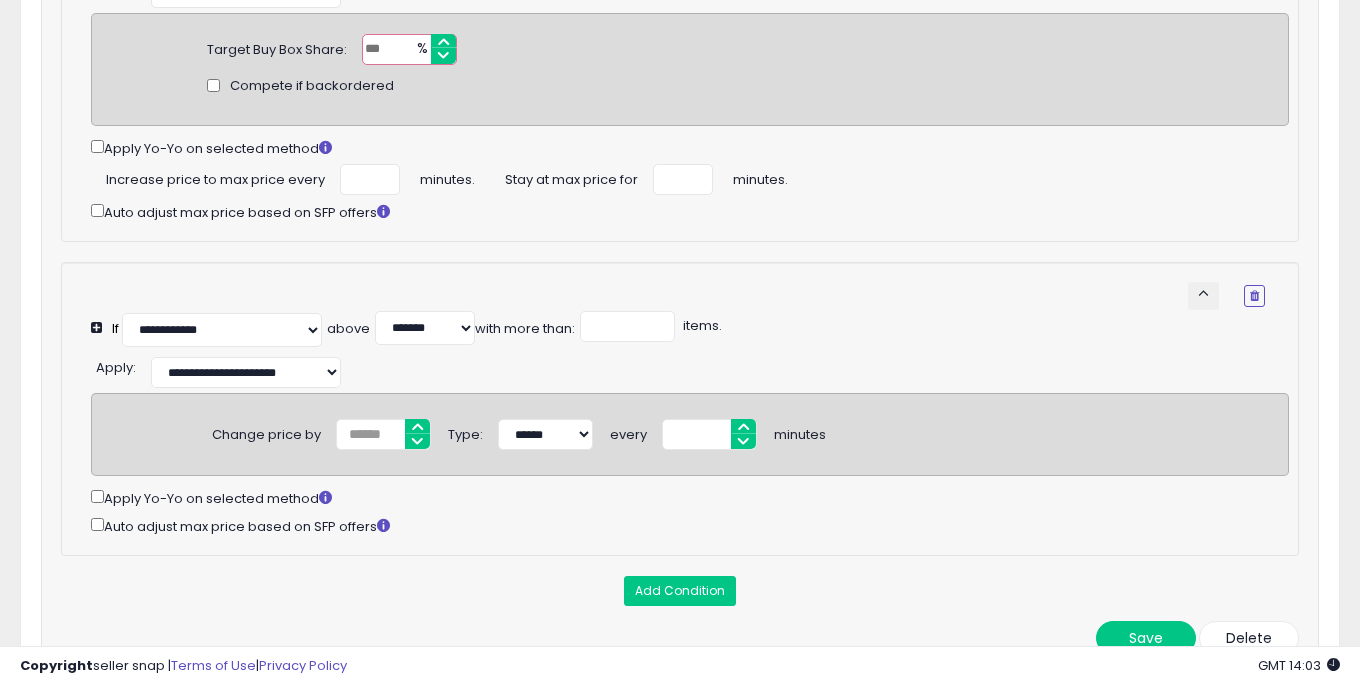 click on "**********" at bounding box center (690, 370) 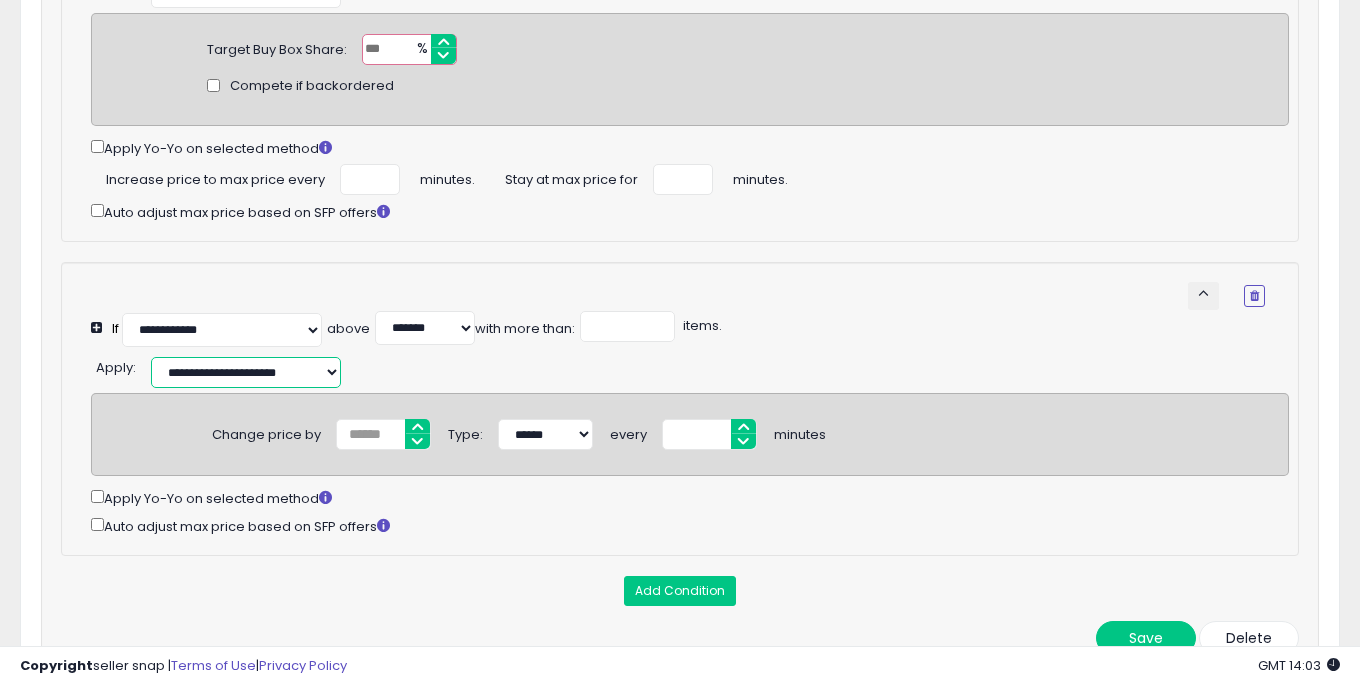 click on "**********" at bounding box center (246, 372) 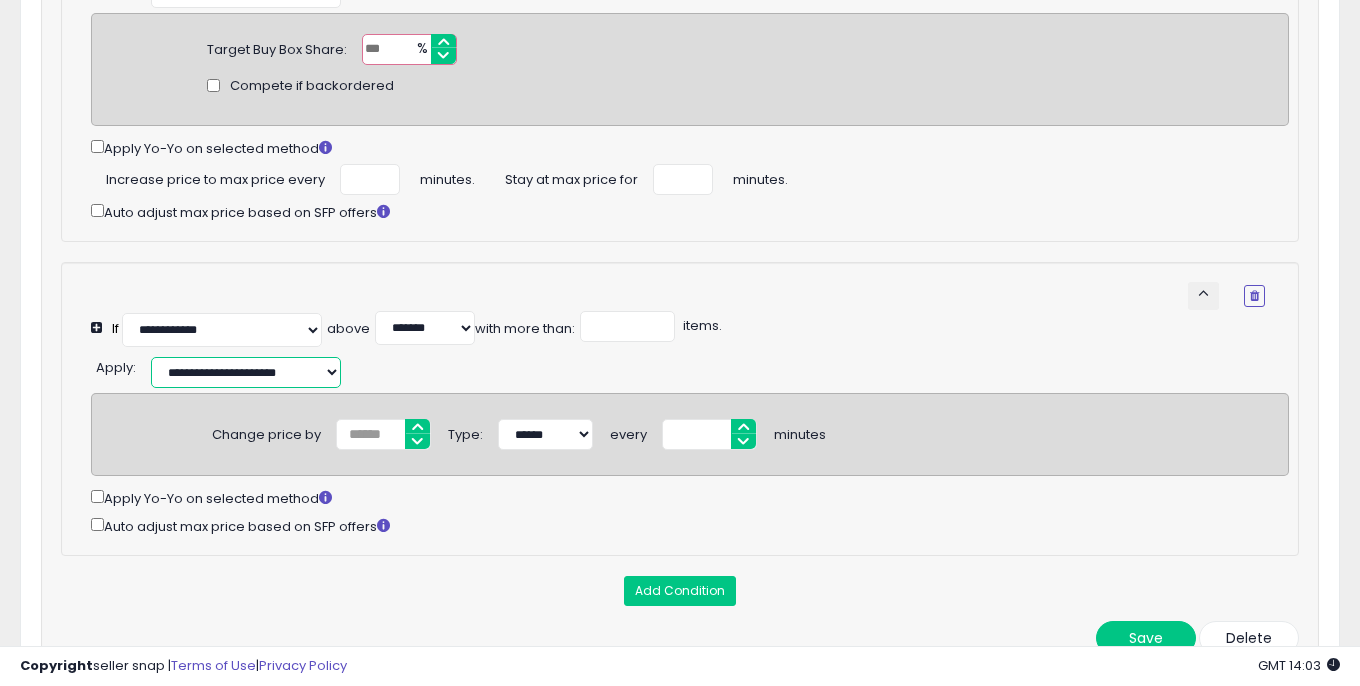 select on "******" 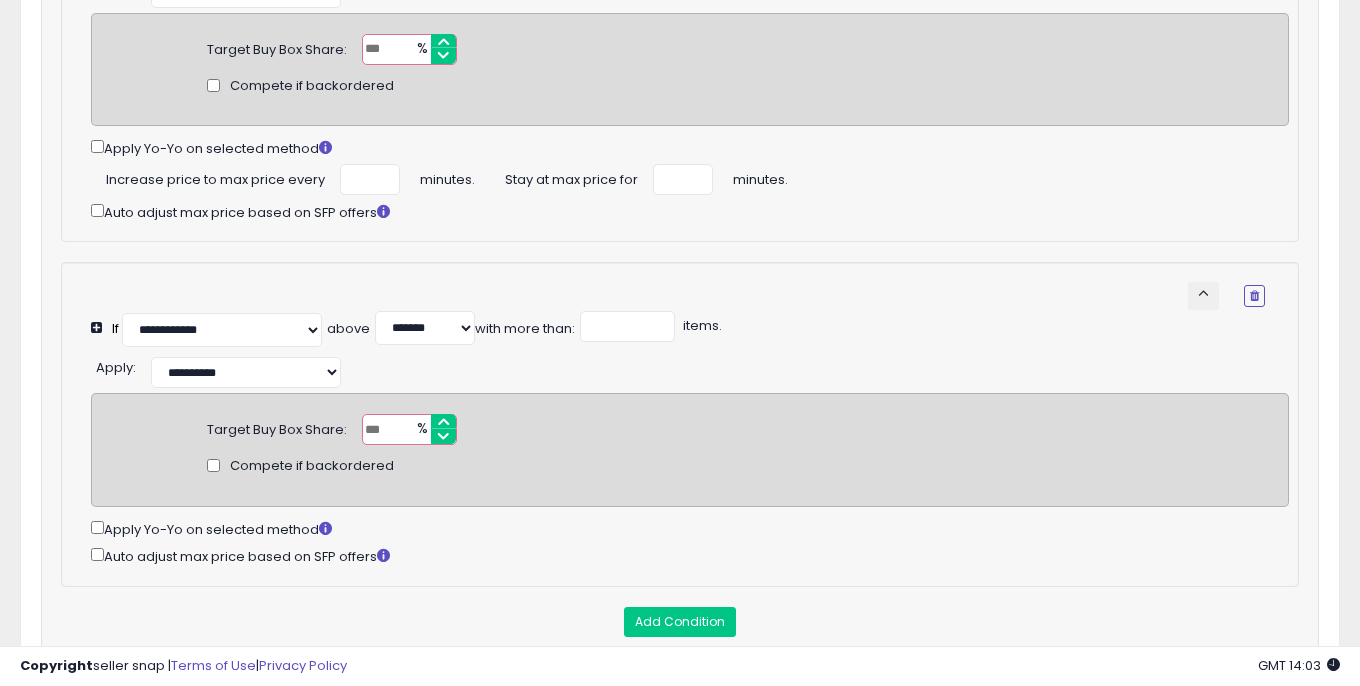 drag, startPoint x: 392, startPoint y: 427, endPoint x: 351, endPoint y: 421, distance: 41.4367 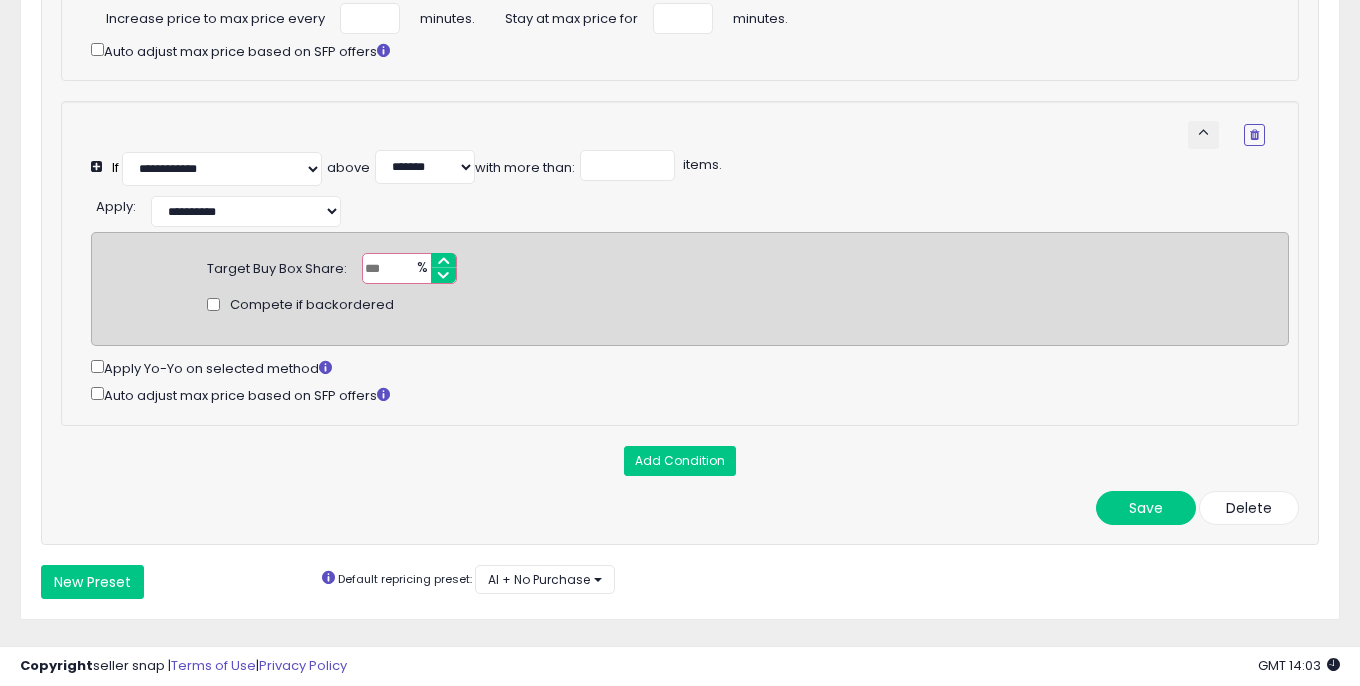 scroll, scrollTop: 1061, scrollLeft: 0, axis: vertical 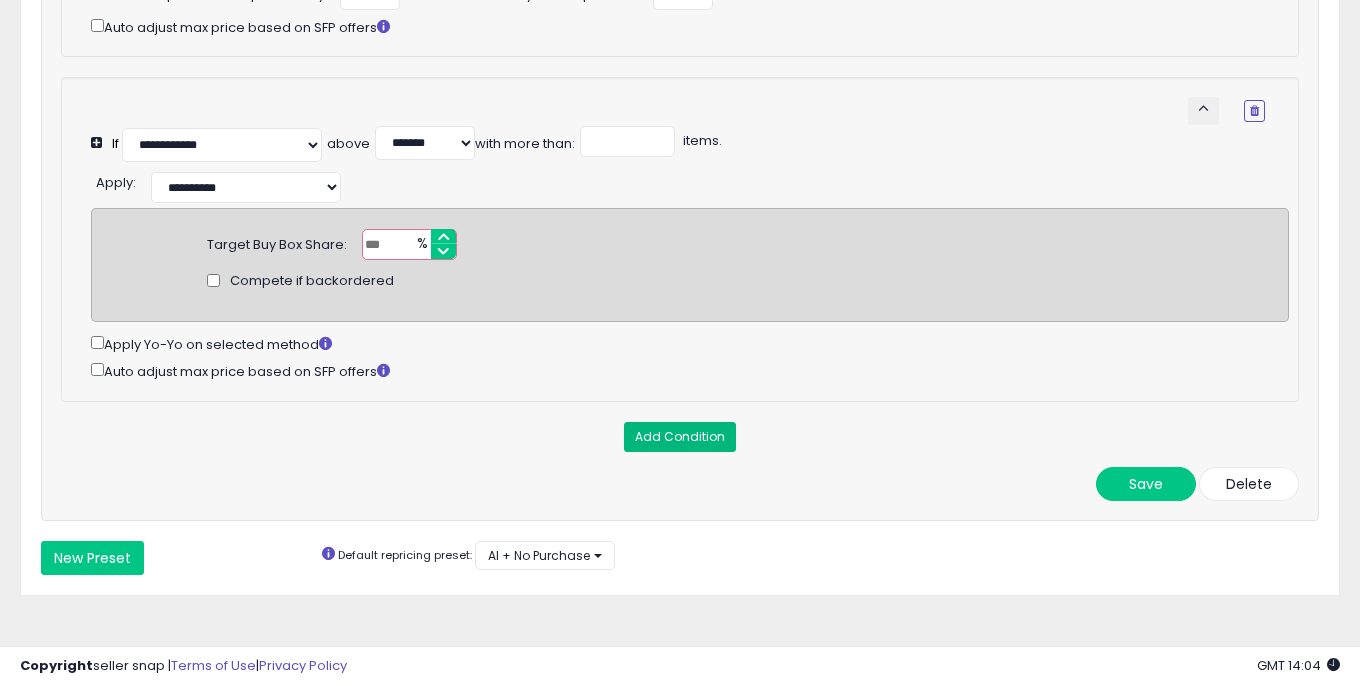 click on "Add Condition" at bounding box center [680, 437] 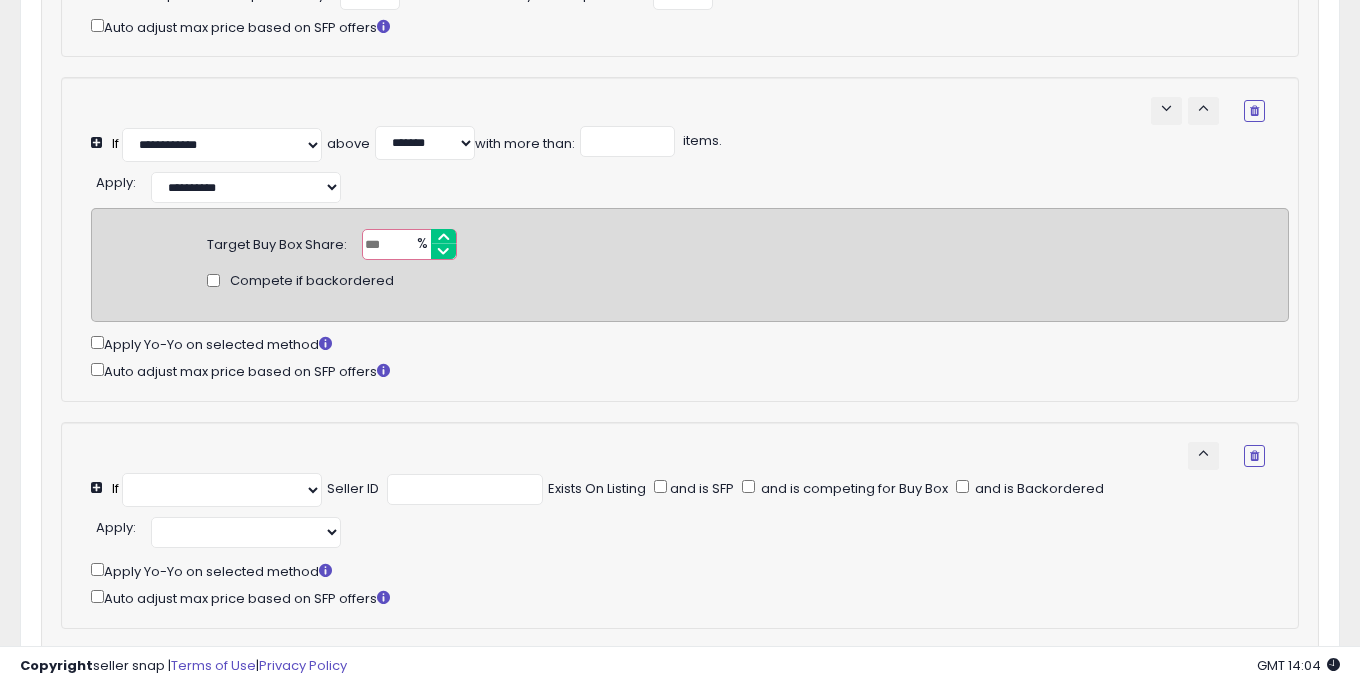 select on "**********" 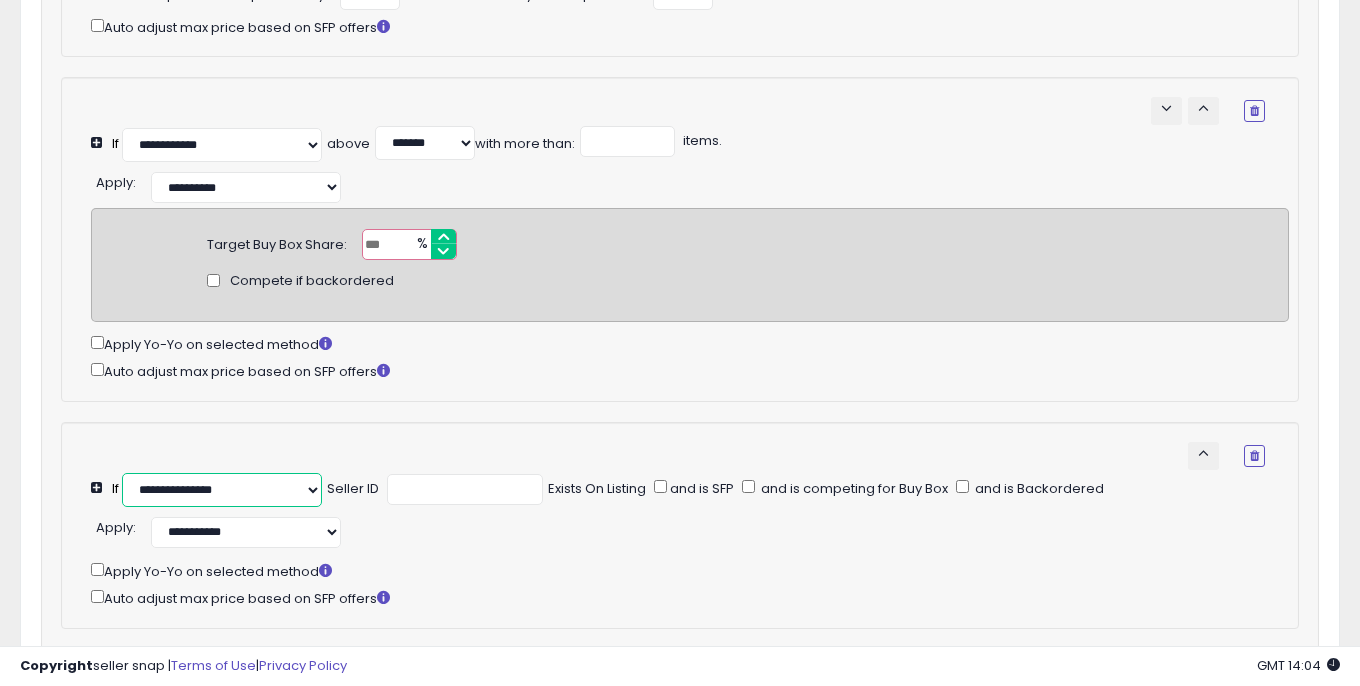 click on "**********" at bounding box center [222, 490] 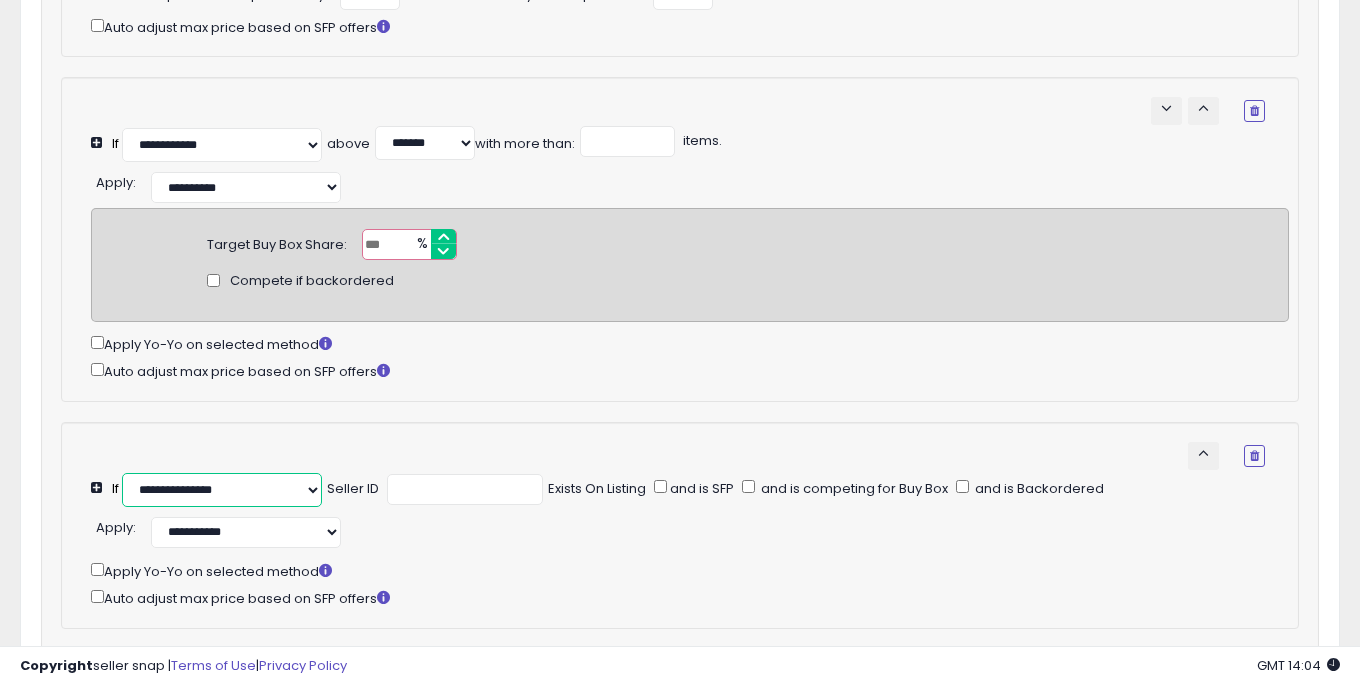 select on "**********" 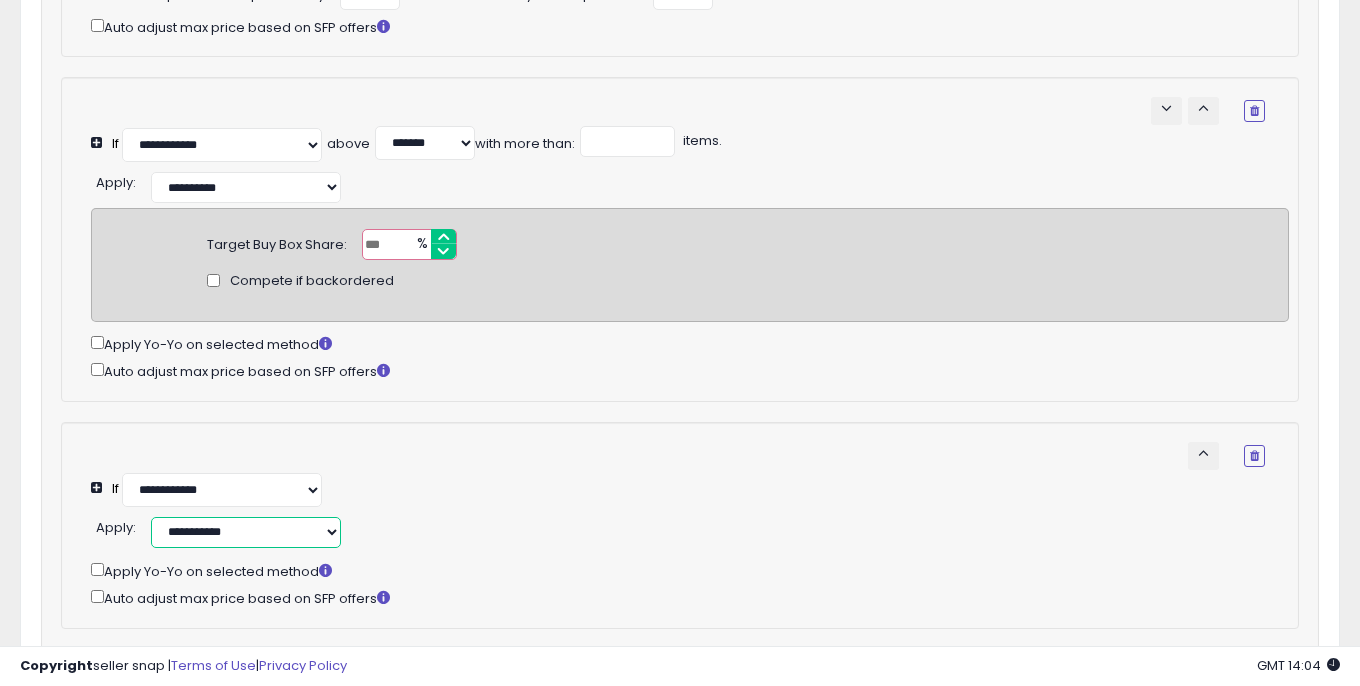 click on "**********" at bounding box center [246, 532] 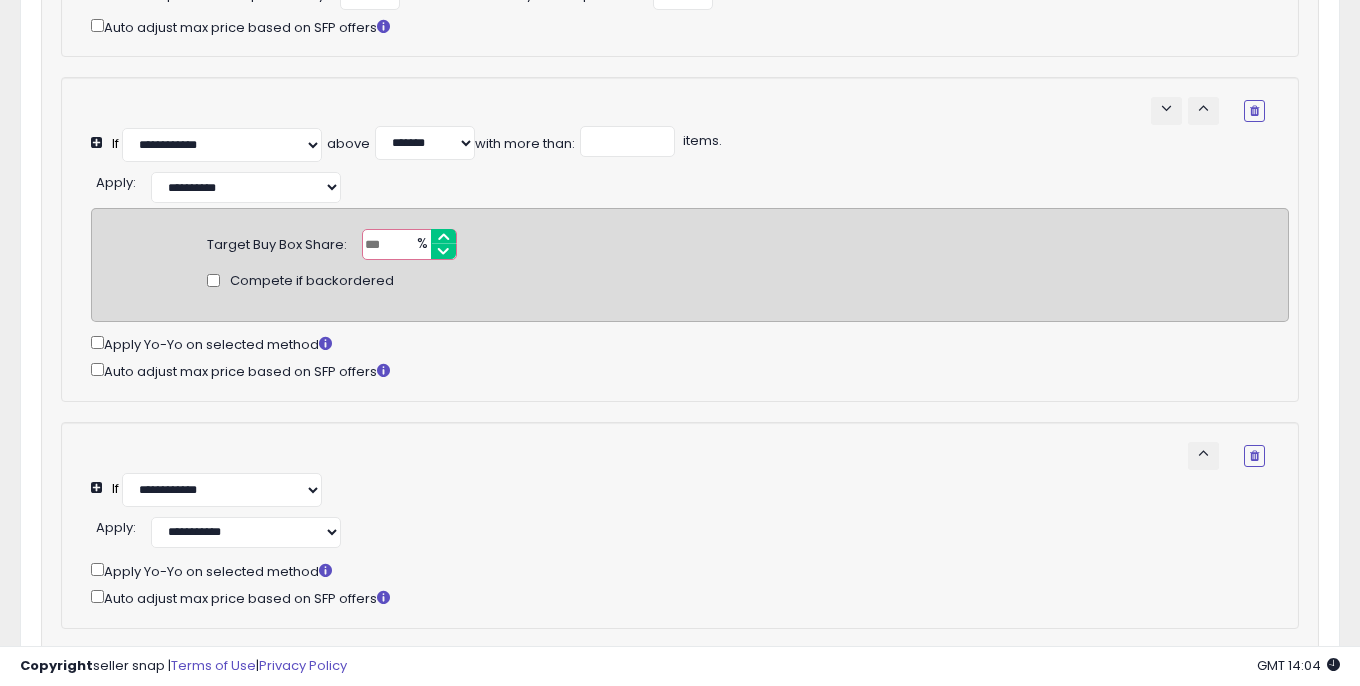 click on "**********" at bounding box center (680, -32) 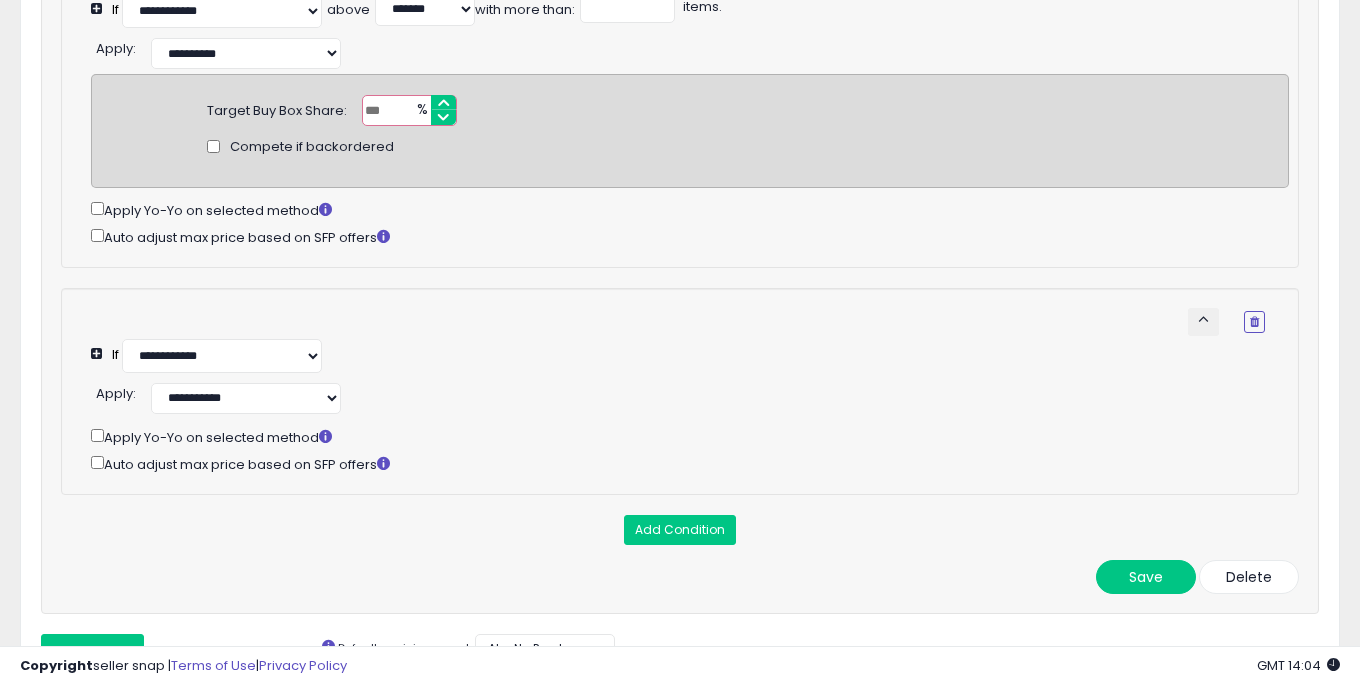 scroll, scrollTop: 1208, scrollLeft: 0, axis: vertical 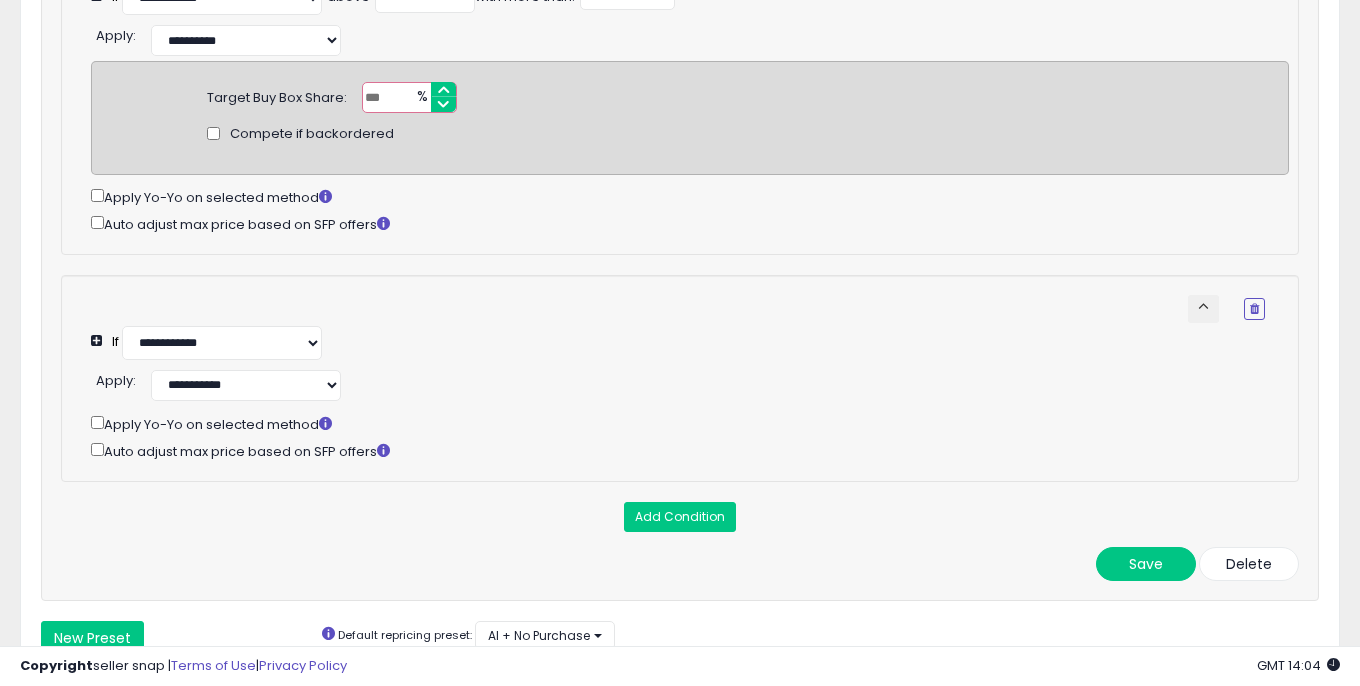 click on "keyboard_arrow_up" 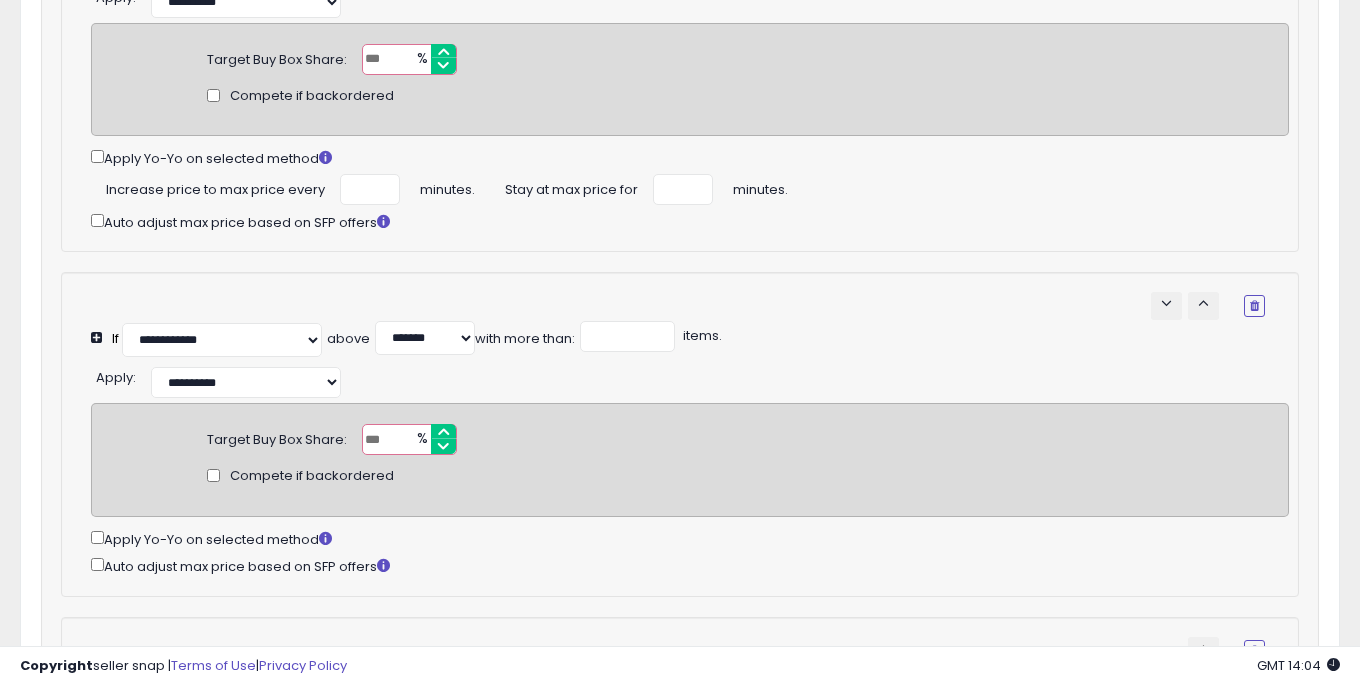 select on "**********" 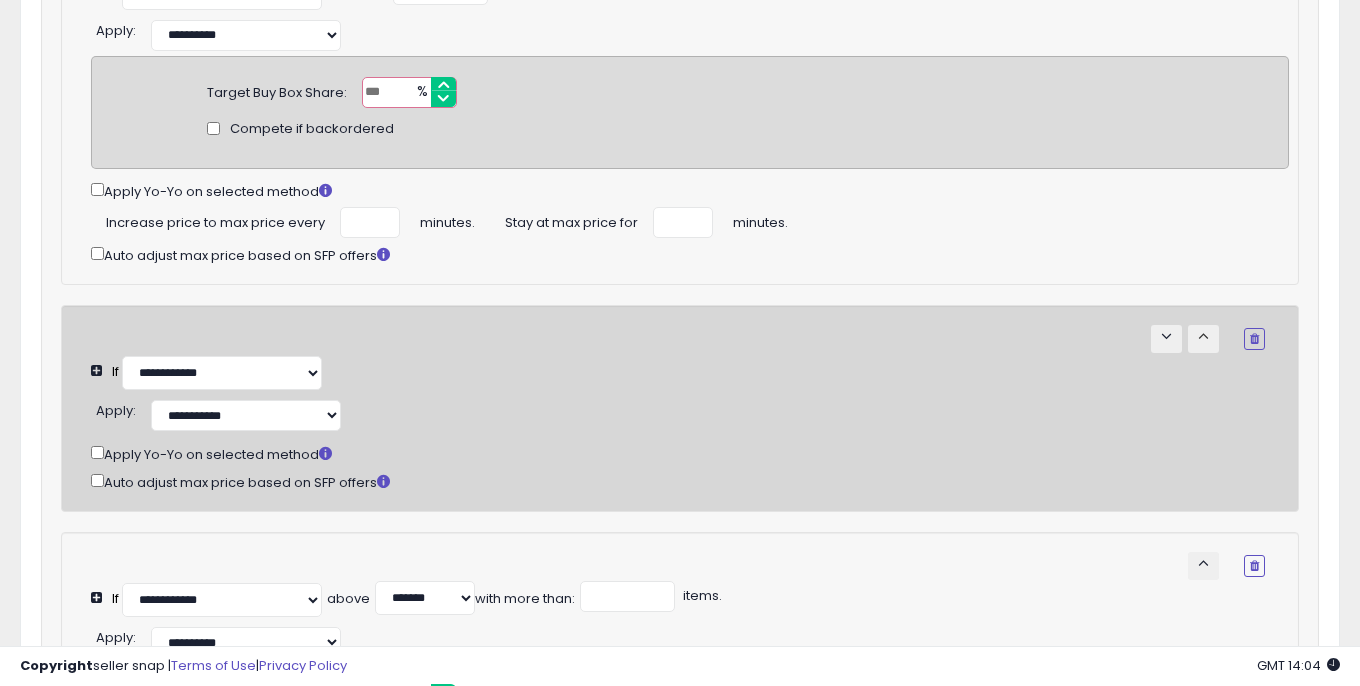 click on "keyboard_arrow_up" at bounding box center [1203, 336] 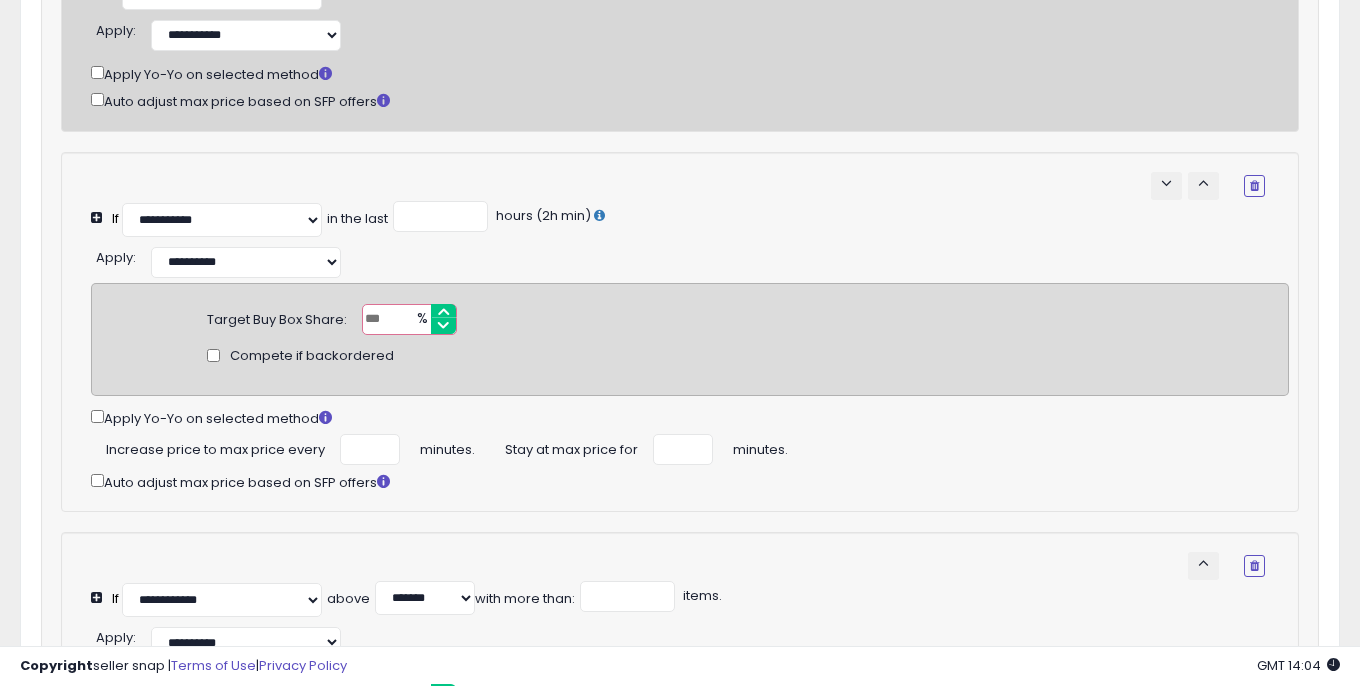 scroll, scrollTop: 455, scrollLeft: 0, axis: vertical 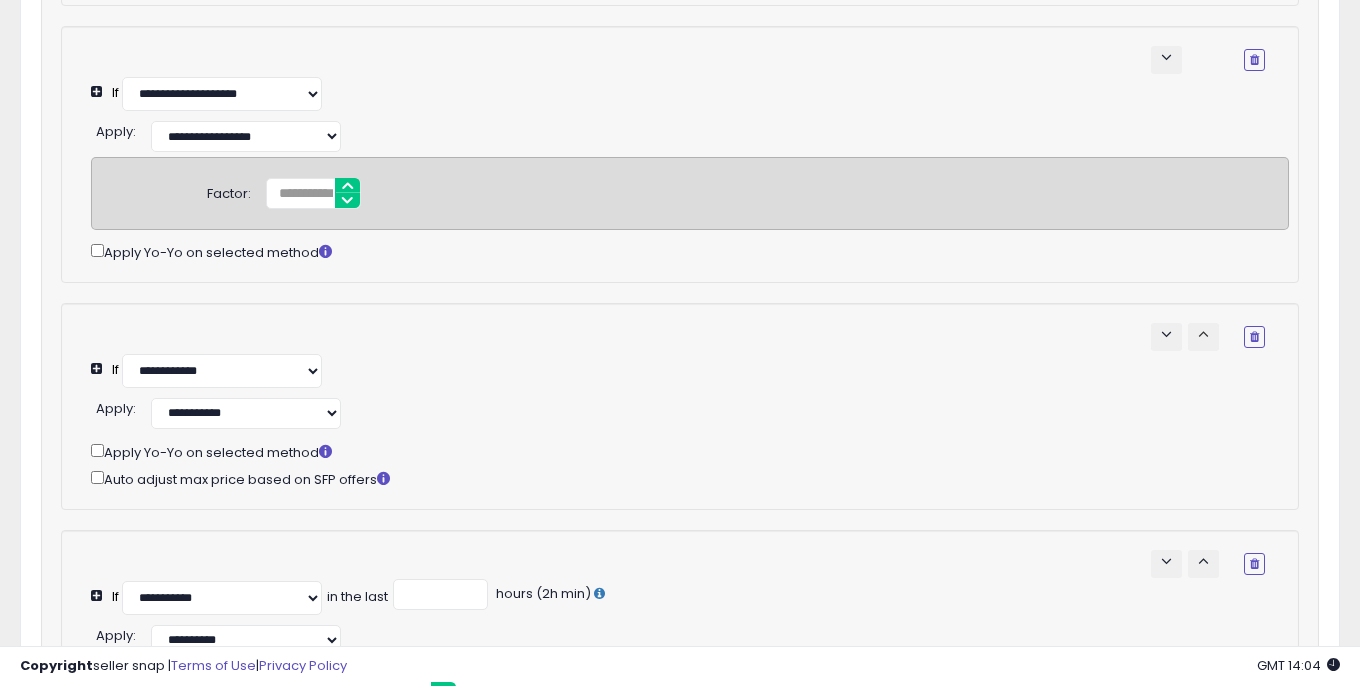 click on "keyboard_arrow_up" at bounding box center [1203, 334] 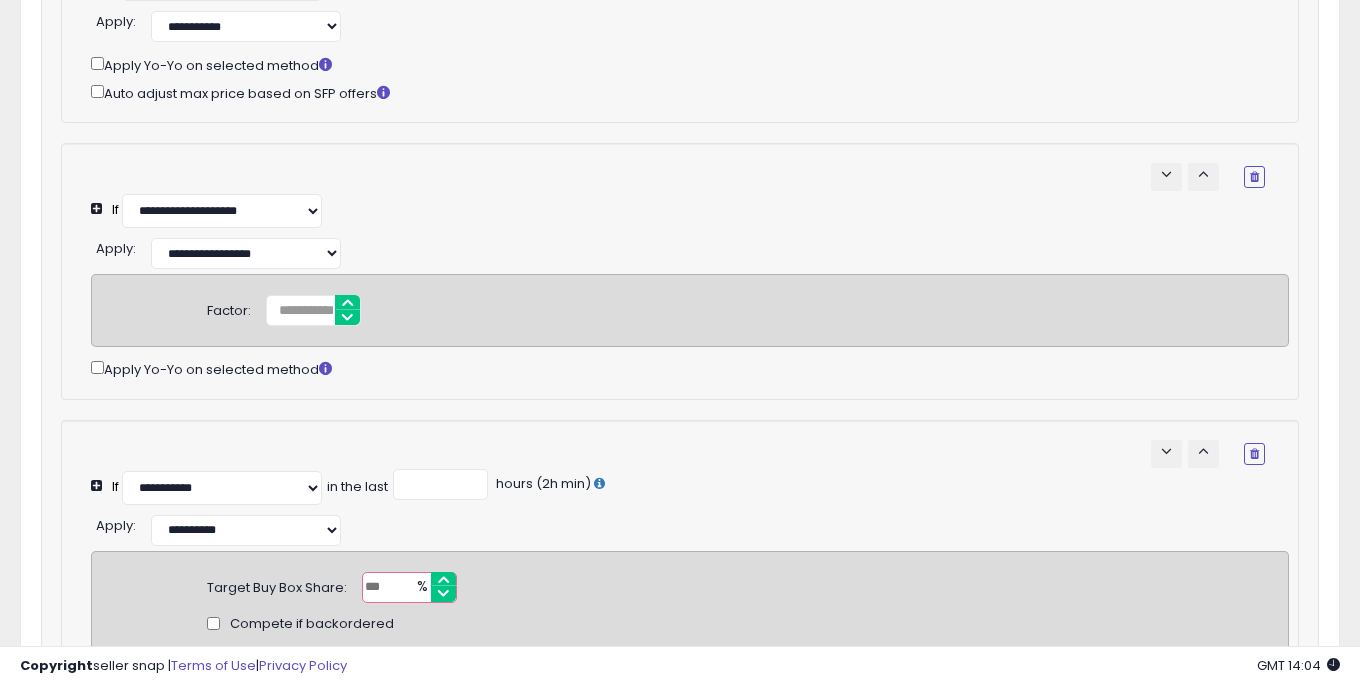 scroll, scrollTop: 1192, scrollLeft: 0, axis: vertical 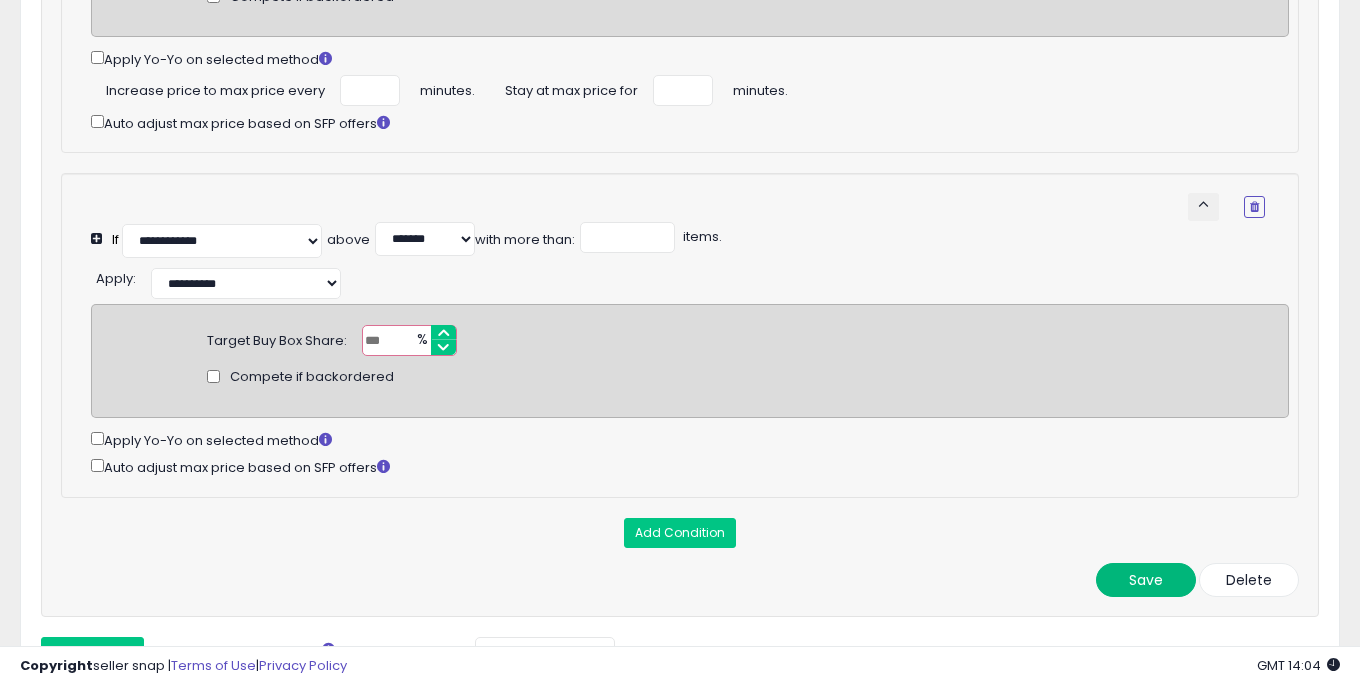 click on "Save" at bounding box center (1146, 580) 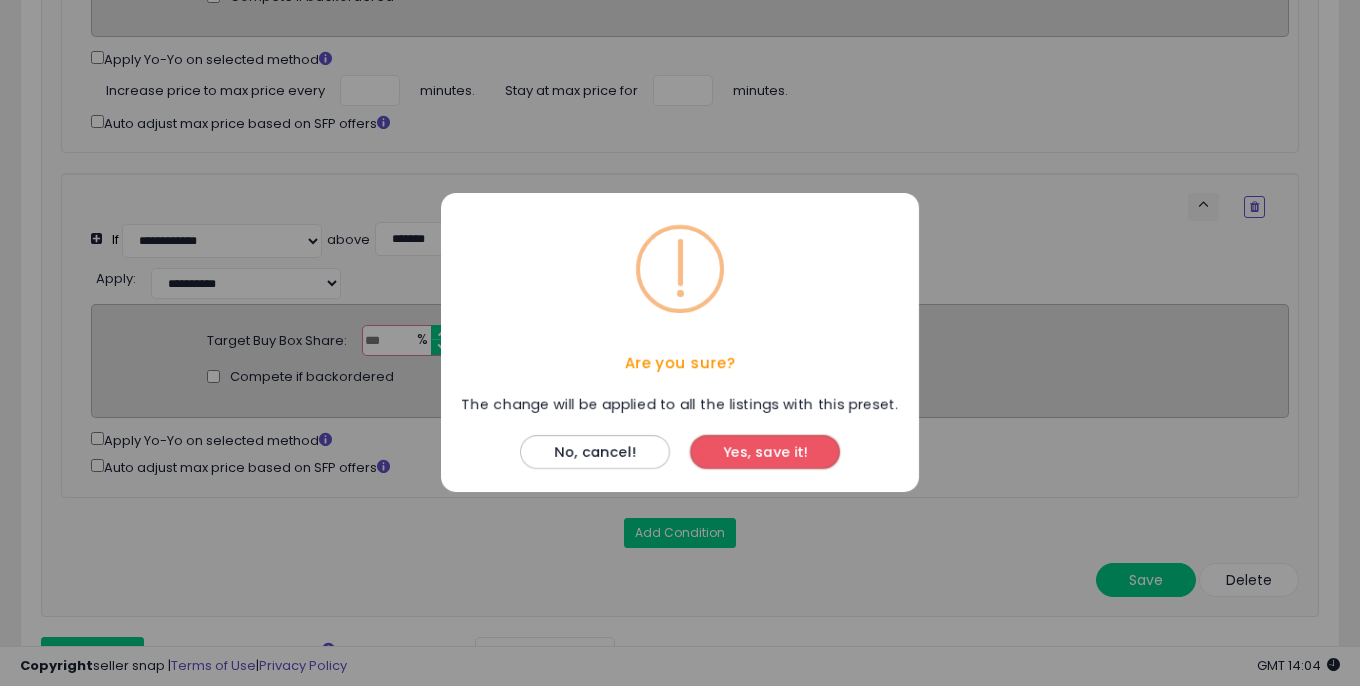 click on "Yes, save it!" at bounding box center (765, 453) 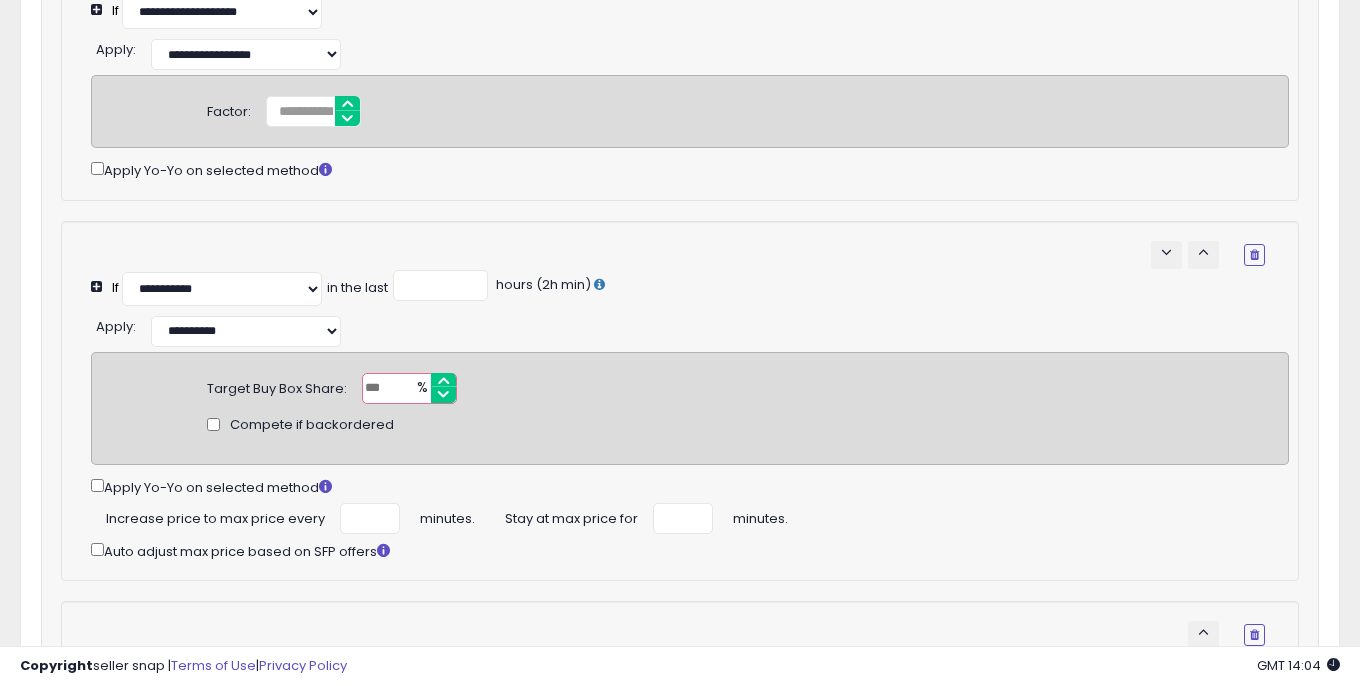 scroll, scrollTop: 764, scrollLeft: 0, axis: vertical 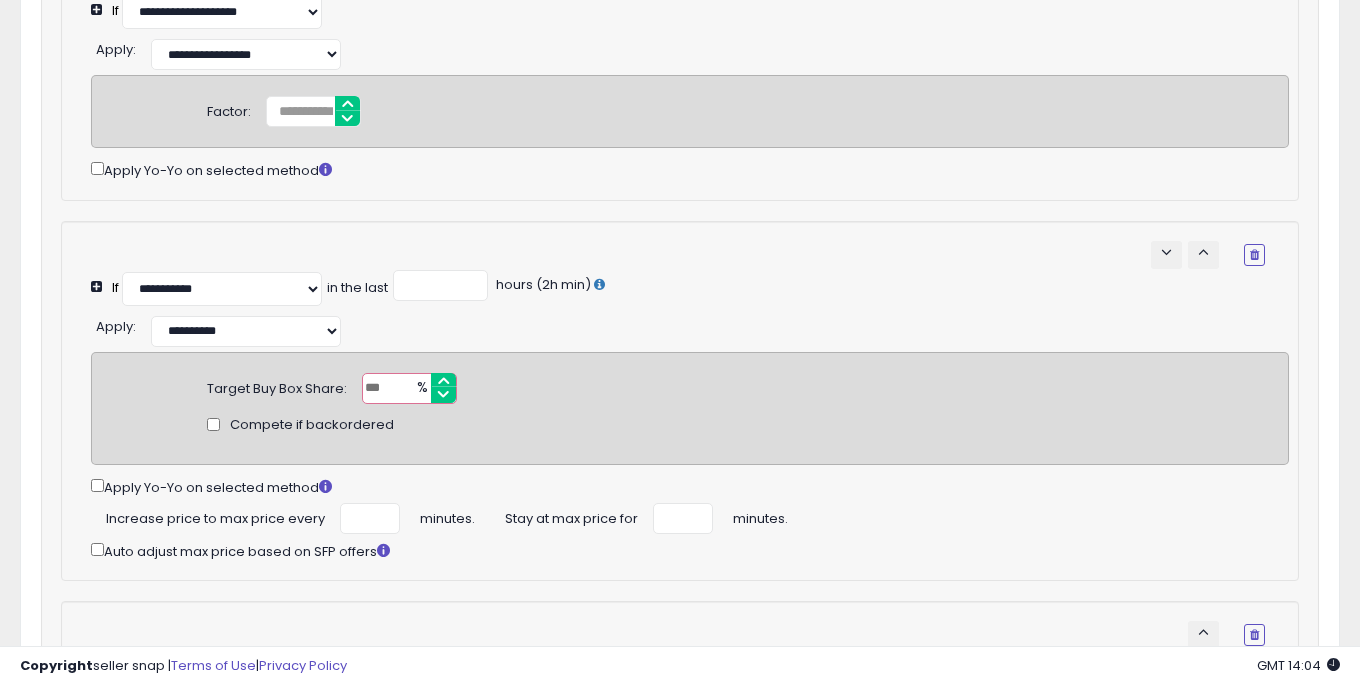 drag, startPoint x: 389, startPoint y: 385, endPoint x: 349, endPoint y: 385, distance: 40 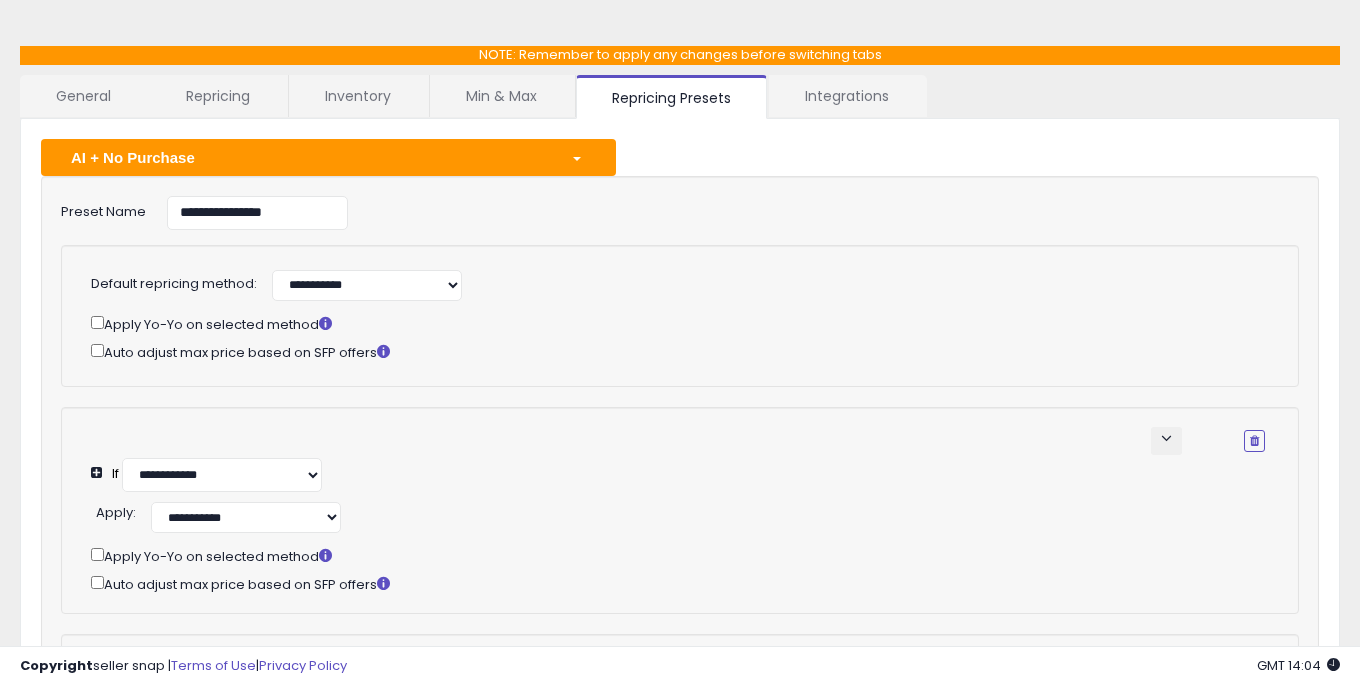 scroll, scrollTop: 0, scrollLeft: 0, axis: both 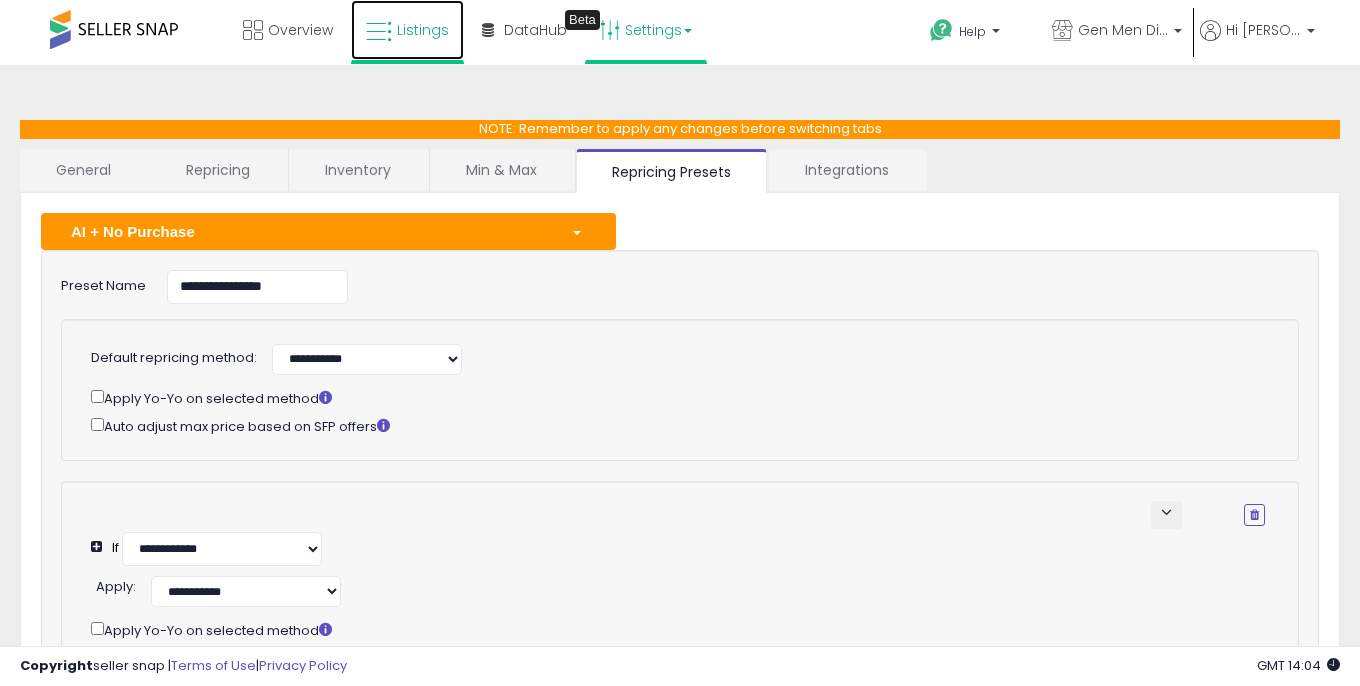 click on "Listings" at bounding box center (423, 30) 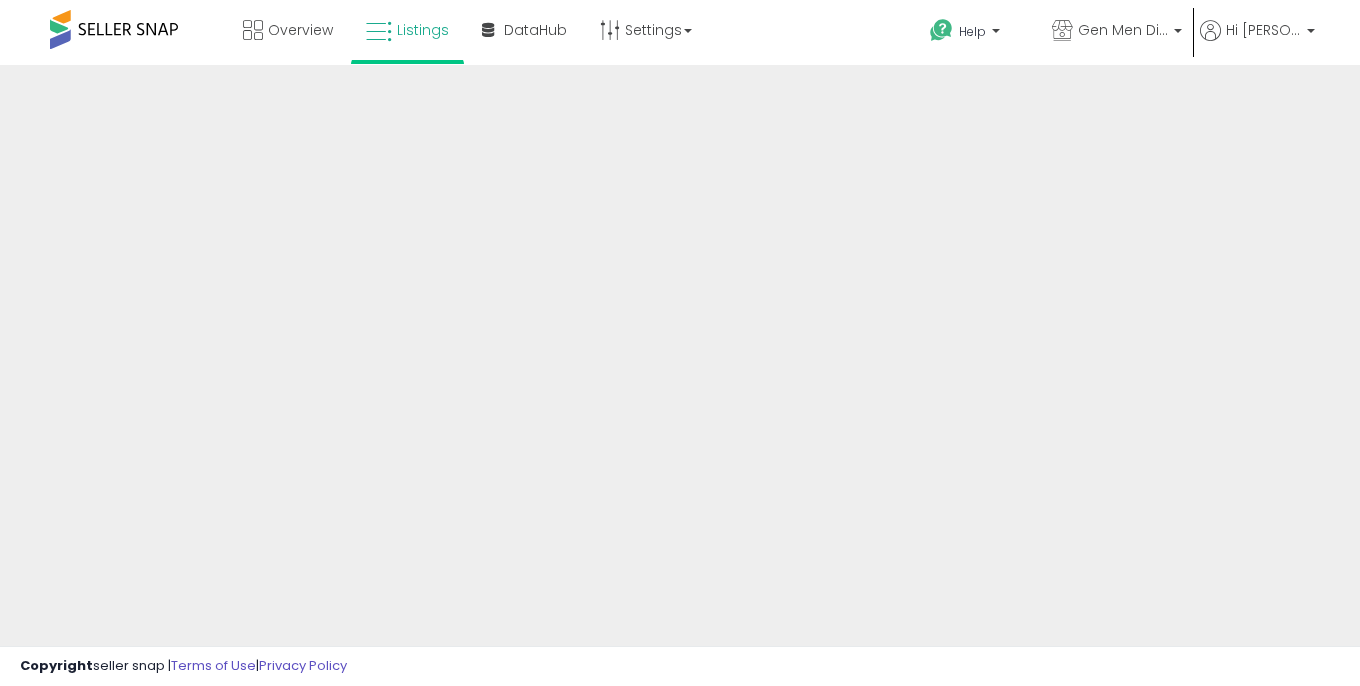 scroll, scrollTop: 0, scrollLeft: 0, axis: both 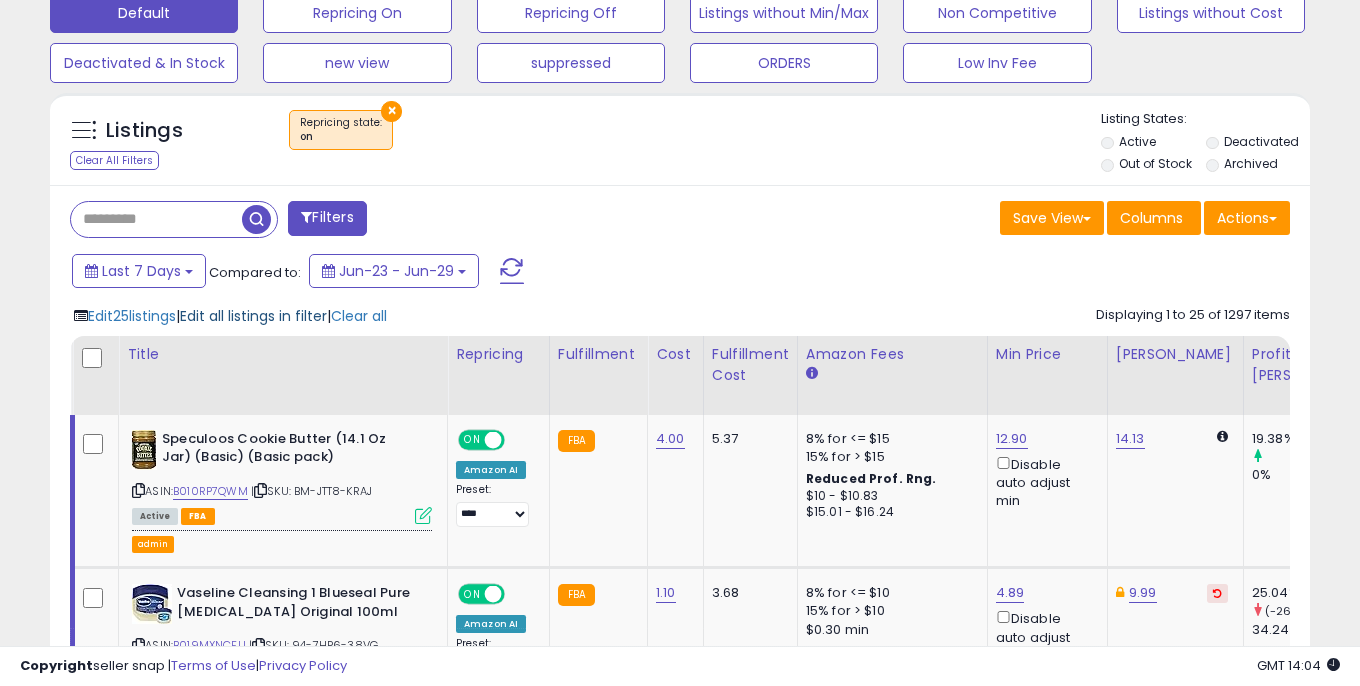 click on "Edit all listings in filter" at bounding box center [253, 316] 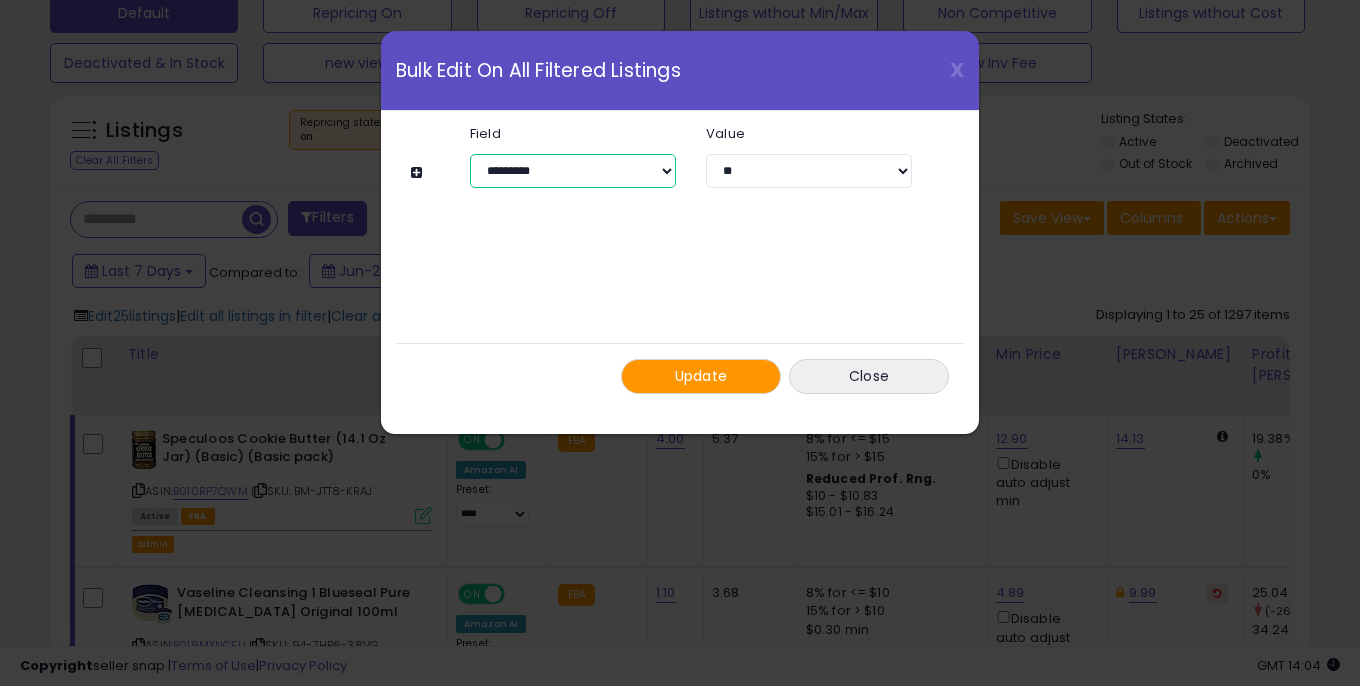 click on "**********" at bounding box center [573, 171] 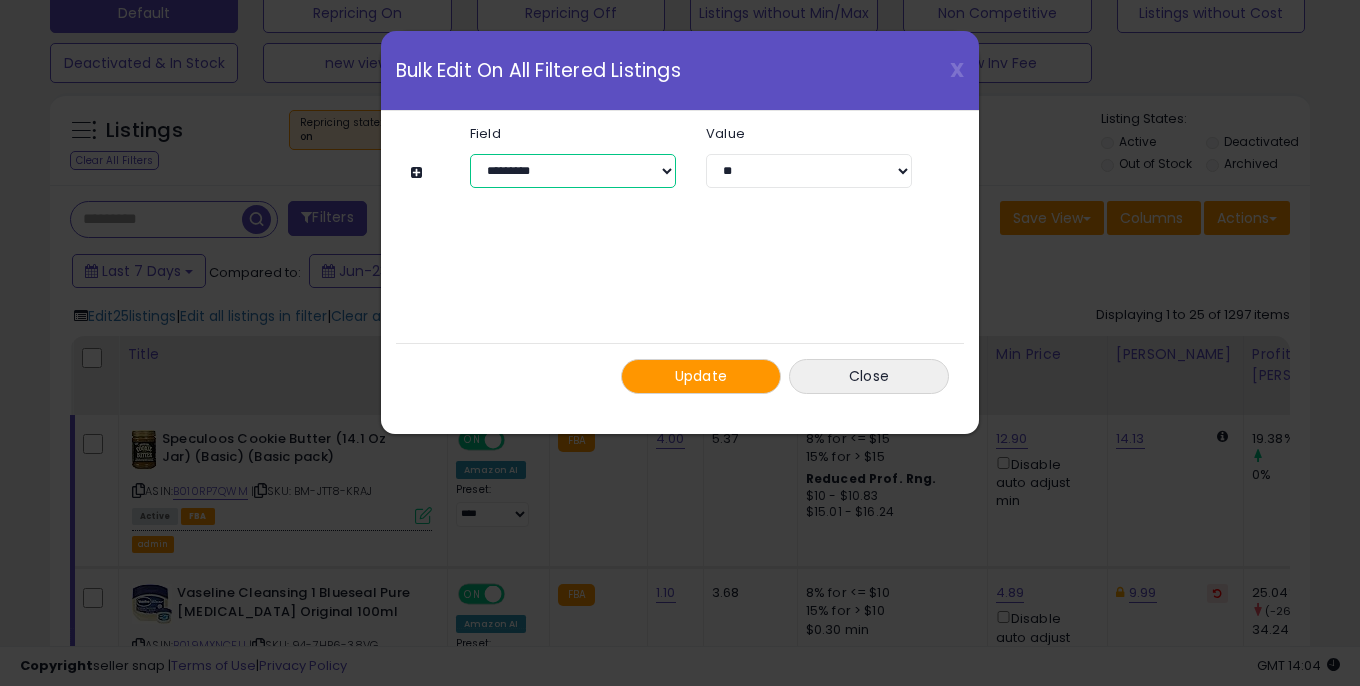 select on "**********" 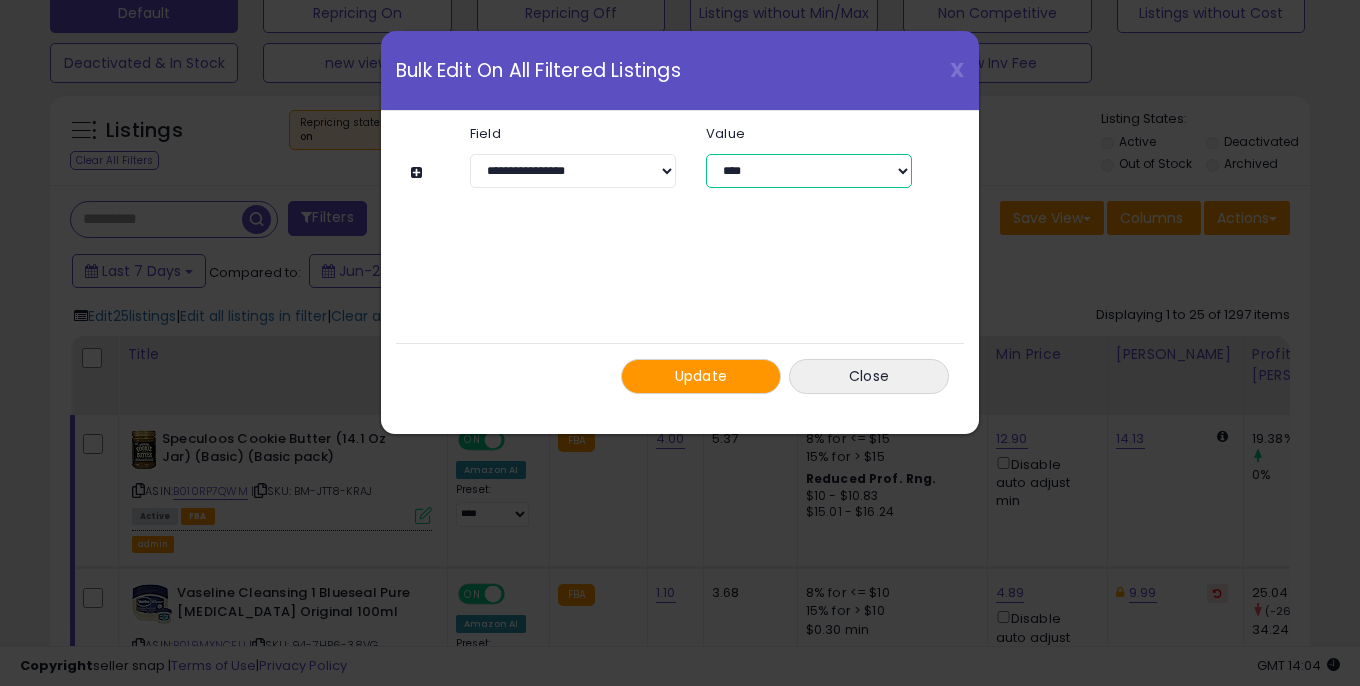 click on "**********" at bounding box center [809, 171] 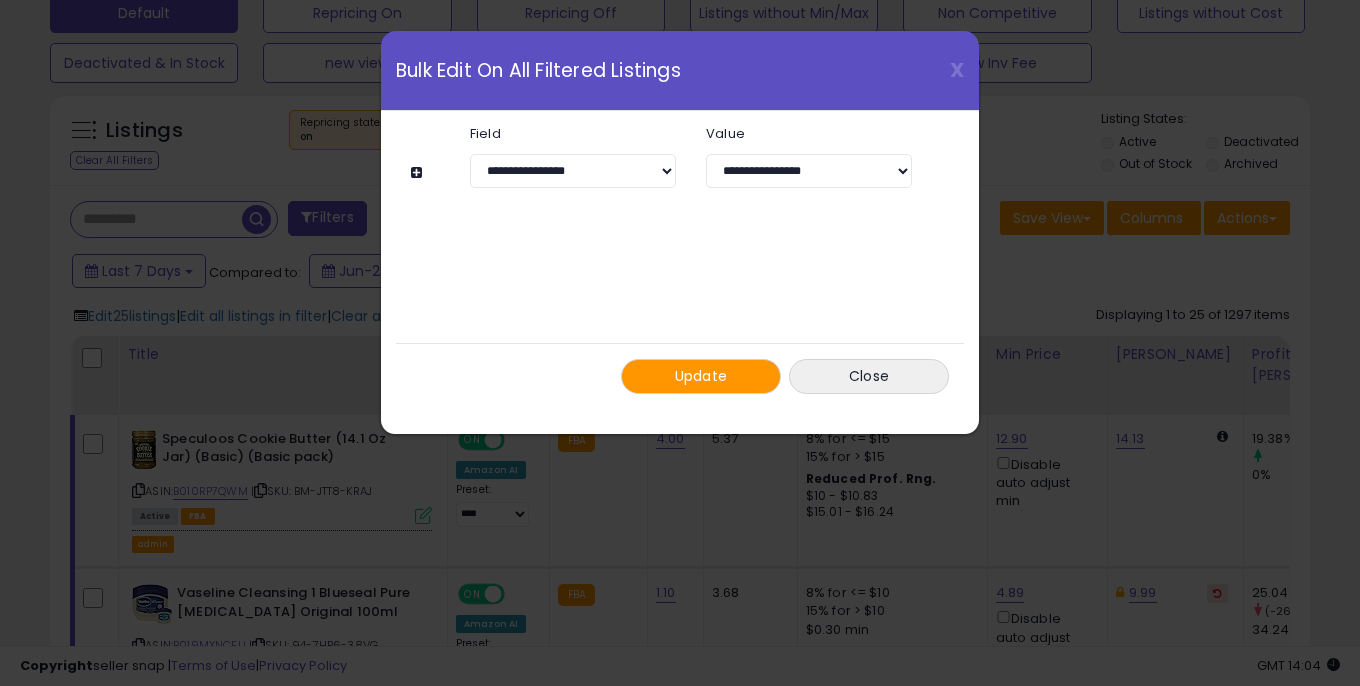 click on "Update" at bounding box center (701, 376) 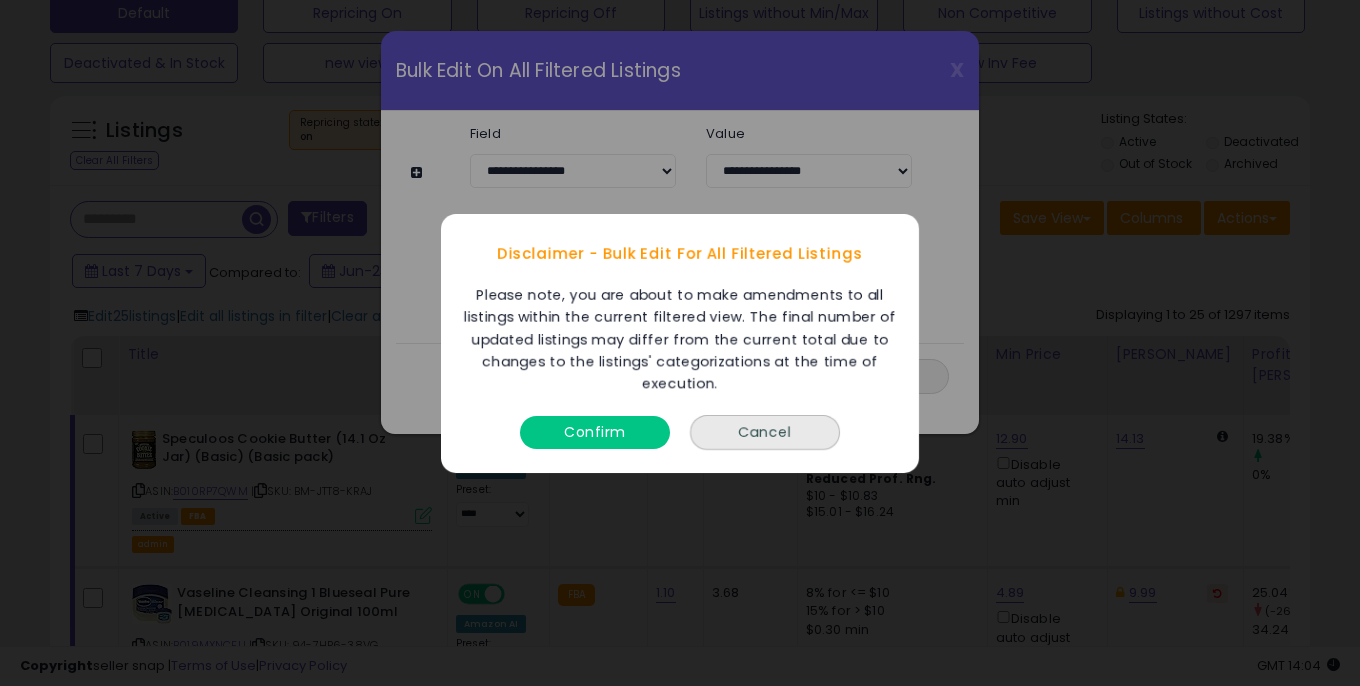 click on "Confirm" at bounding box center (595, 431) 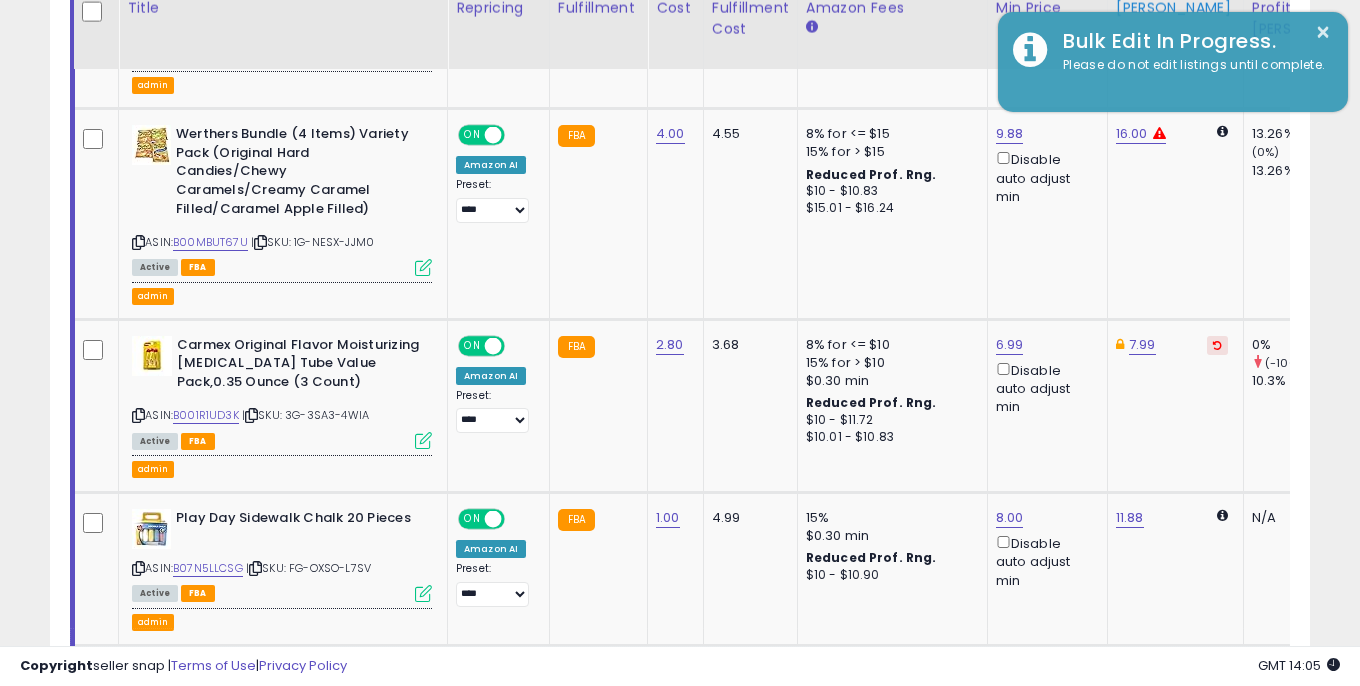 scroll, scrollTop: 1712, scrollLeft: 0, axis: vertical 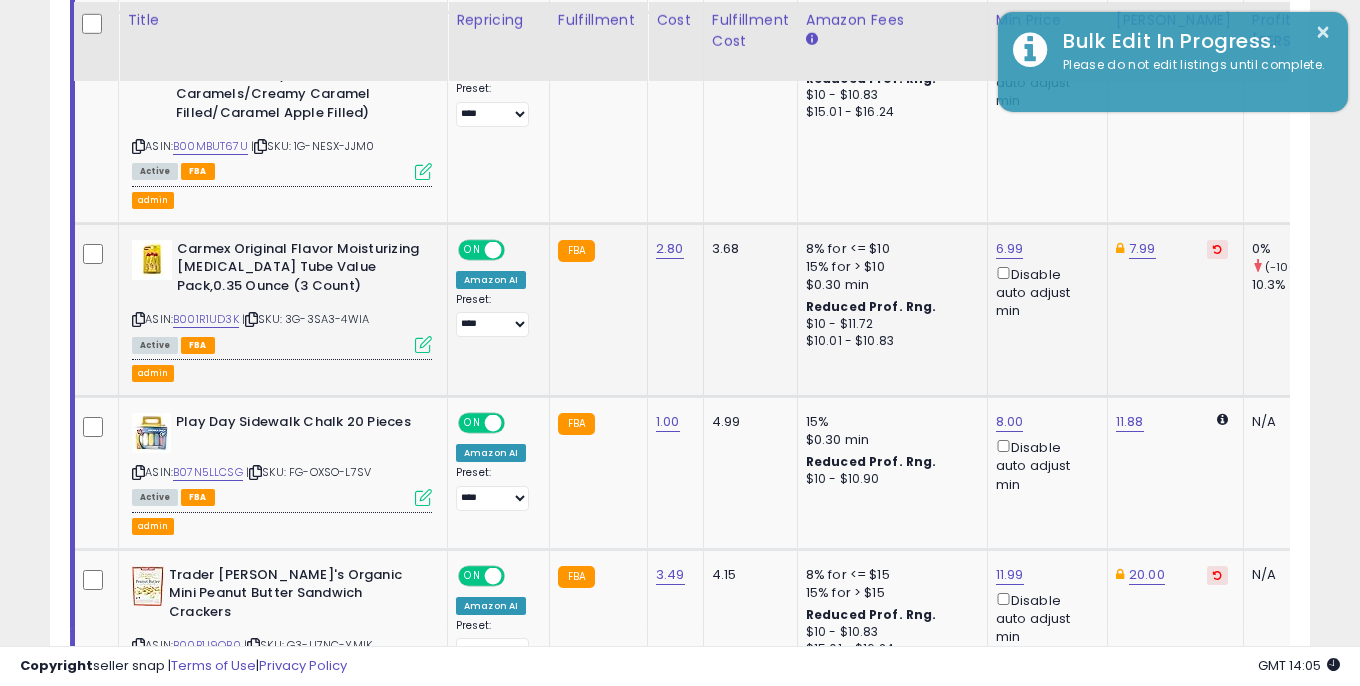 click on "7.99" 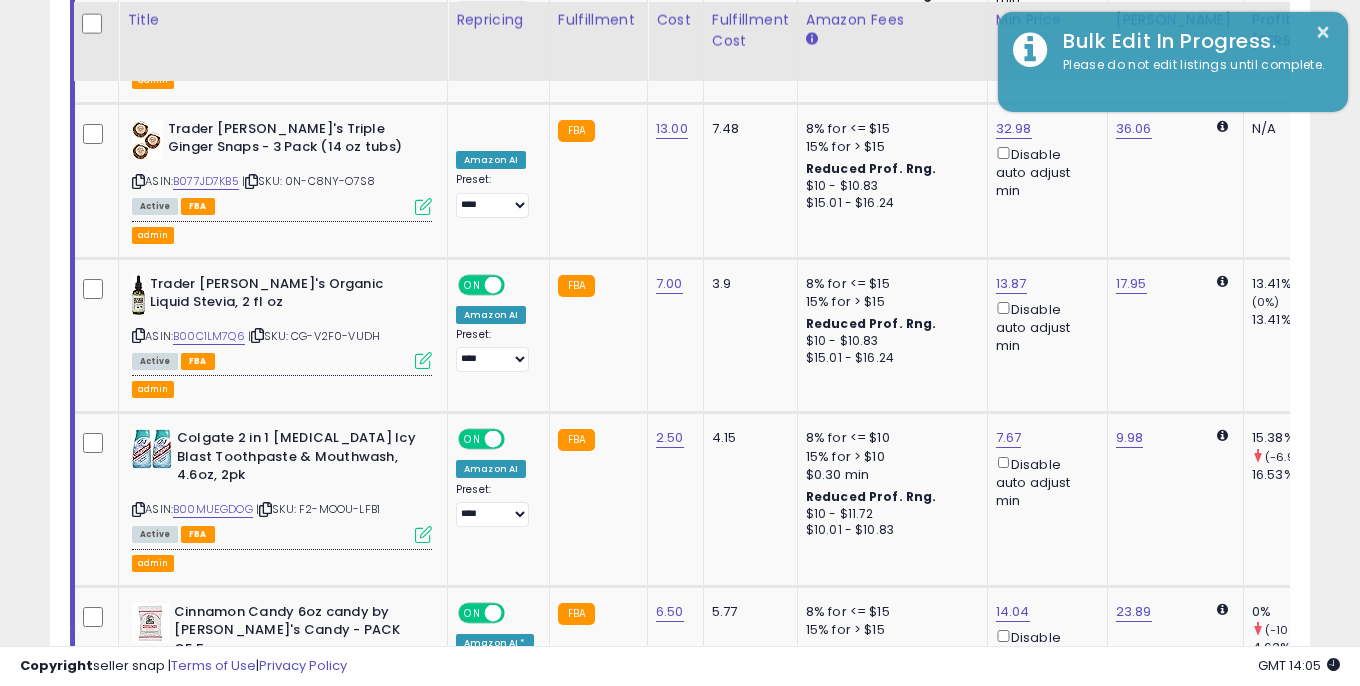 scroll, scrollTop: 4818, scrollLeft: 0, axis: vertical 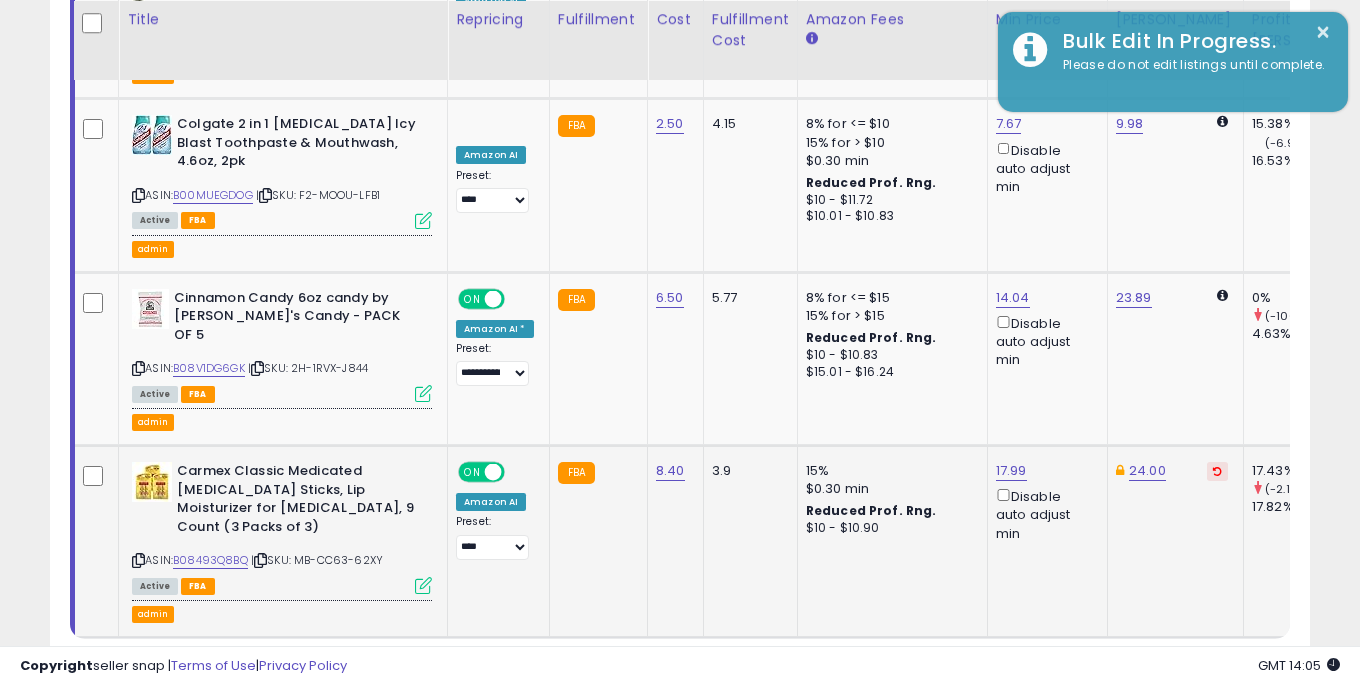 click at bounding box center [1217, 471] 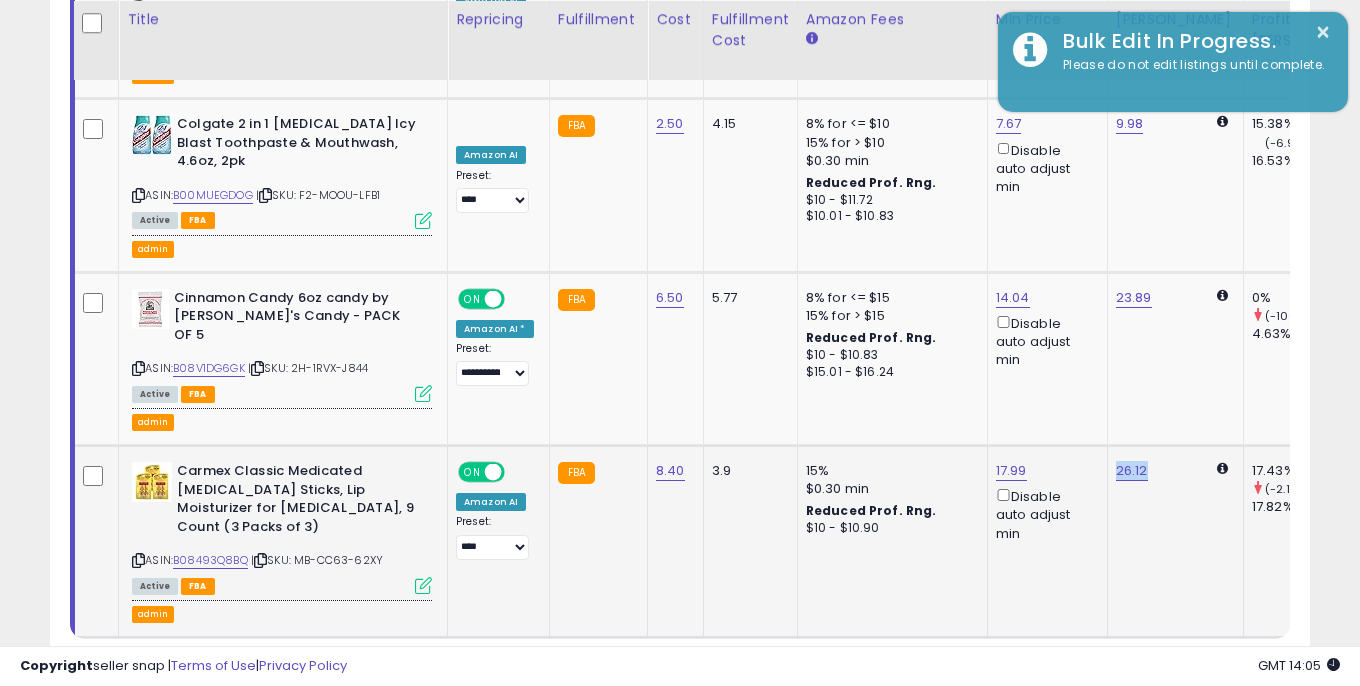 drag, startPoint x: 1153, startPoint y: 370, endPoint x: 1103, endPoint y: 368, distance: 50.039986 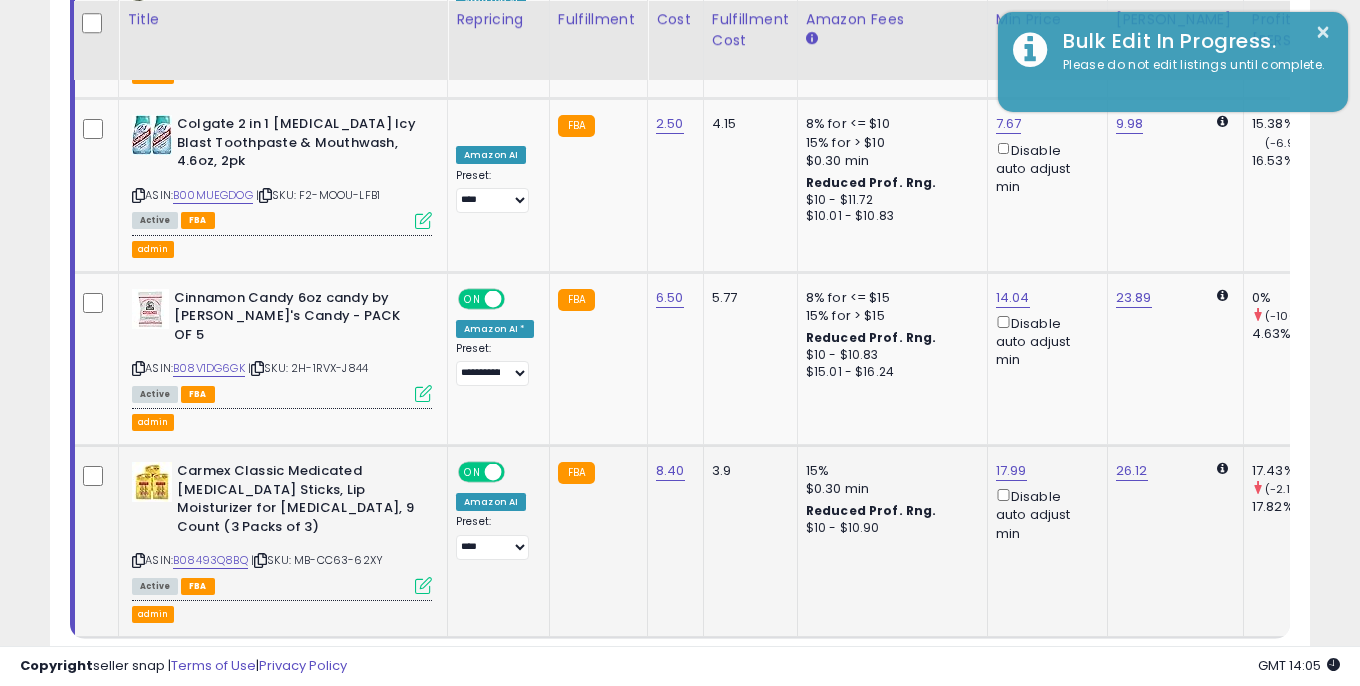click on "26.12" 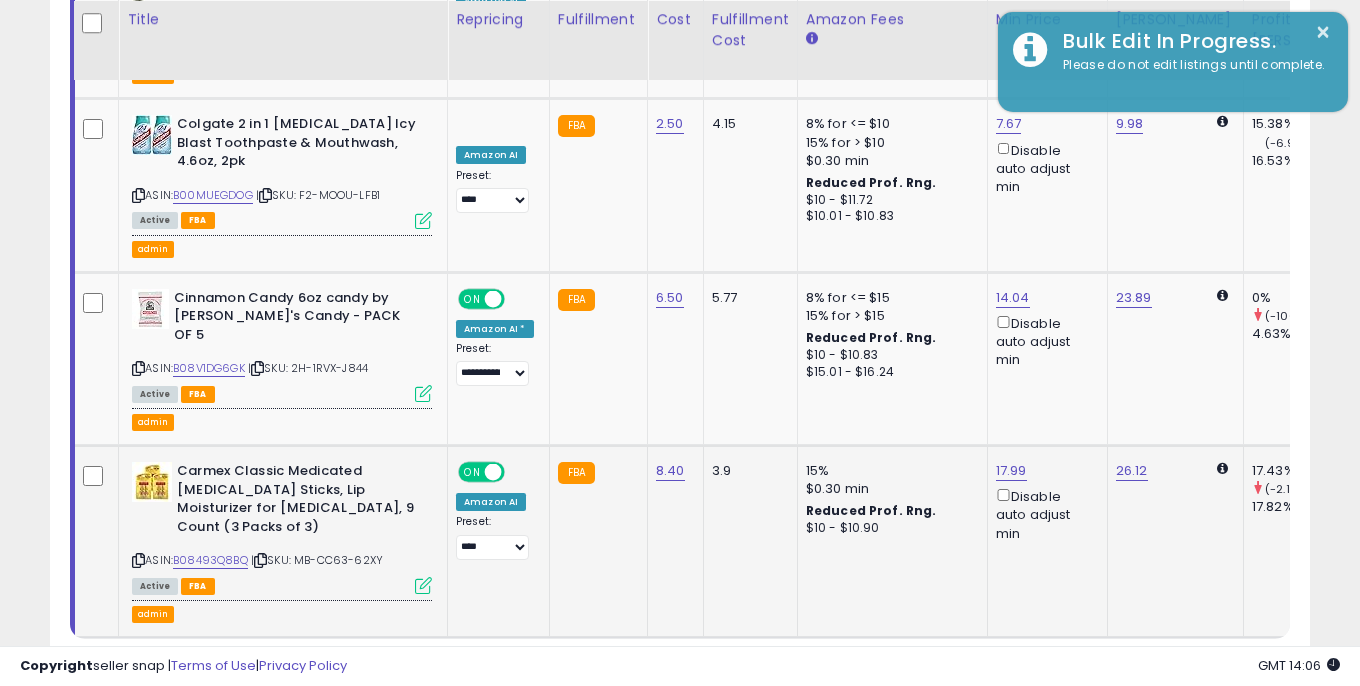 scroll, scrollTop: 0, scrollLeft: 451, axis: horizontal 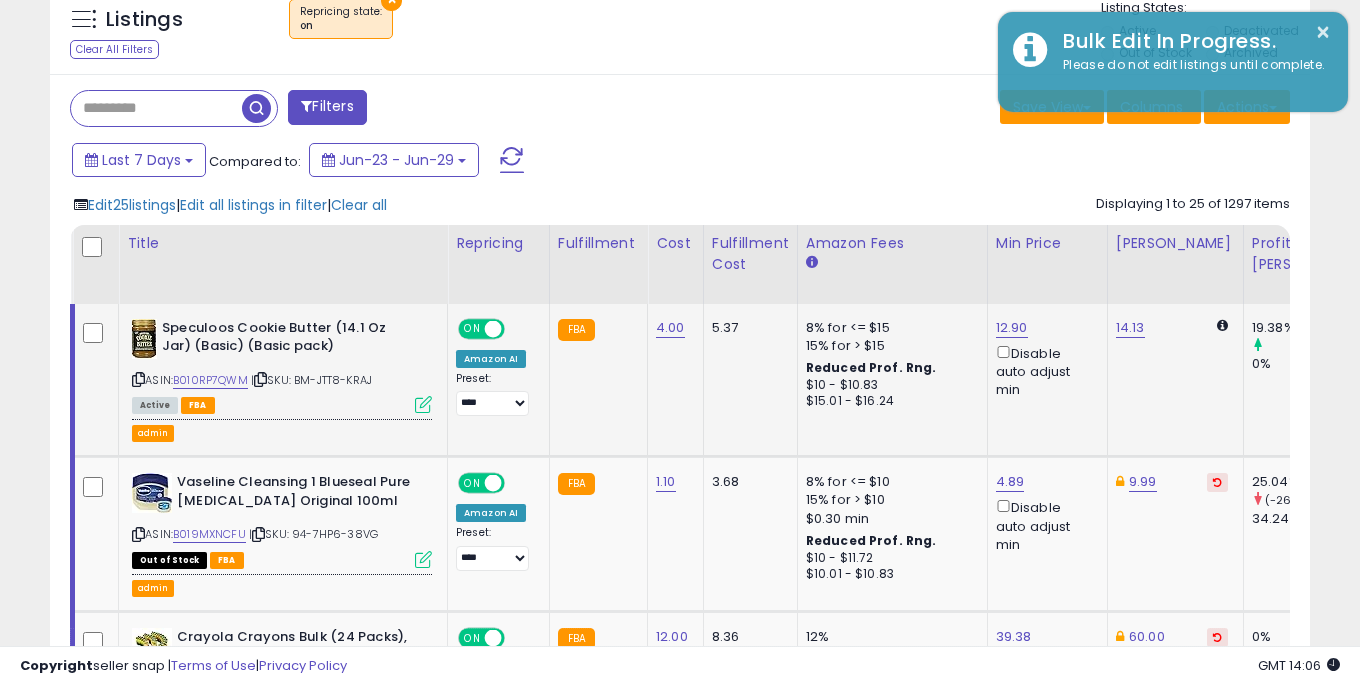 click at bounding box center (423, 404) 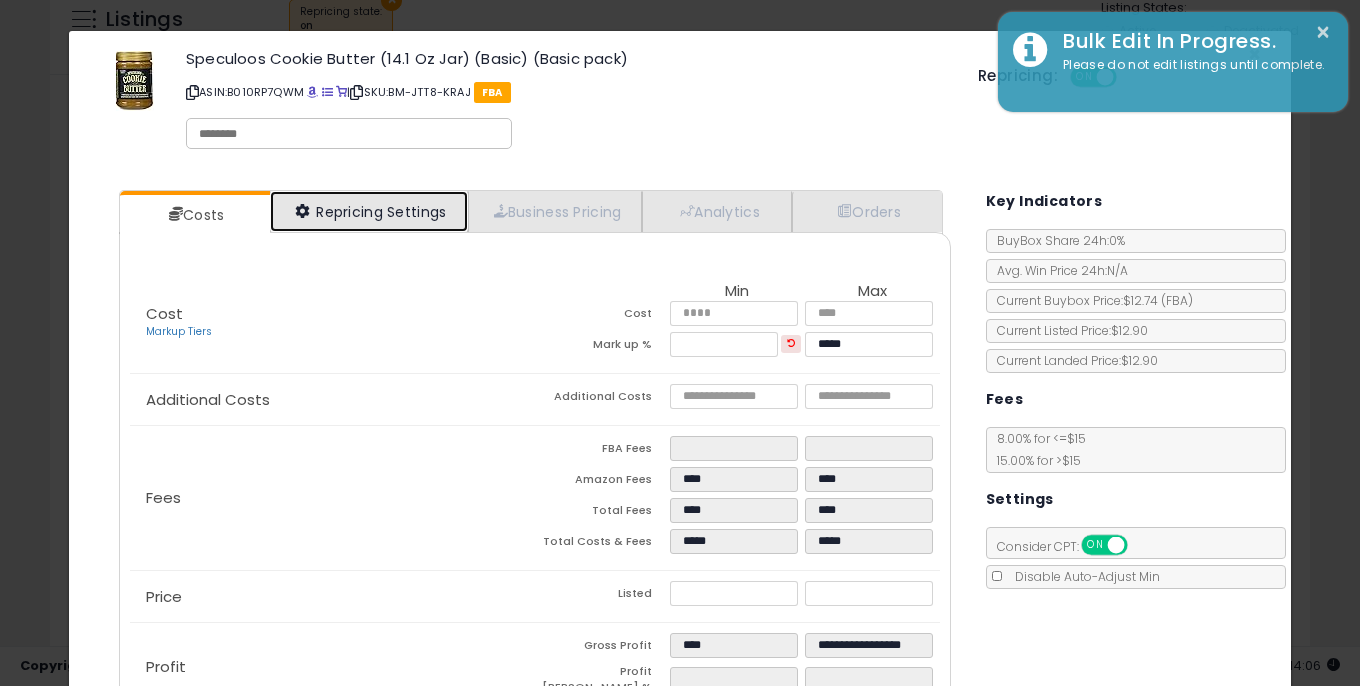 click on "Repricing Settings" at bounding box center (369, 211) 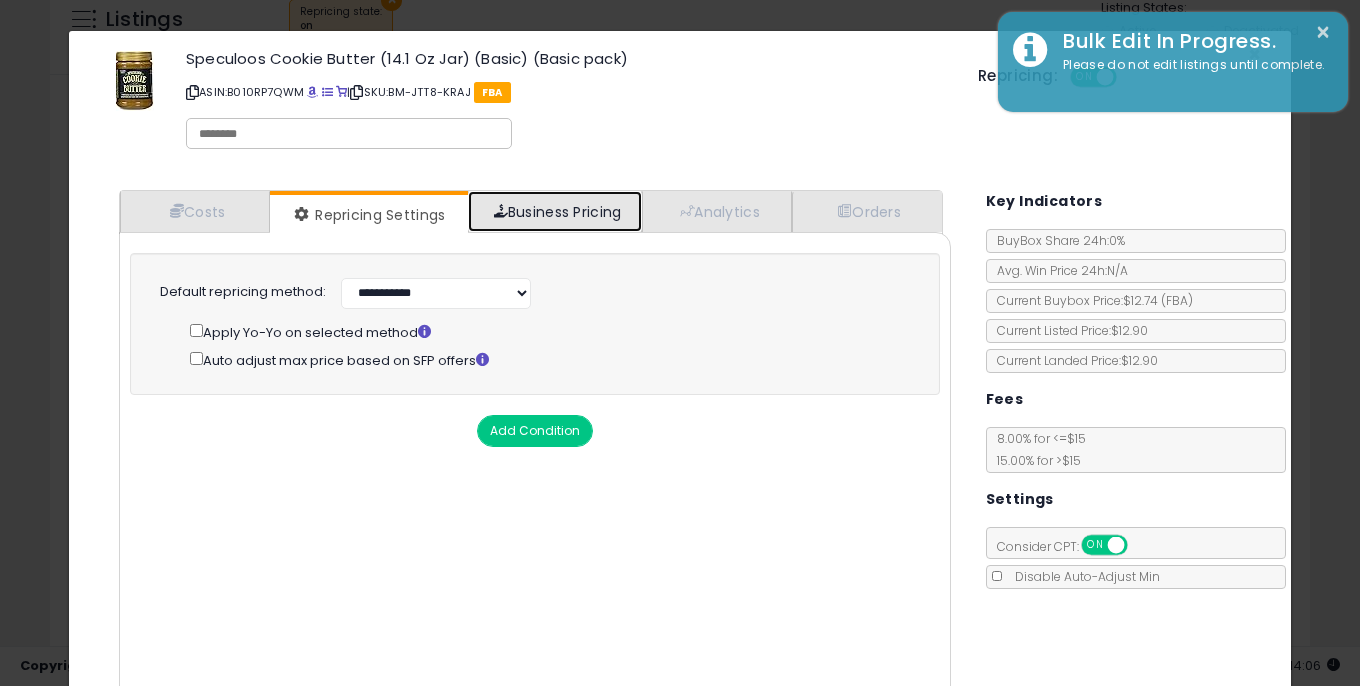 click on "Business Pricing" at bounding box center (555, 211) 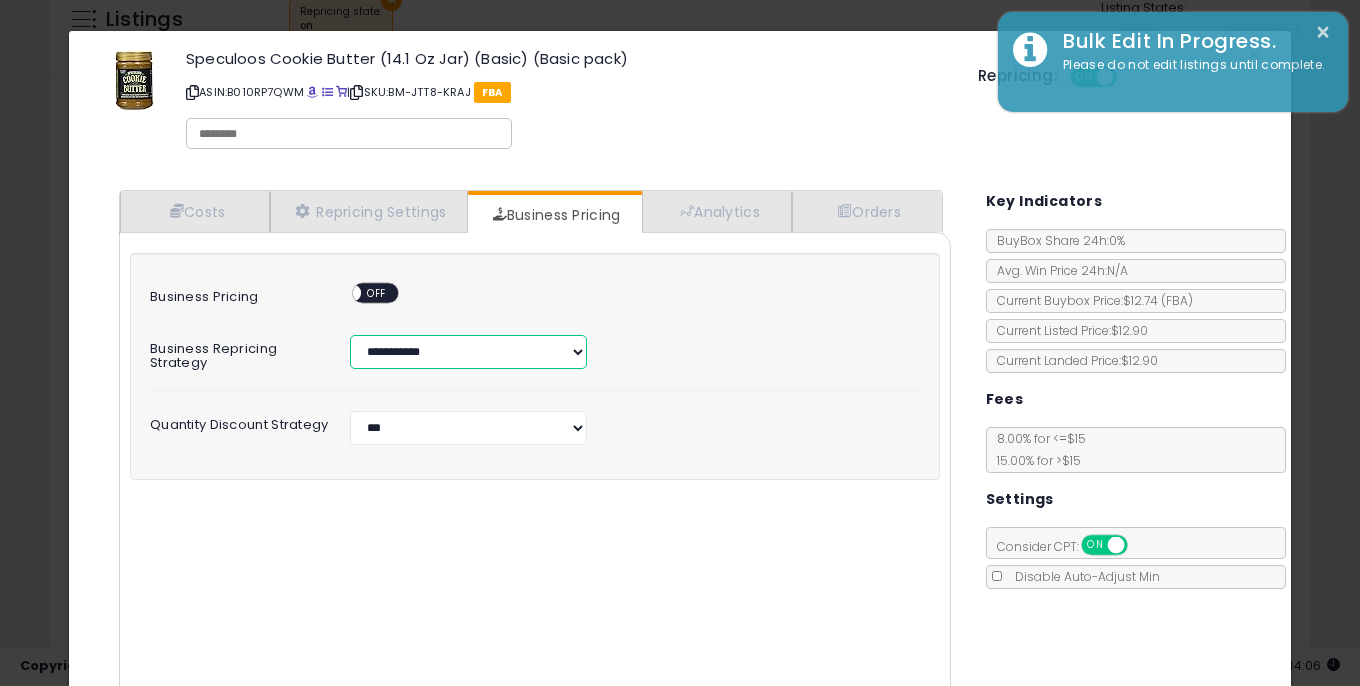 click on "**********" at bounding box center [468, 352] 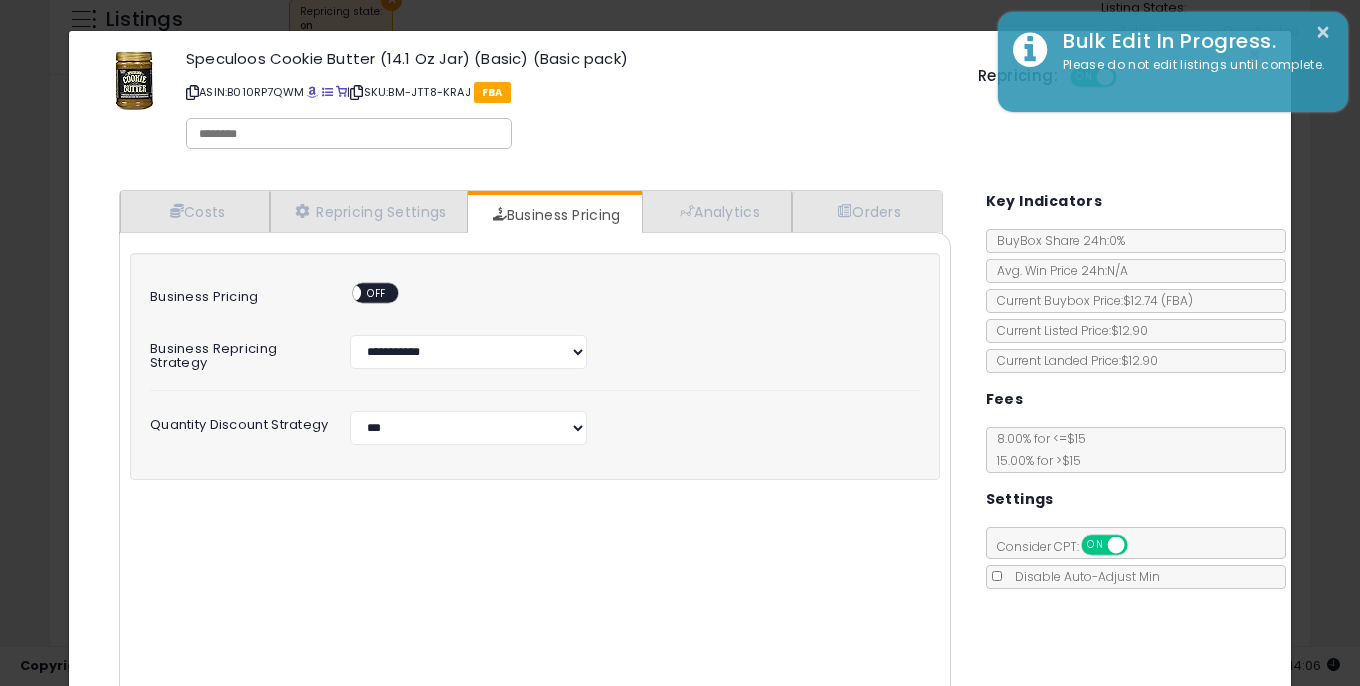 drag, startPoint x: 144, startPoint y: 472, endPoint x: 325, endPoint y: 472, distance: 181 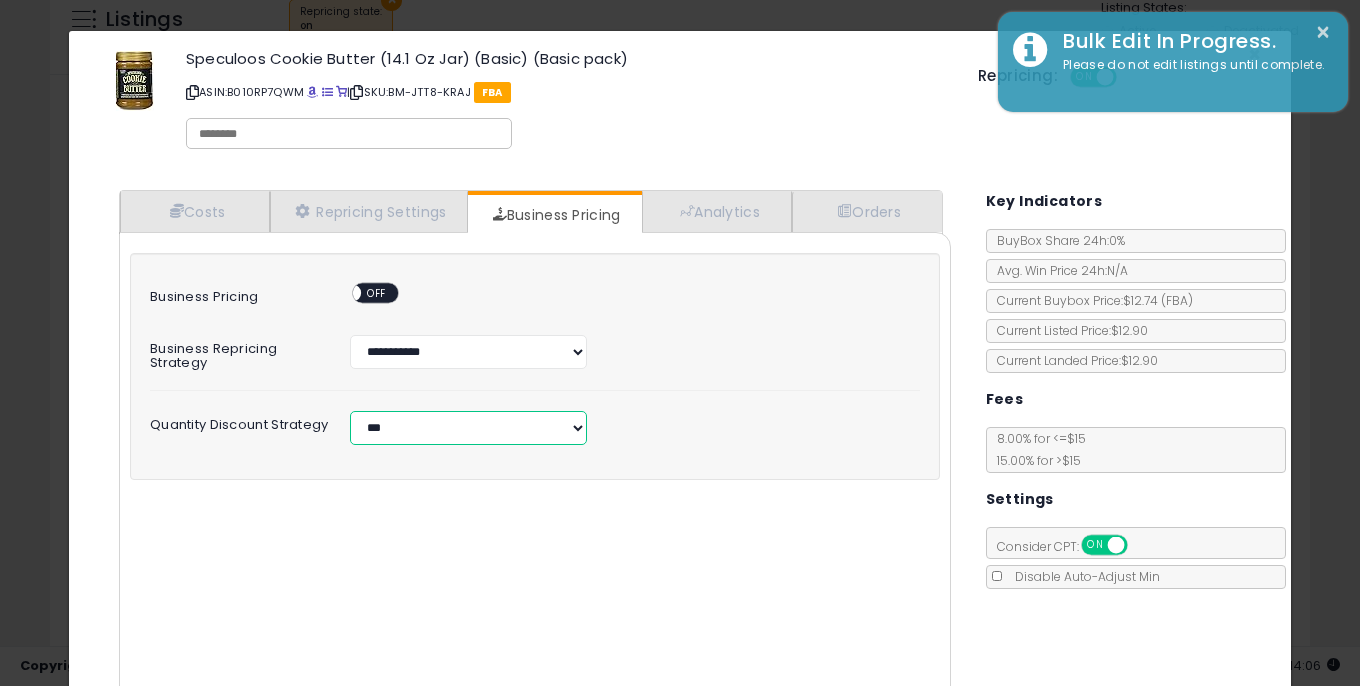 click on "**********" at bounding box center [468, 428] 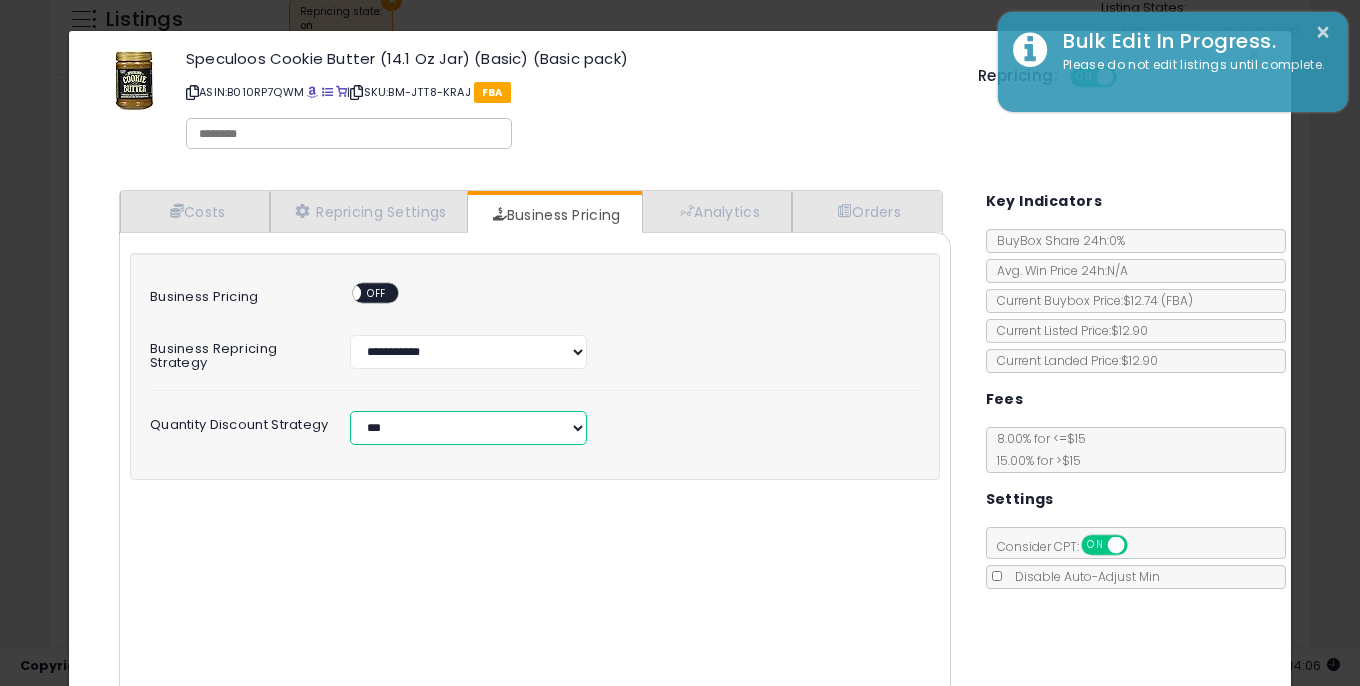 select on "*******" 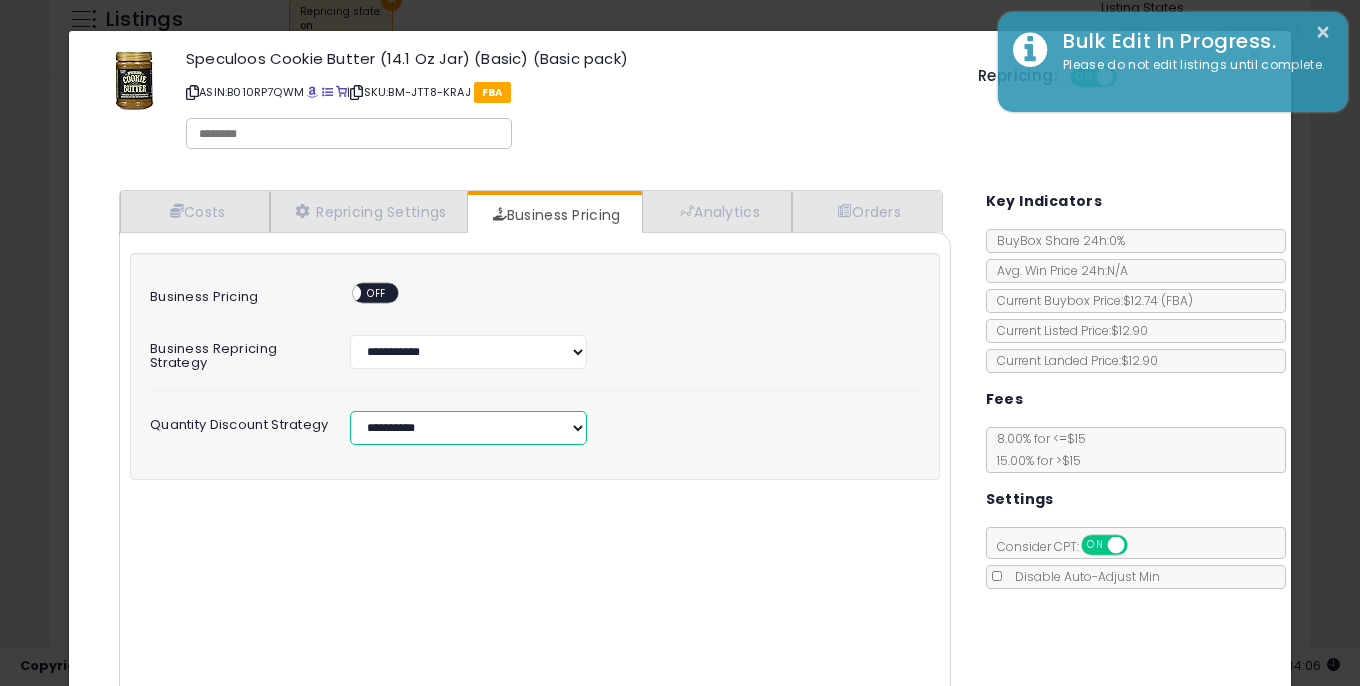 click on "**********" at bounding box center [468, 428] 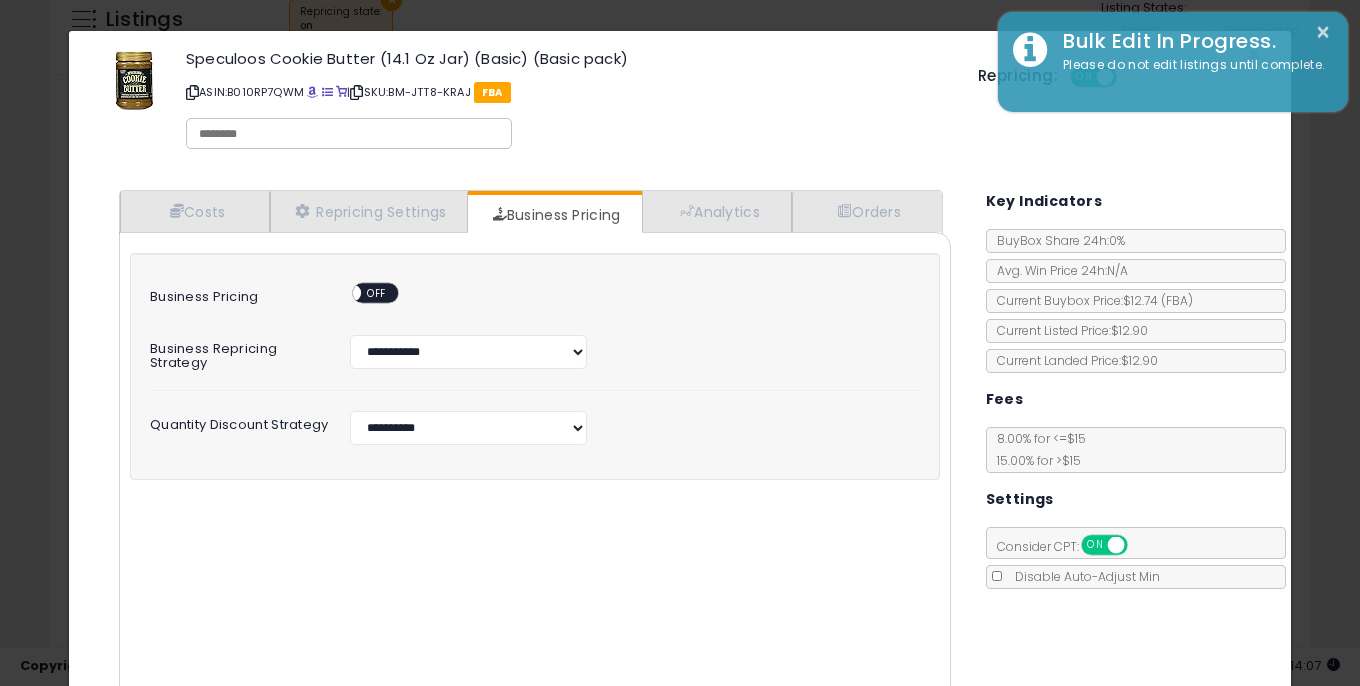 click on "× Close
Speculoos Cookie Butter (14.1 Oz Jar) (Basic) (Basic pack)
ASIN:  B010RP7QWM
|
SKU:  BM-JTT8-KRAJ
FBA
Repricing:
ON   OFF
Retrieving listing data..." 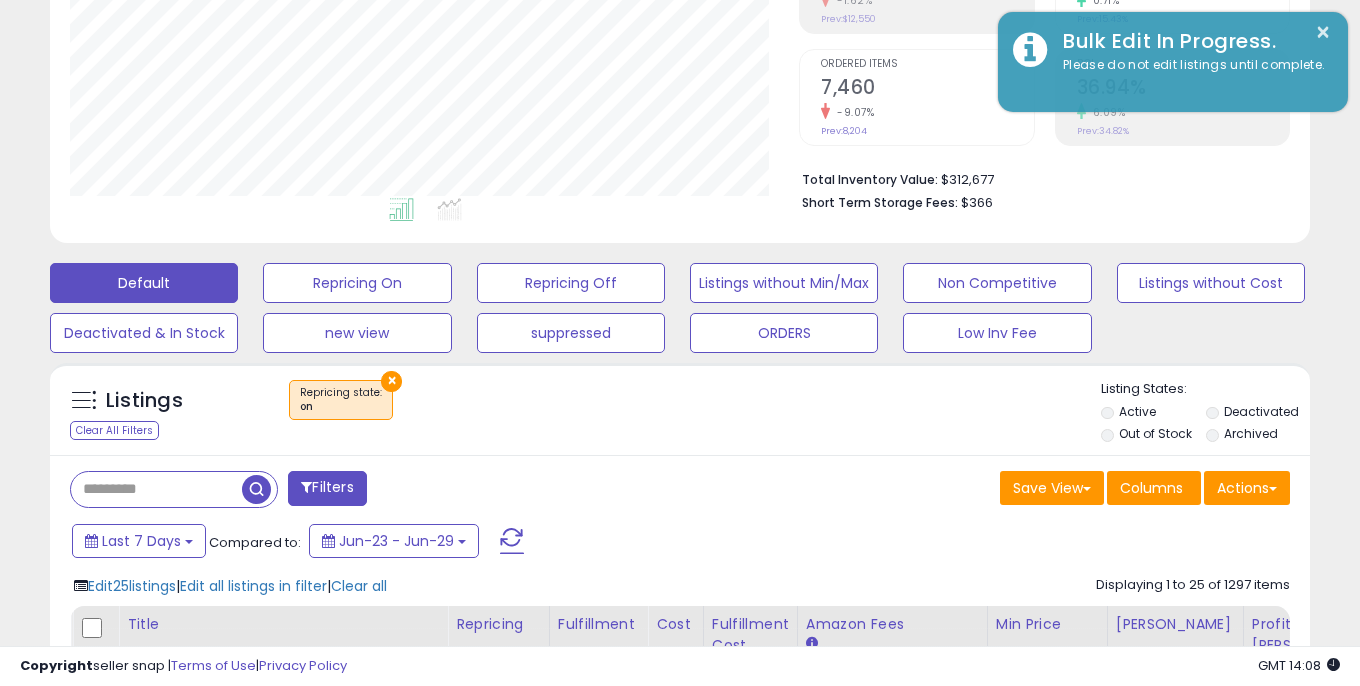 scroll, scrollTop: 0, scrollLeft: 0, axis: both 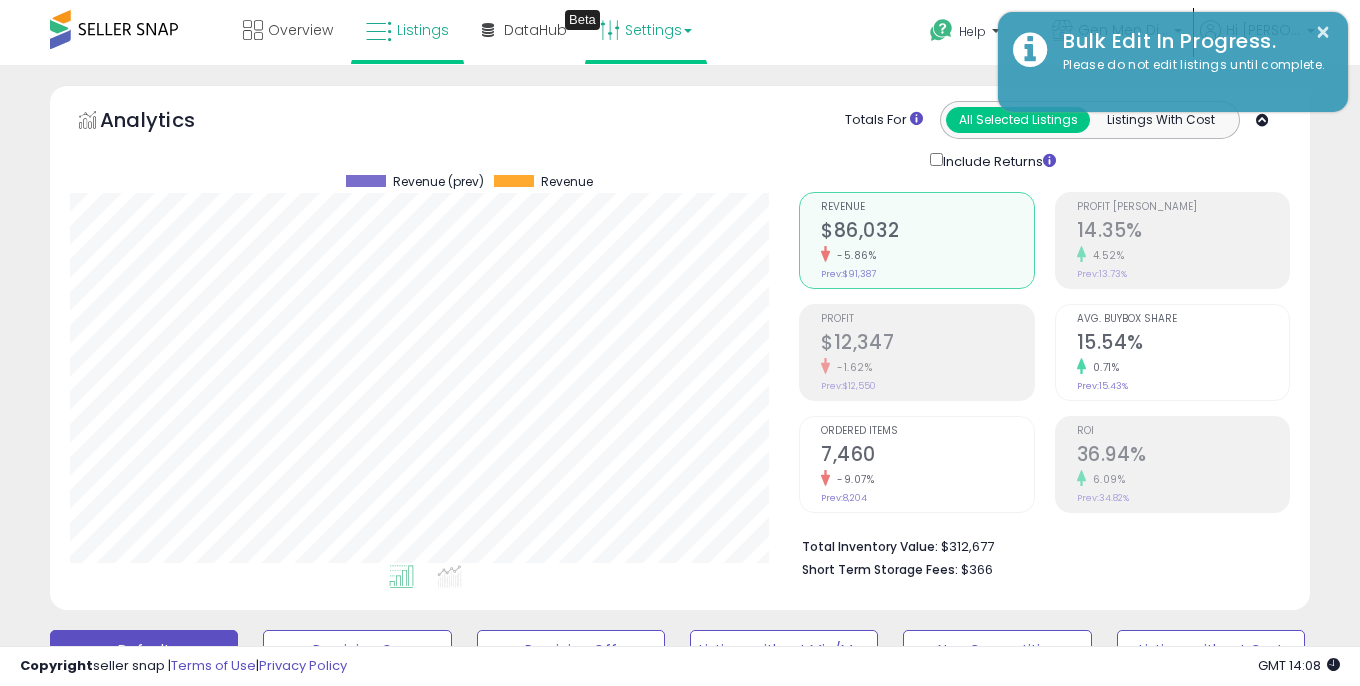 click on "Settings" at bounding box center [646, 30] 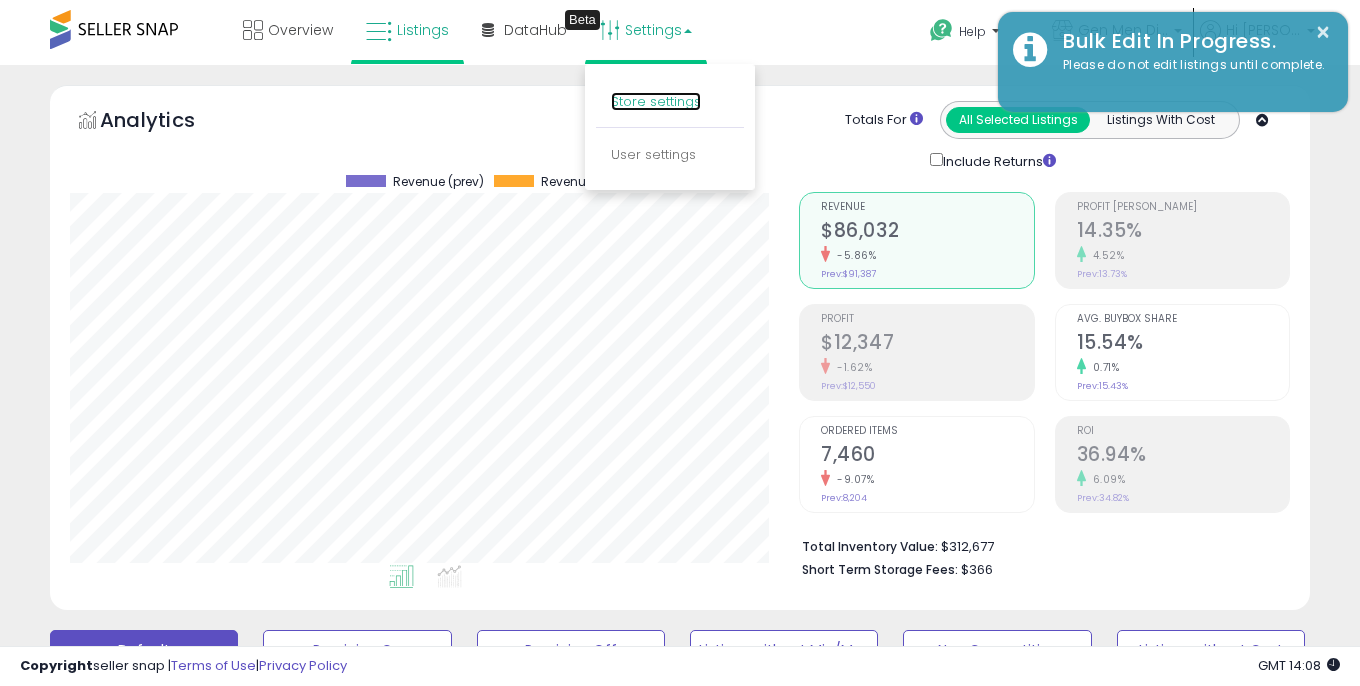 click on "Store
settings" at bounding box center [656, 101] 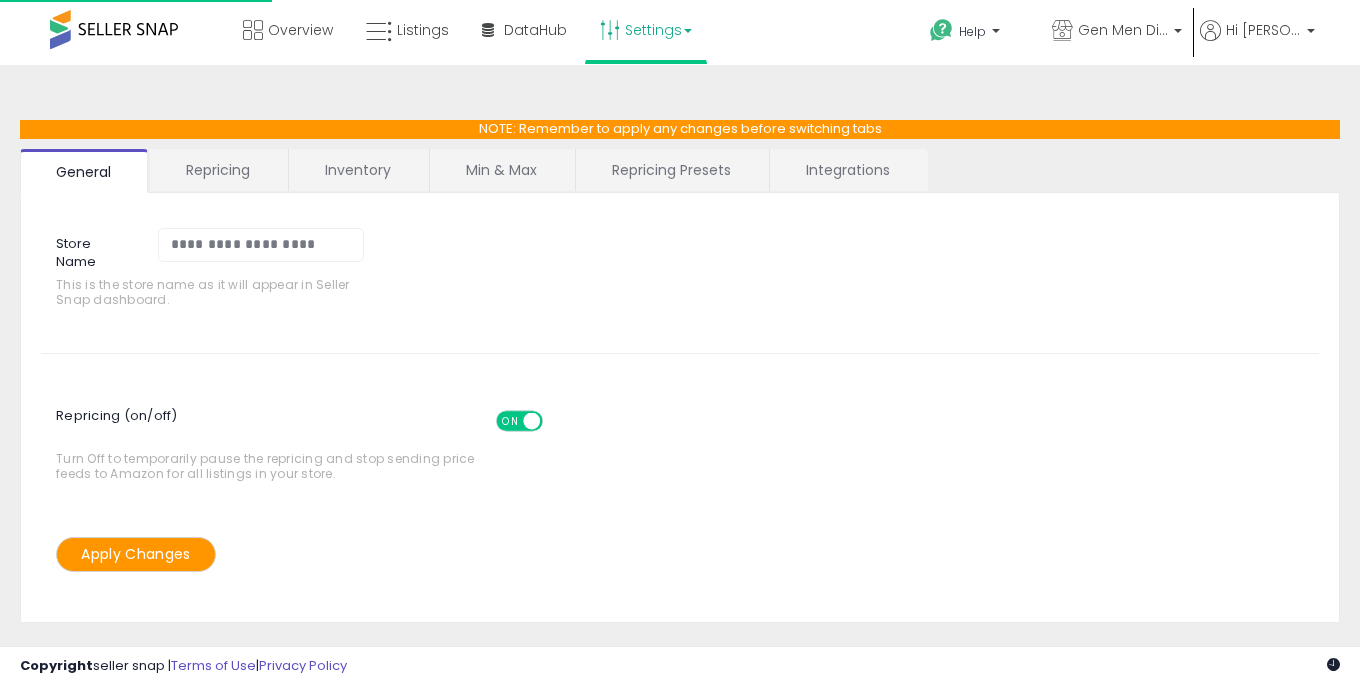 scroll, scrollTop: 0, scrollLeft: 0, axis: both 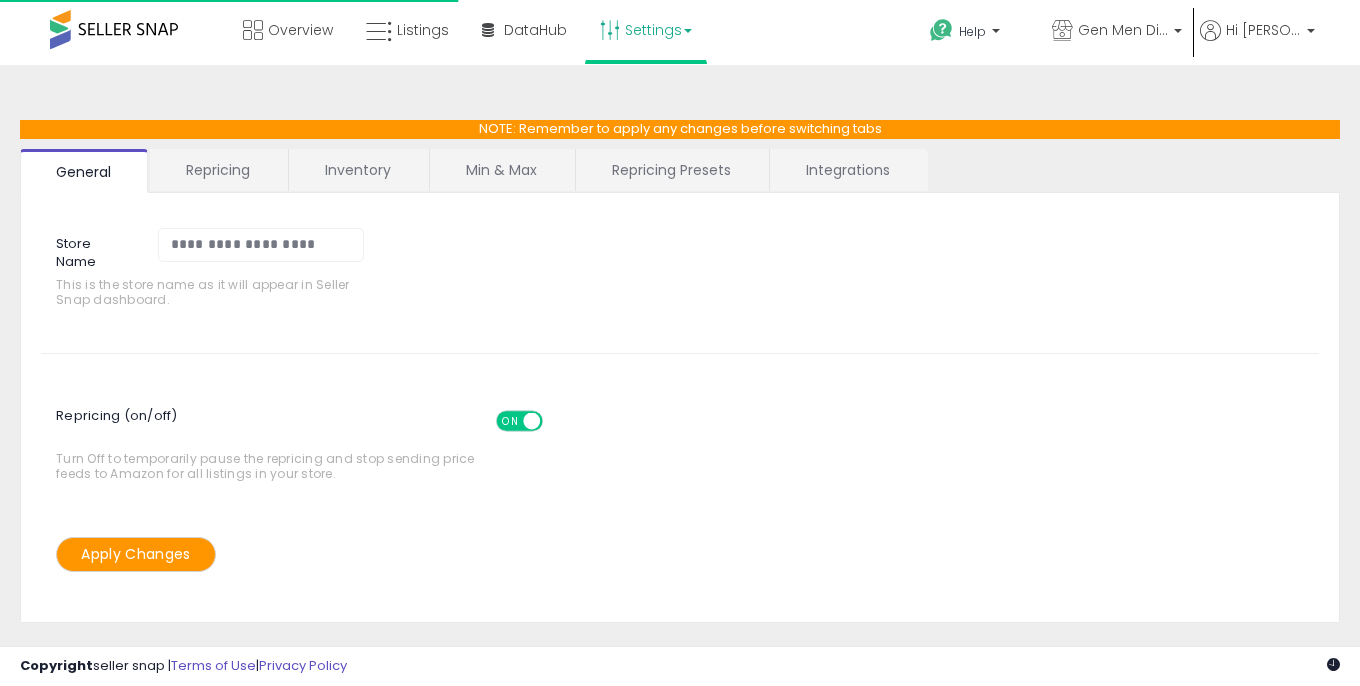 select on "*******" 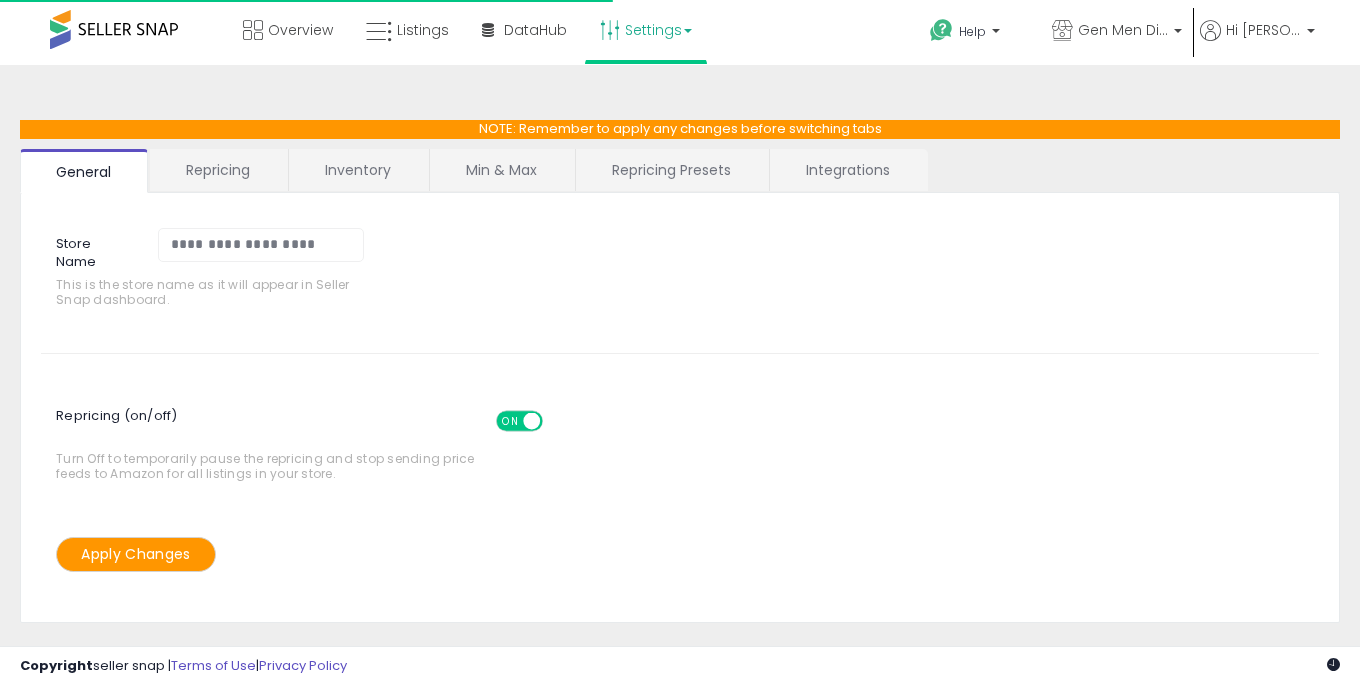 click on "Repricing Presets" at bounding box center [671, 170] 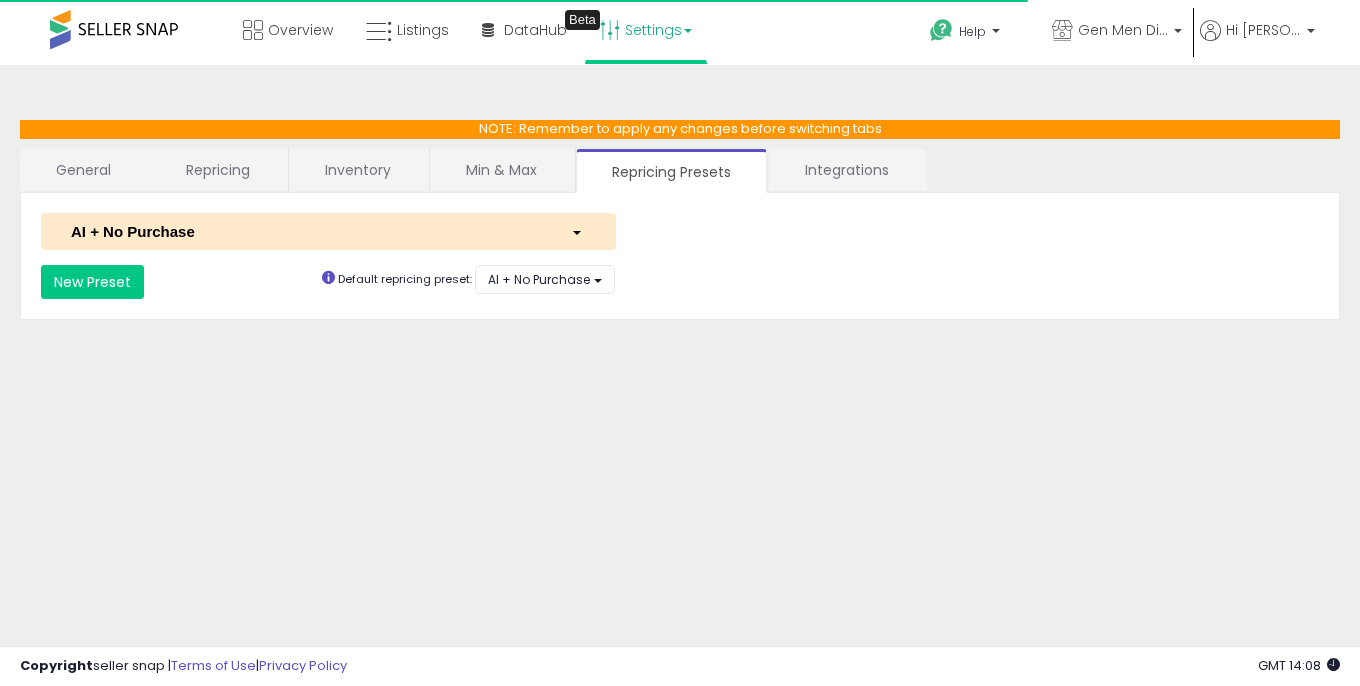 select on "*********" 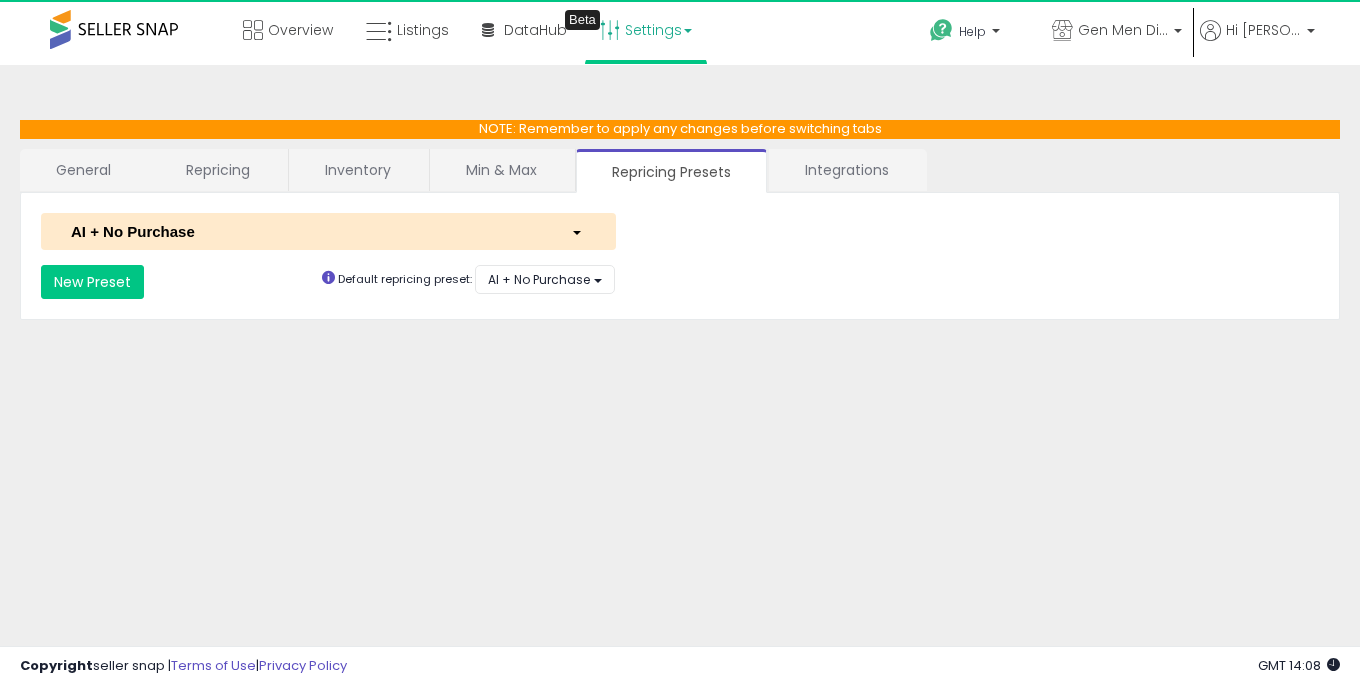select on "**********" 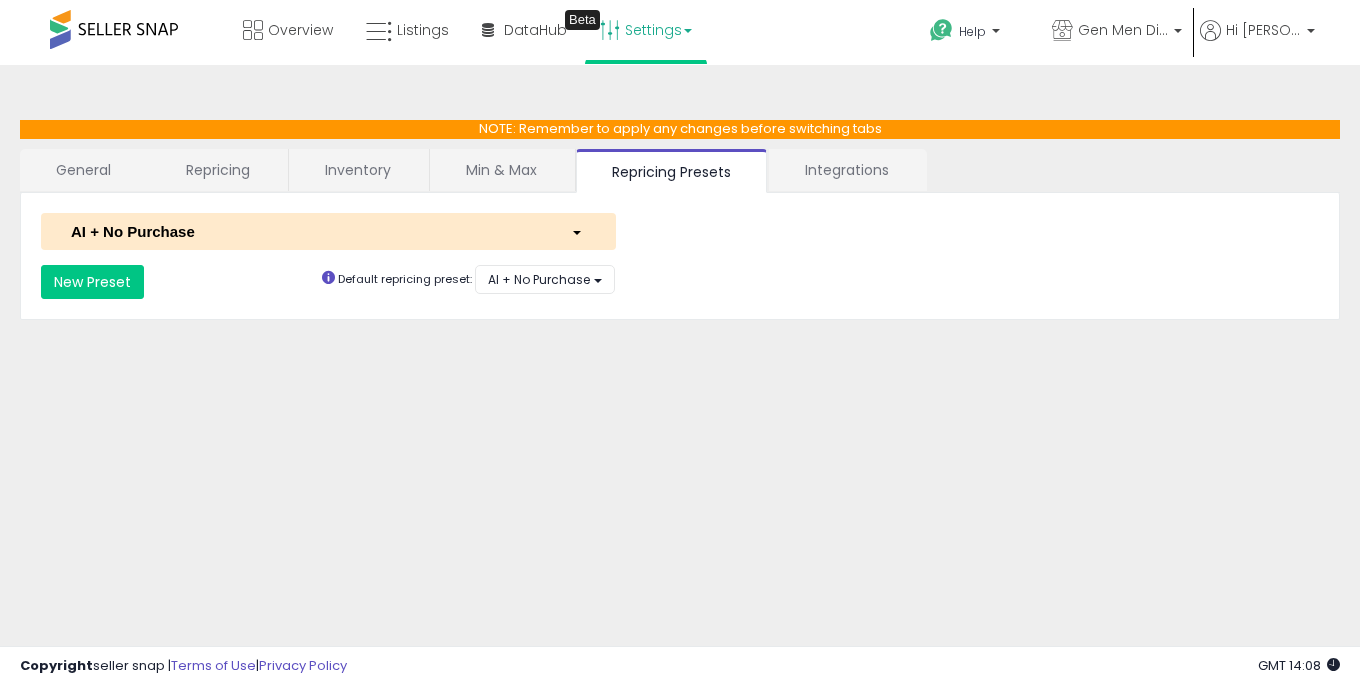 select on "**********" 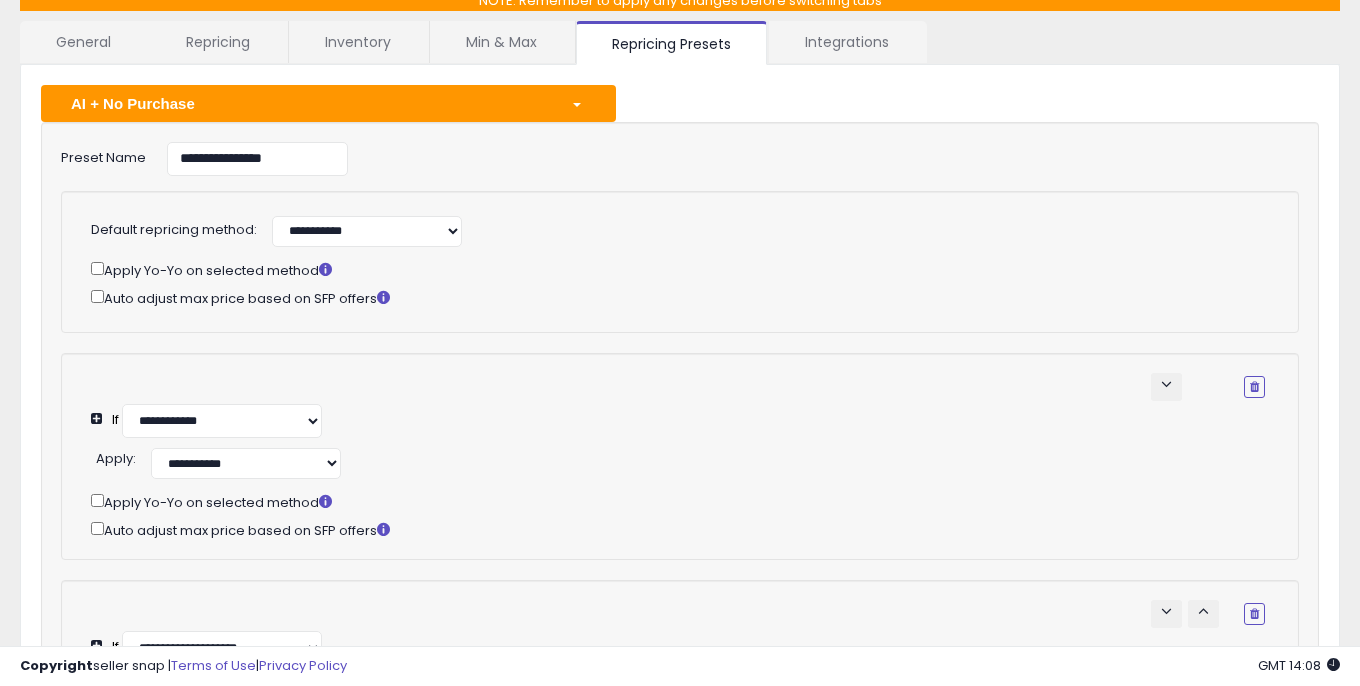 select on "**********" 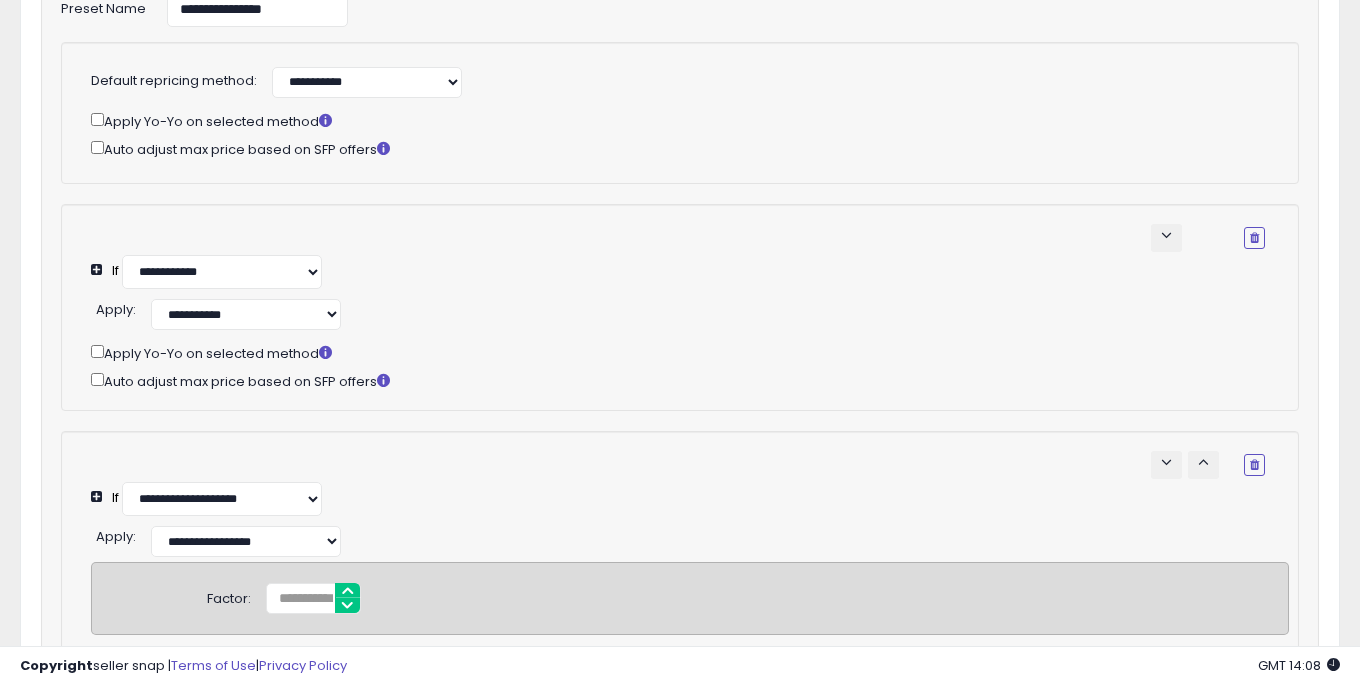 scroll, scrollTop: 335, scrollLeft: 0, axis: vertical 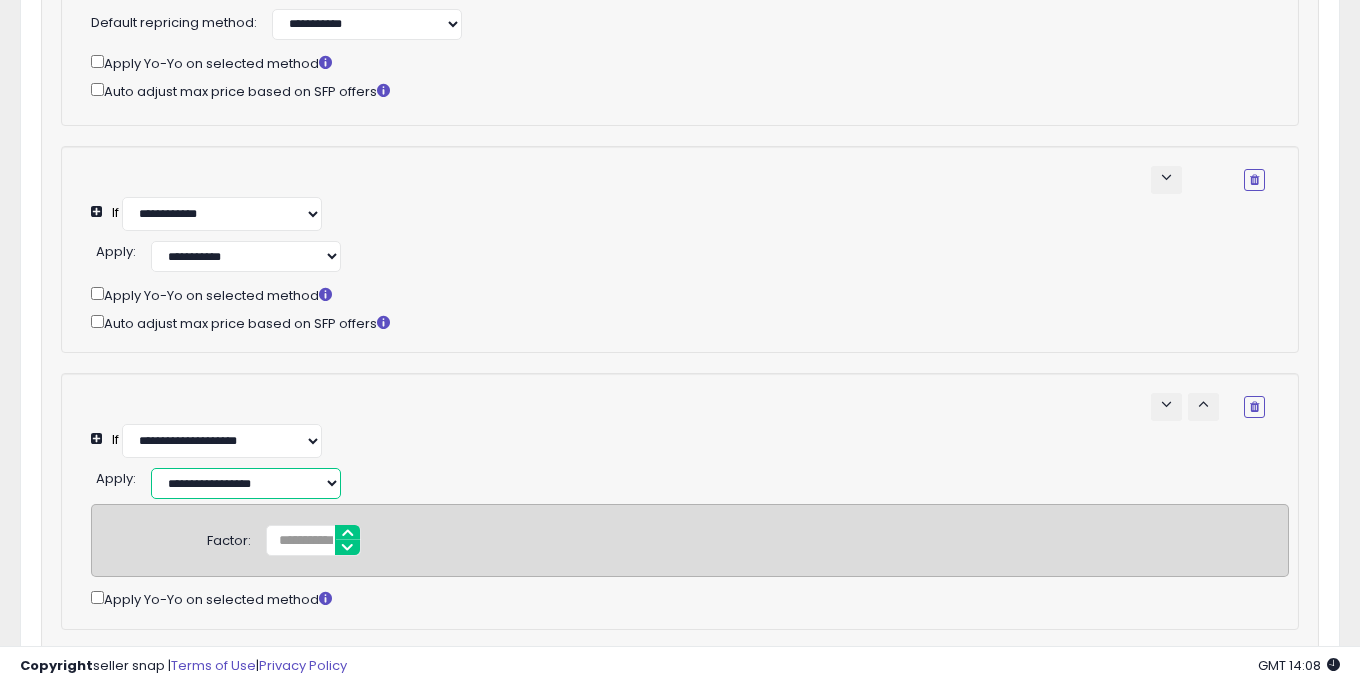 click on "**********" at bounding box center [246, 483] 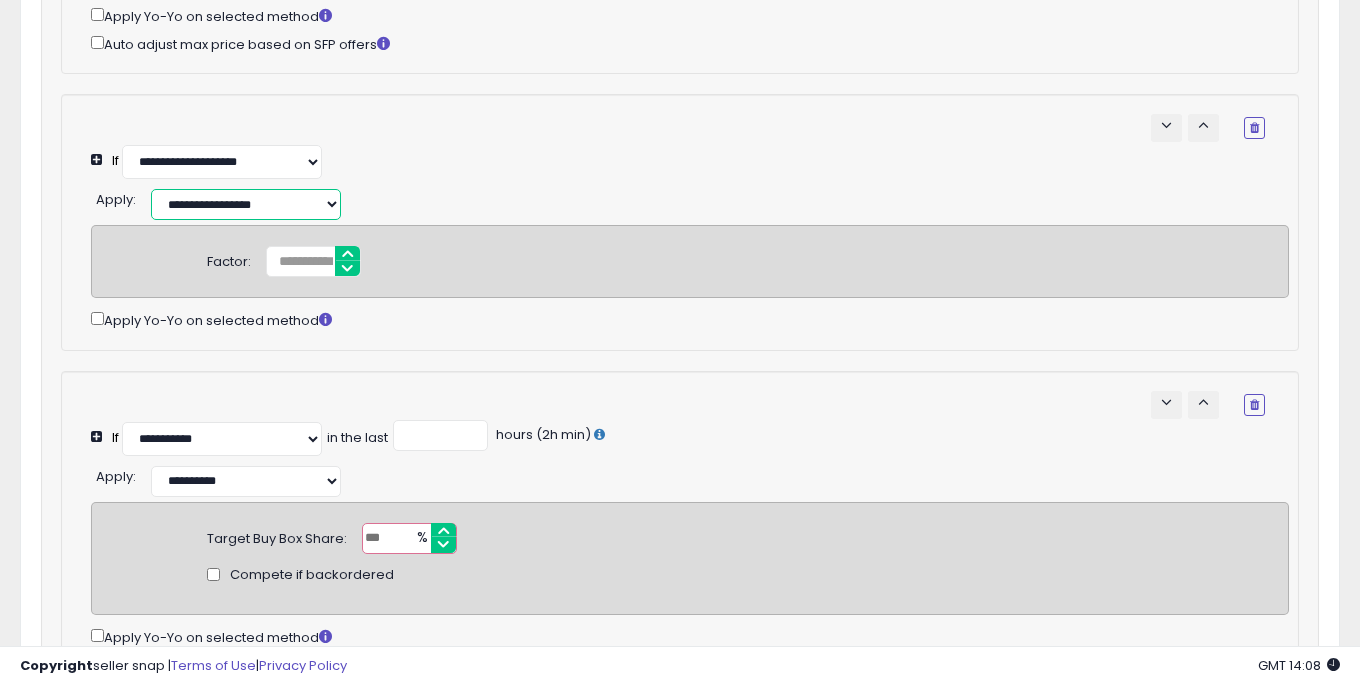 scroll, scrollTop: 612, scrollLeft: 0, axis: vertical 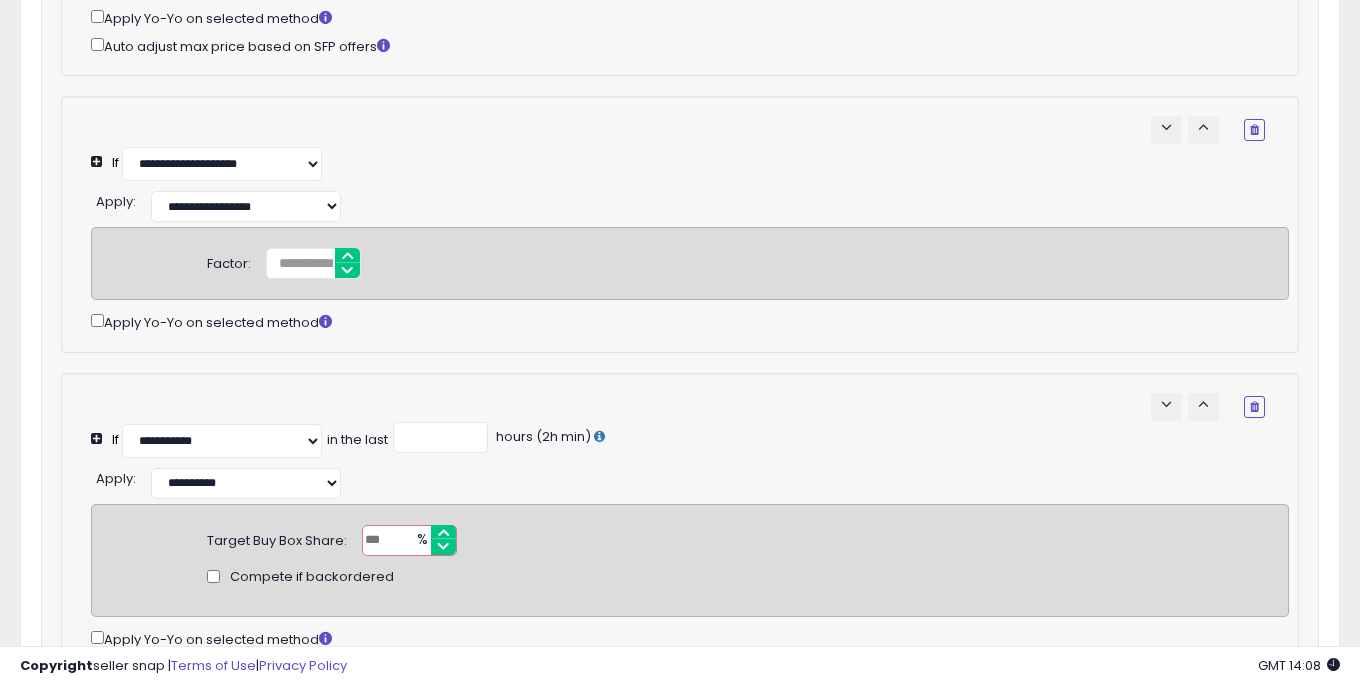 click on "Factor:
*" at bounding box center [690, 263] 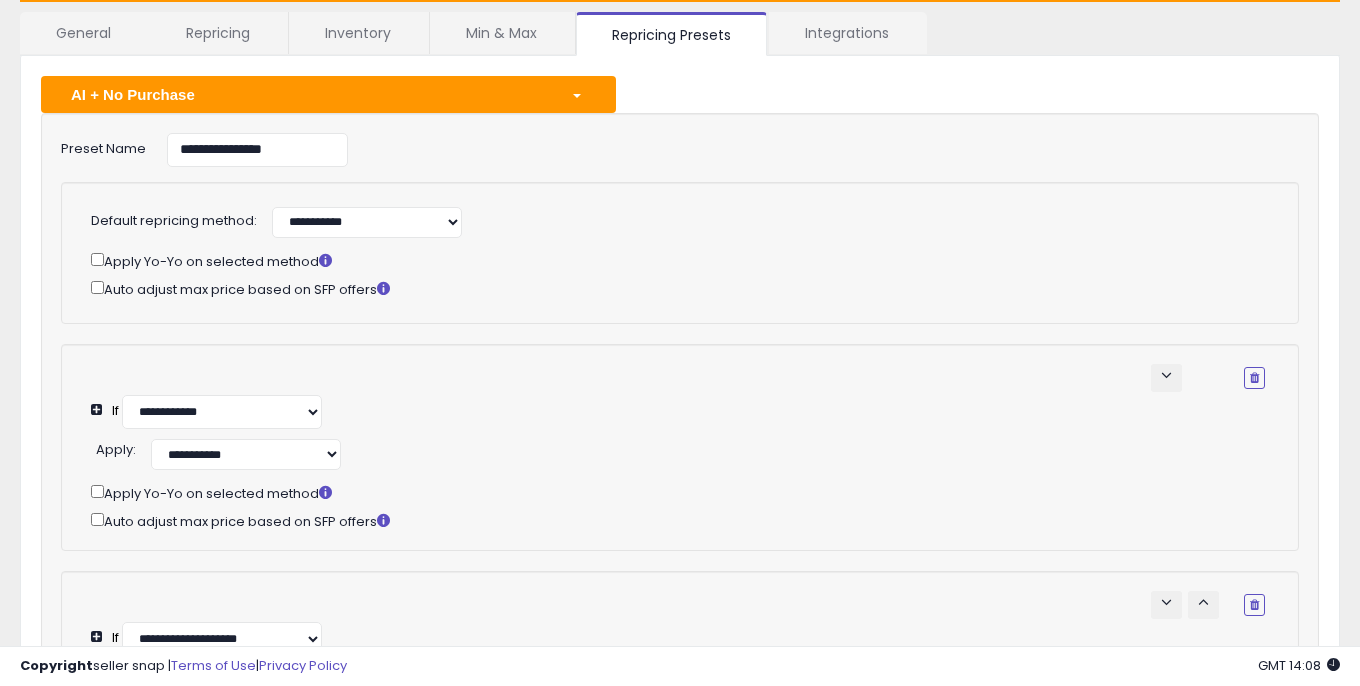 scroll, scrollTop: 0, scrollLeft: 0, axis: both 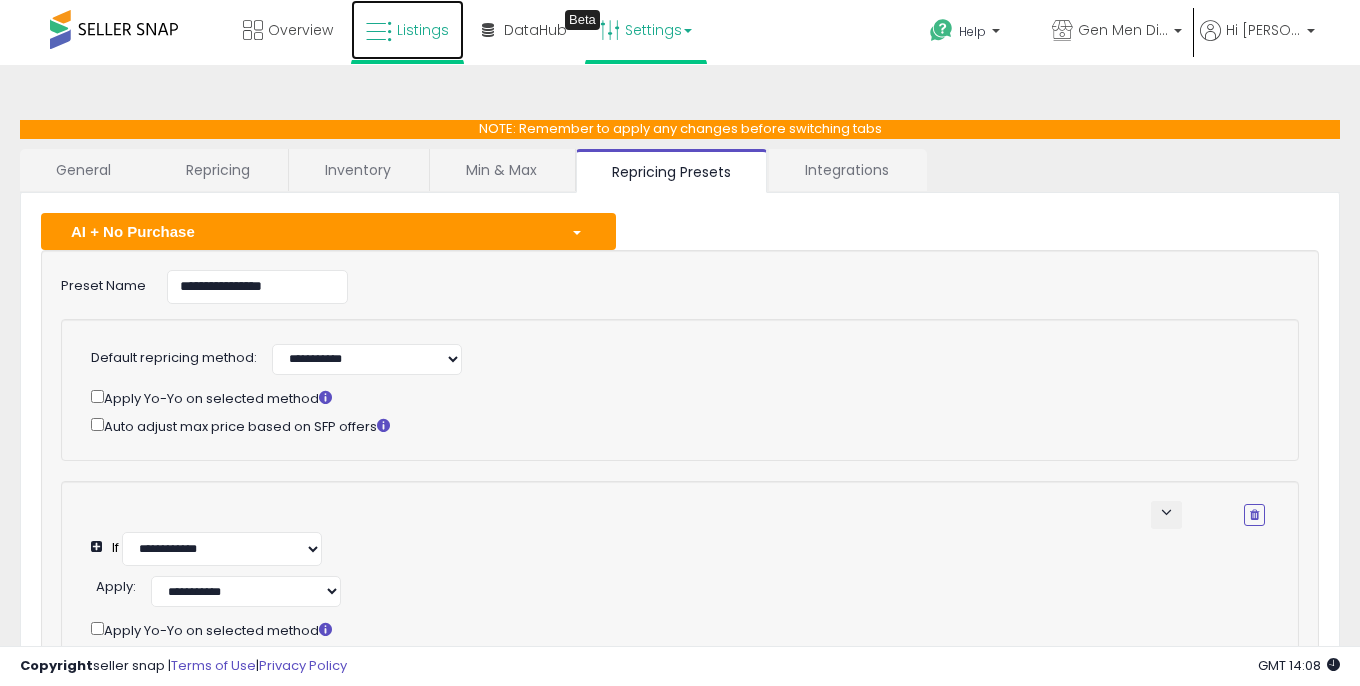 click on "Listings" at bounding box center (407, 30) 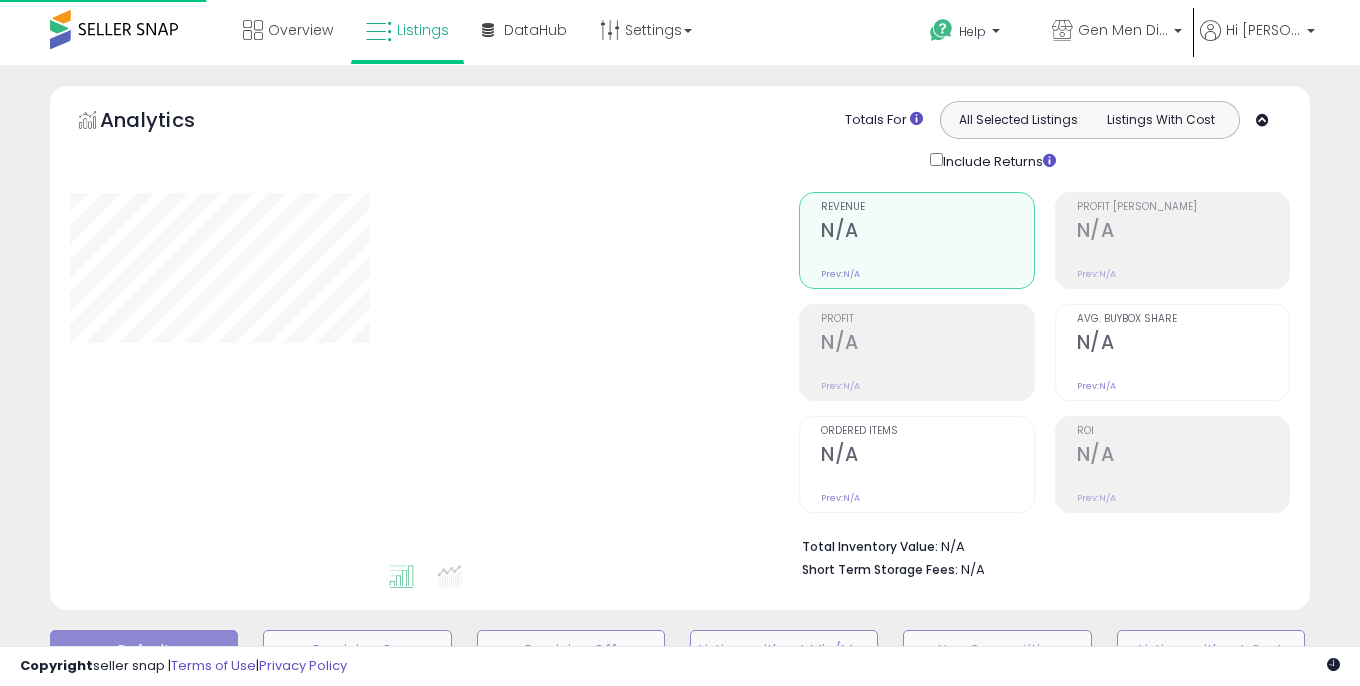 scroll, scrollTop: 0, scrollLeft: 0, axis: both 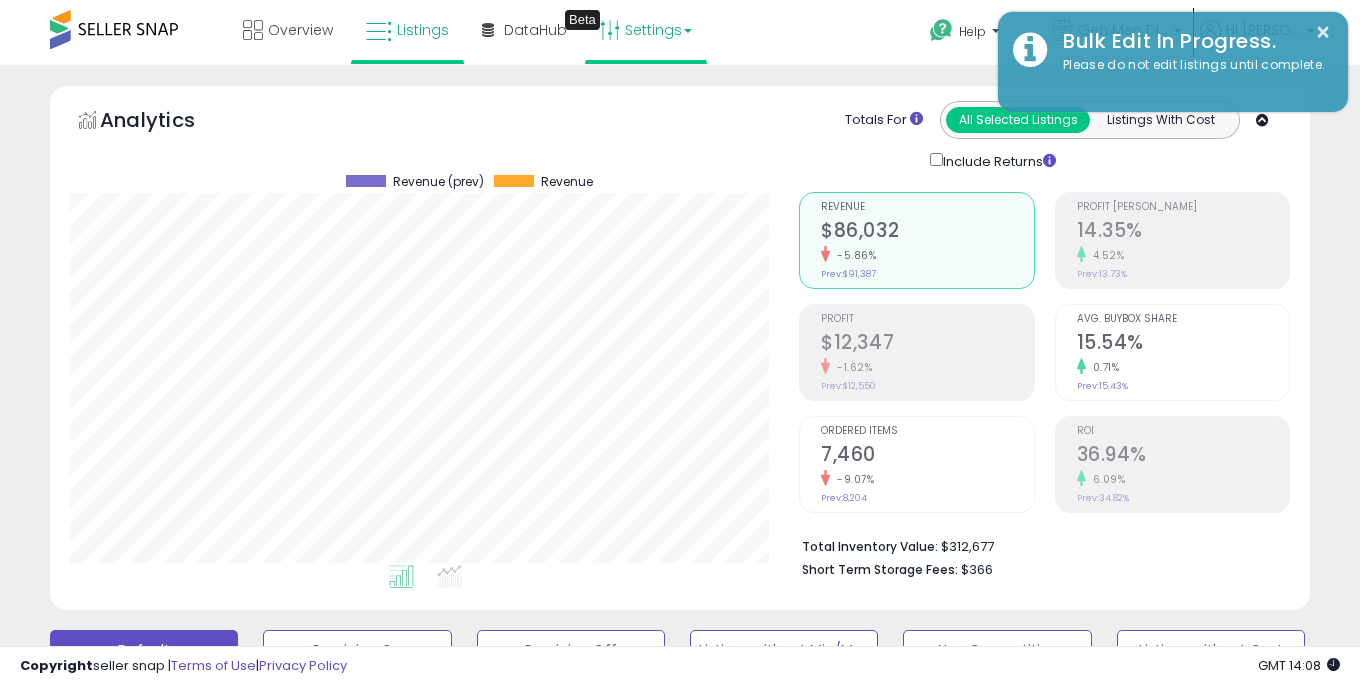 click on "Settings" at bounding box center [646, 30] 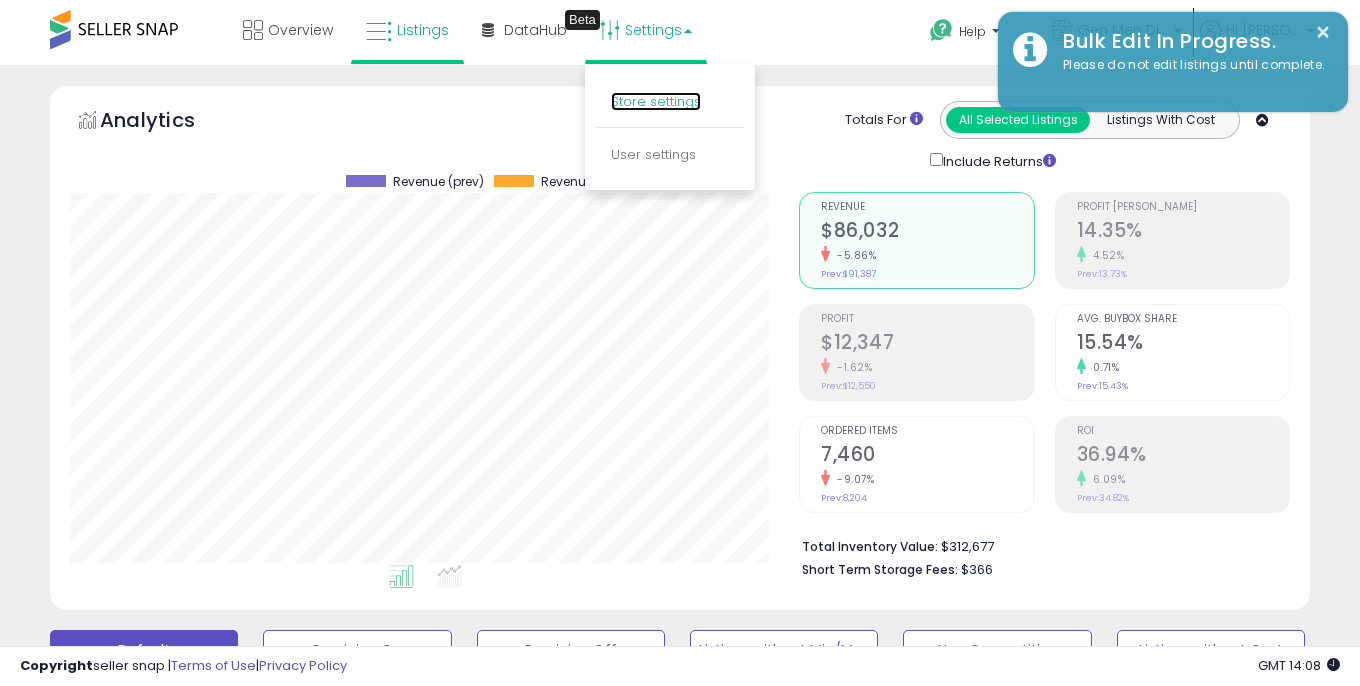 click on "Store
settings" at bounding box center (656, 101) 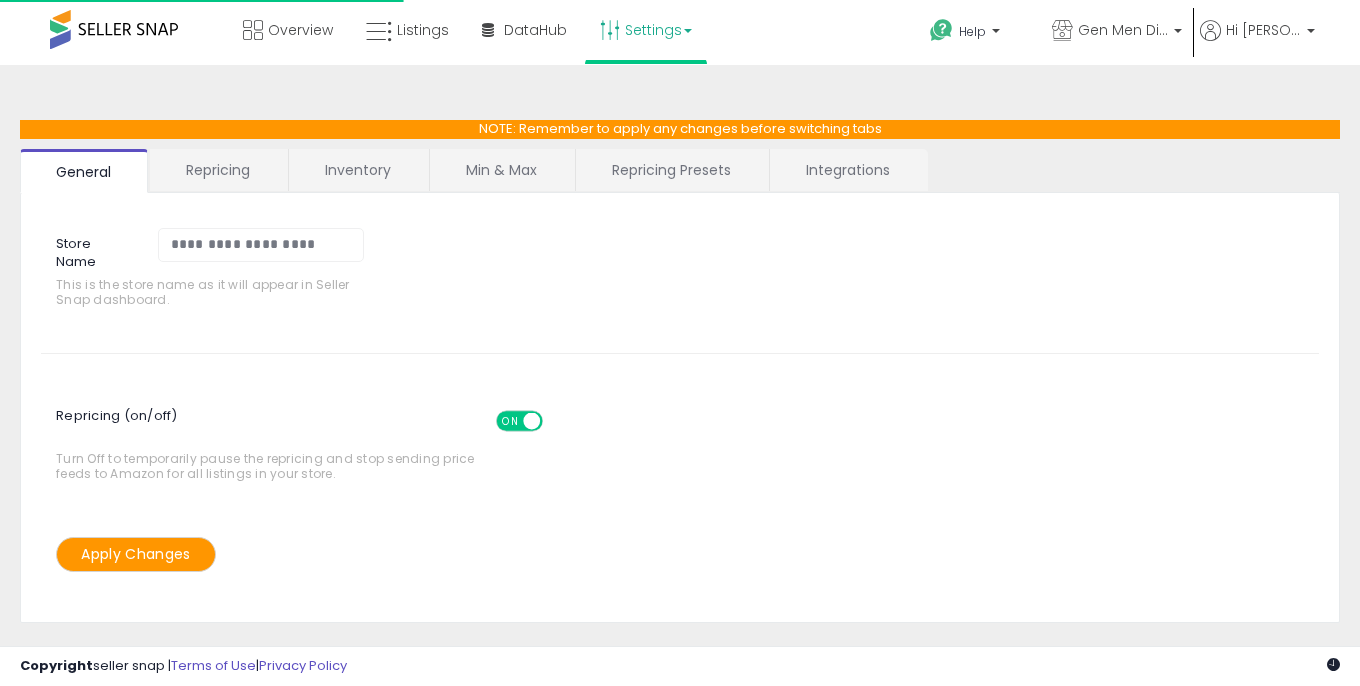 scroll, scrollTop: 0, scrollLeft: 0, axis: both 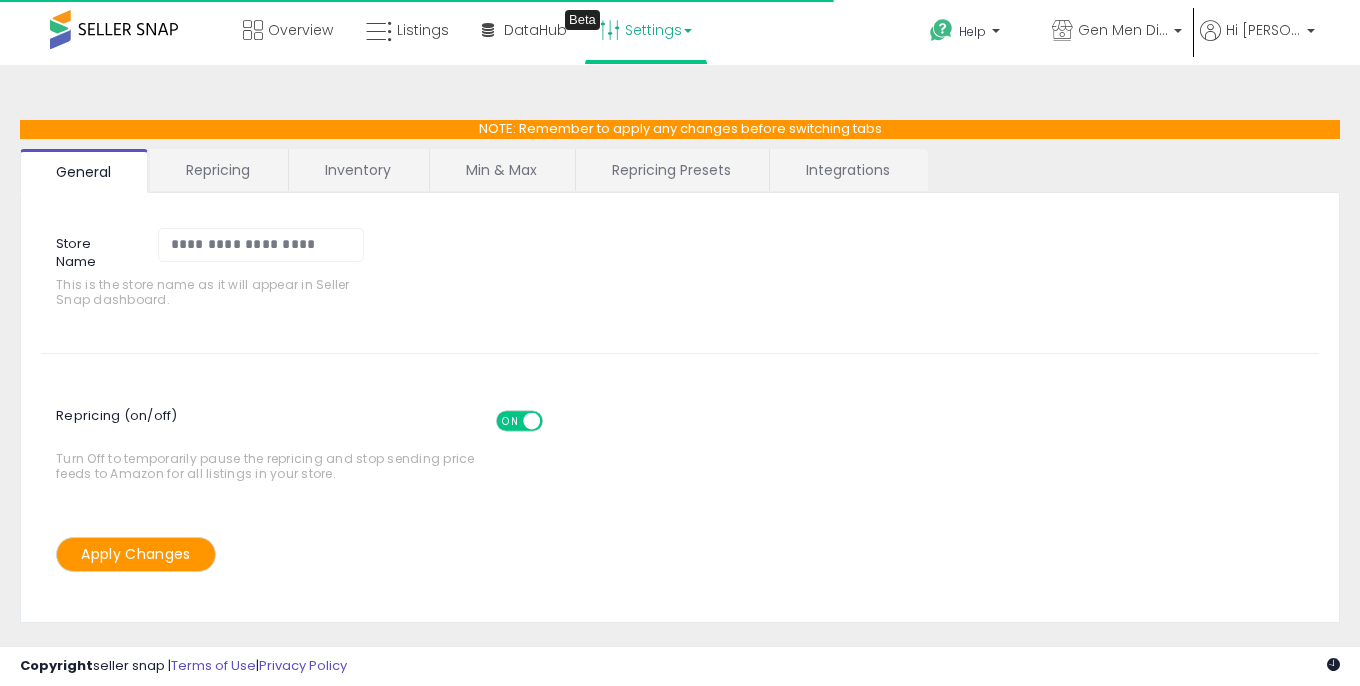 select on "*******" 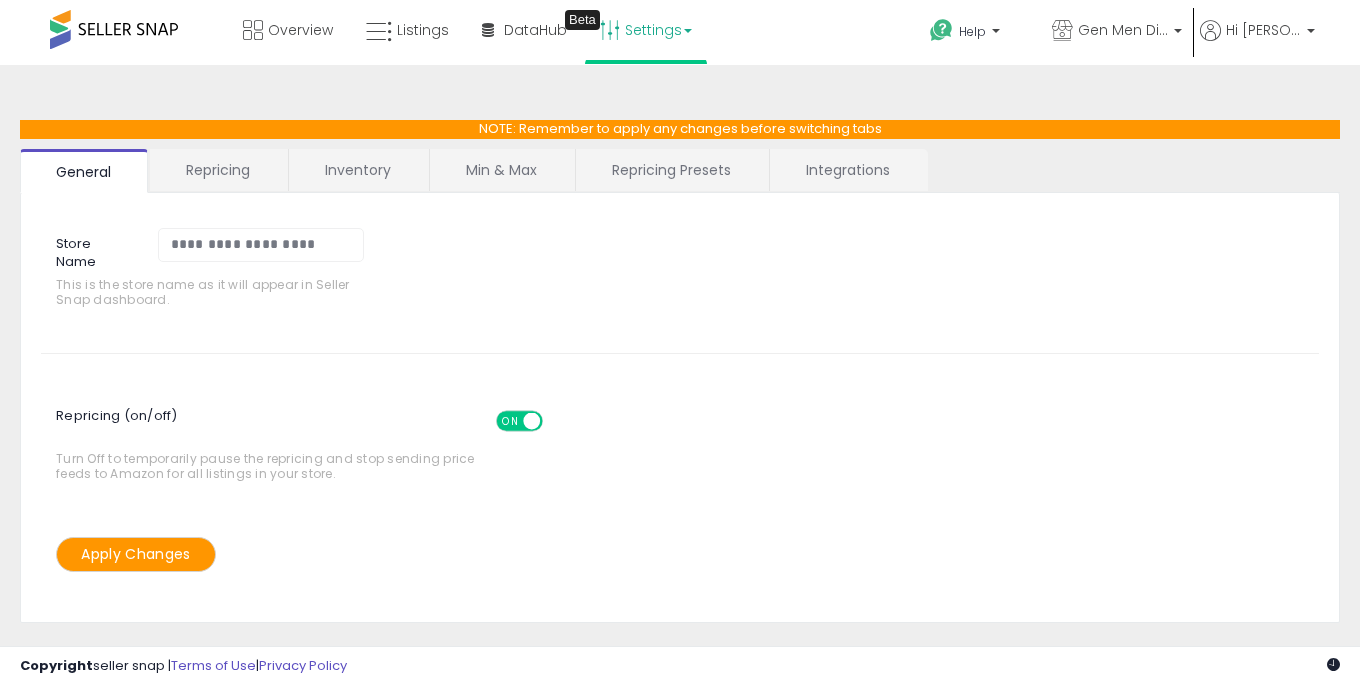 click on "Repricing Presets" at bounding box center (671, 170) 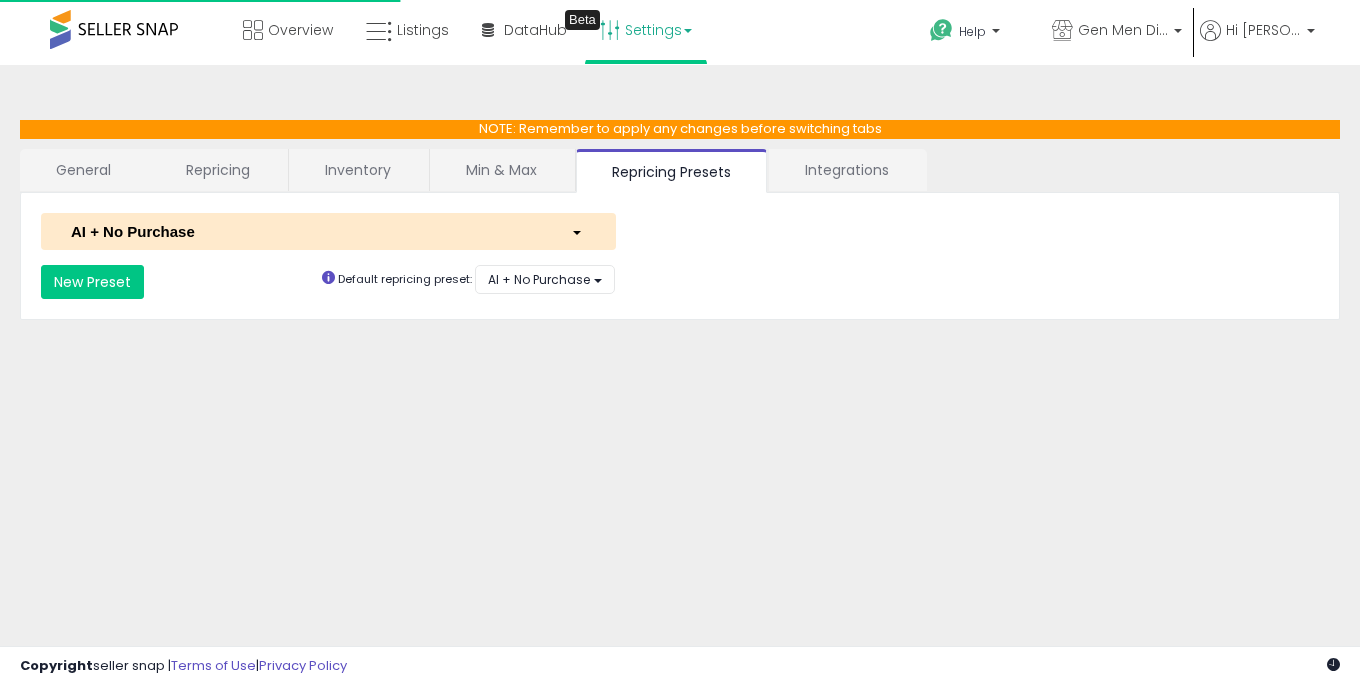 select on "*********" 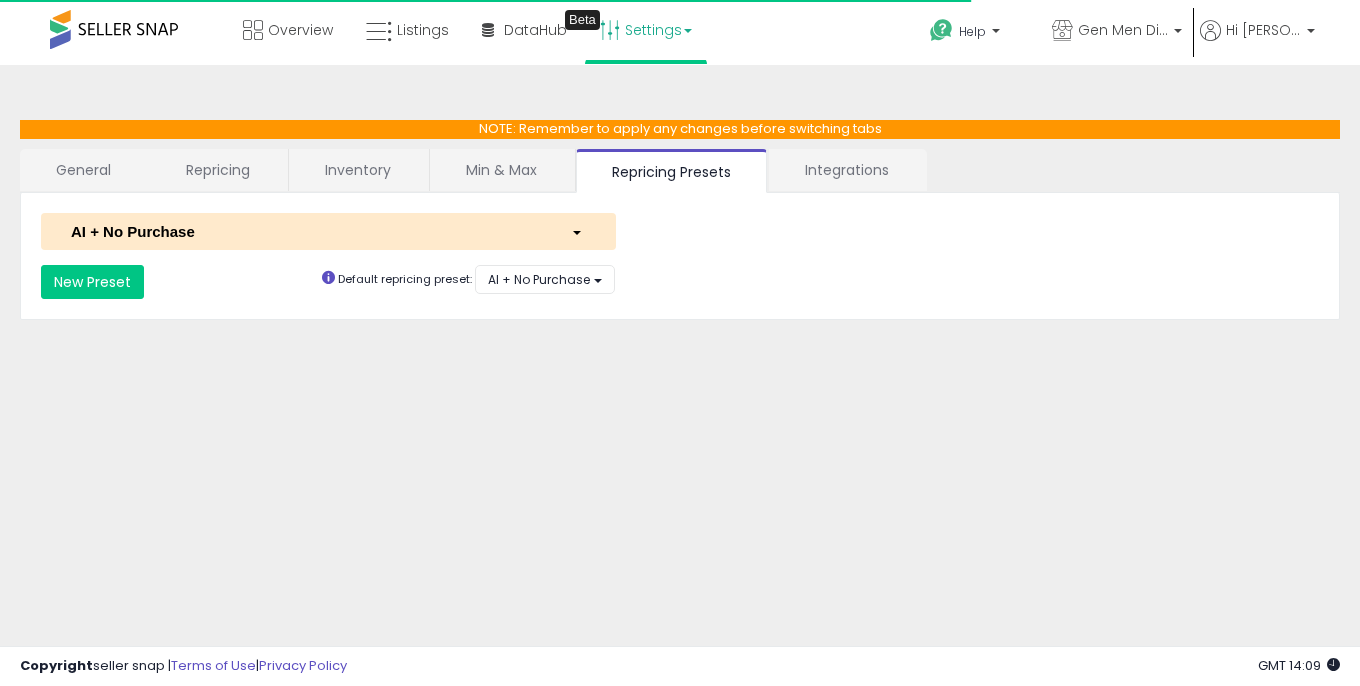select on "**********" 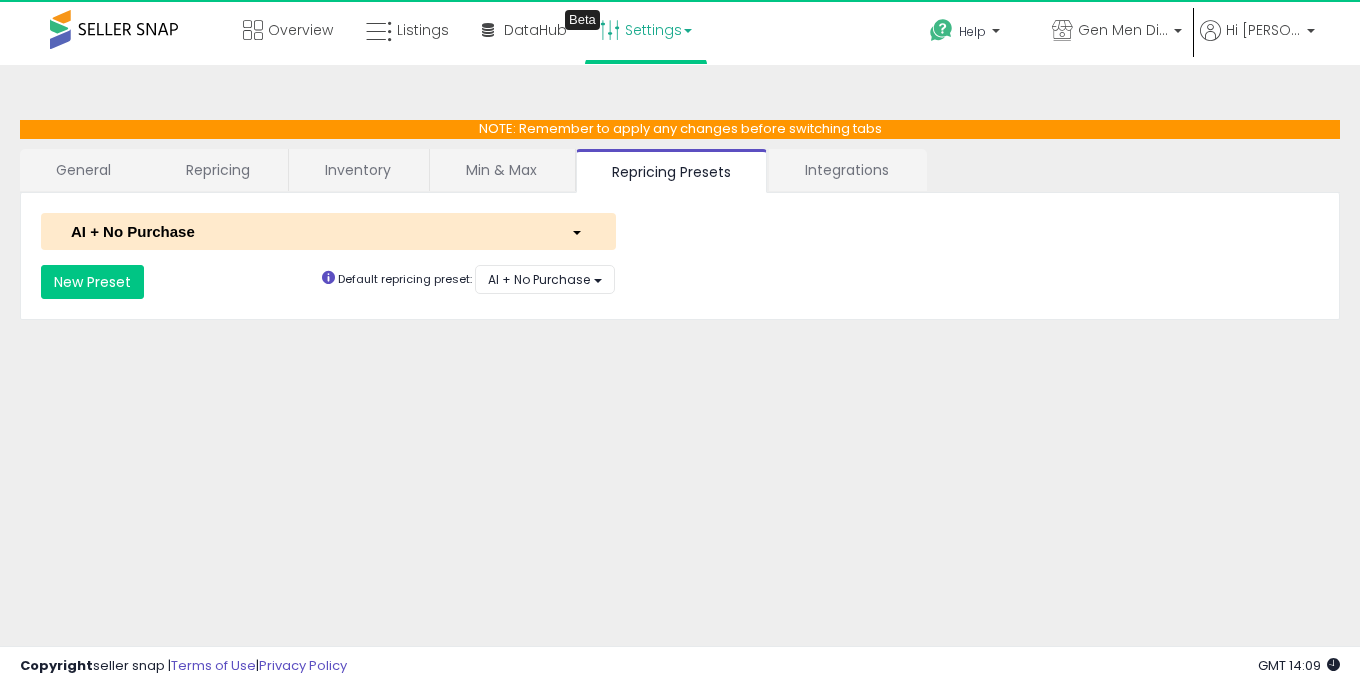 click on "AI + No Purchase" at bounding box center (306, 231) 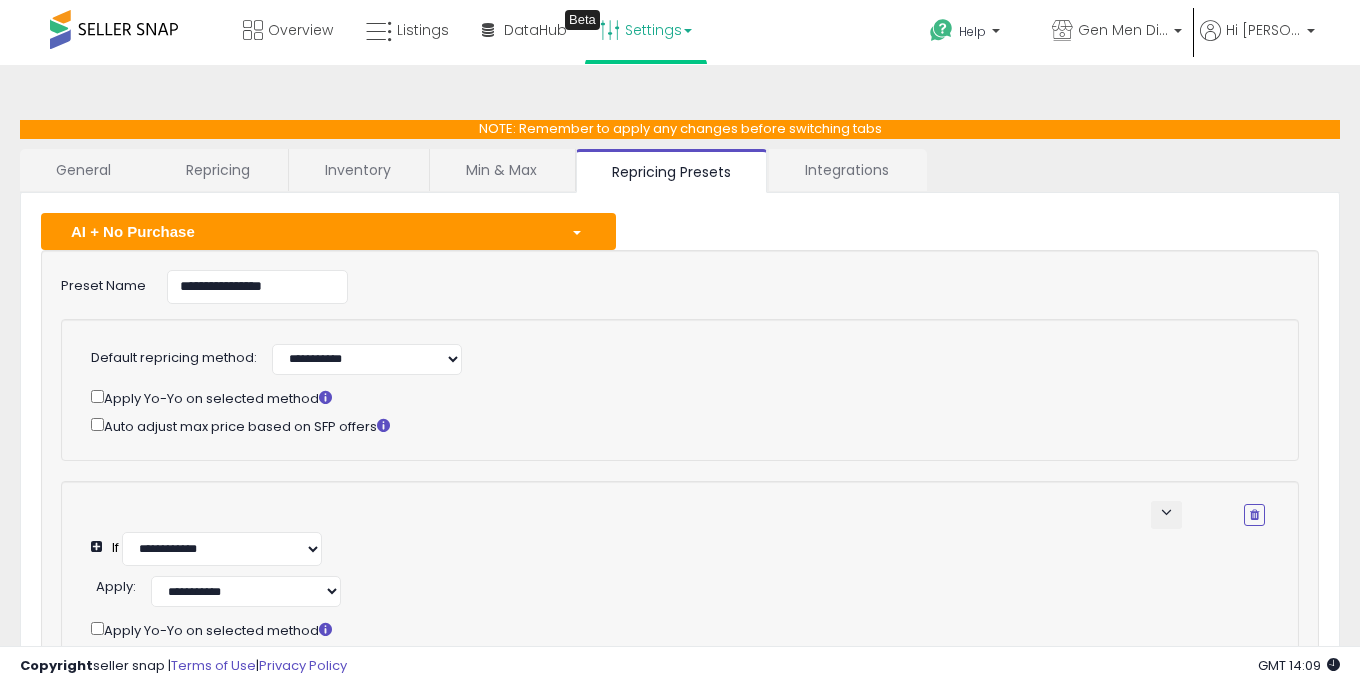 select on "**********" 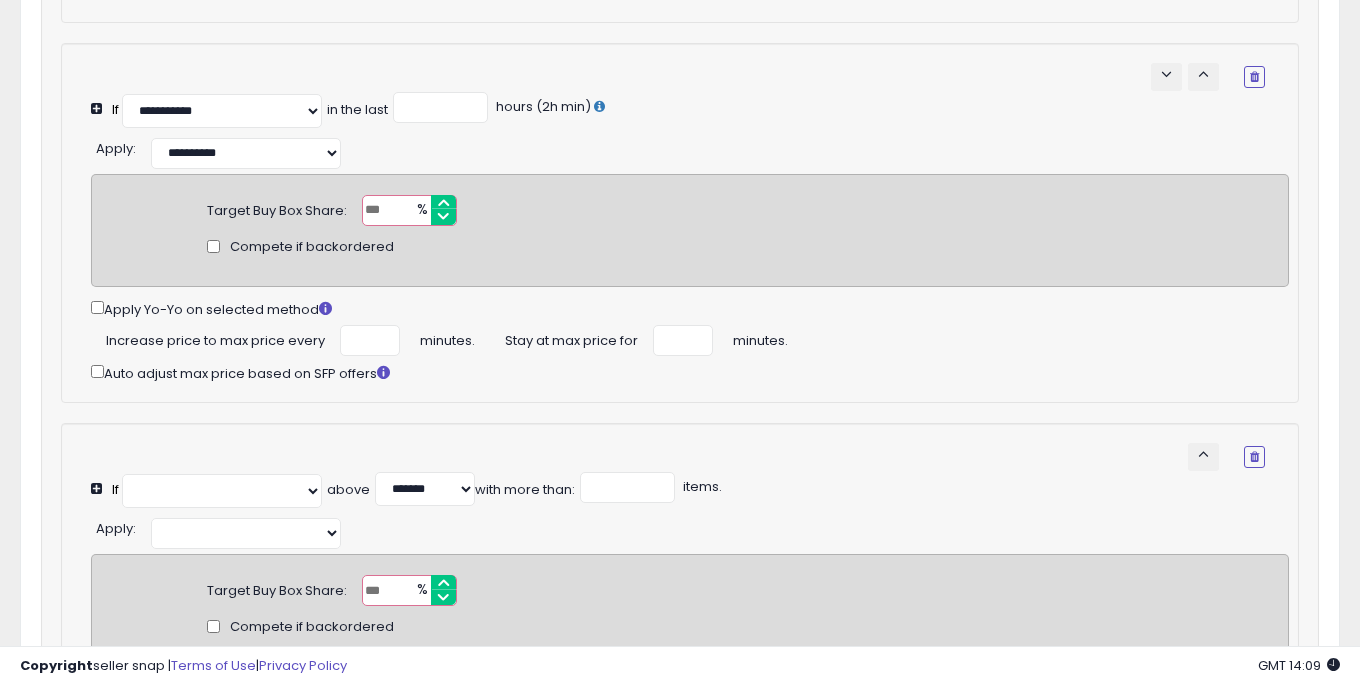 scroll, scrollTop: 1286, scrollLeft: 0, axis: vertical 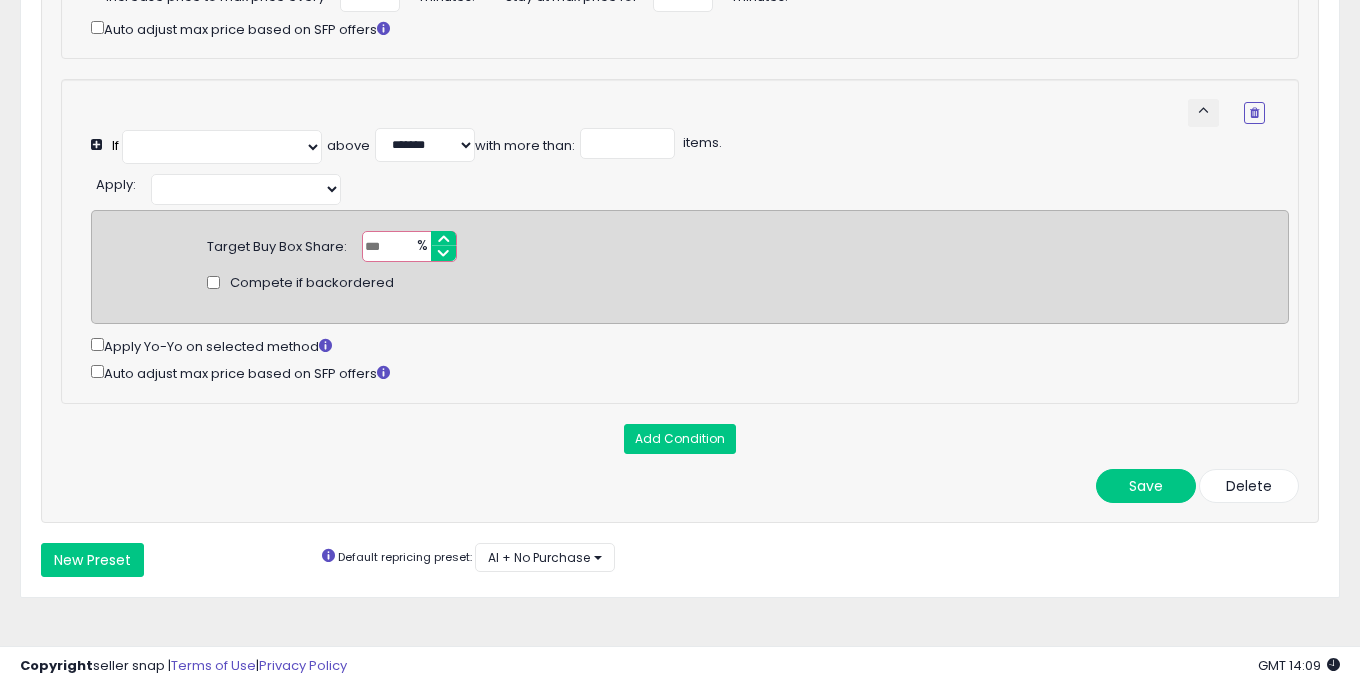 select on "**********" 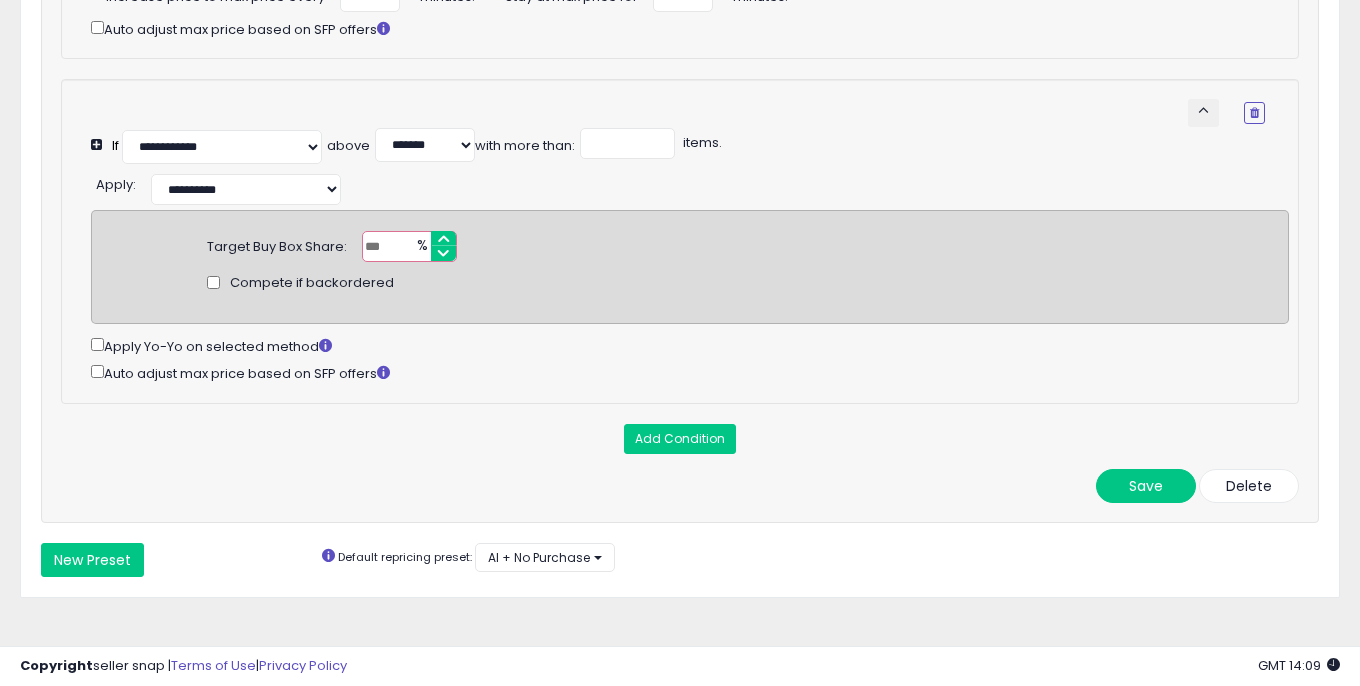 click on "**********" at bounding box center (680, -257) 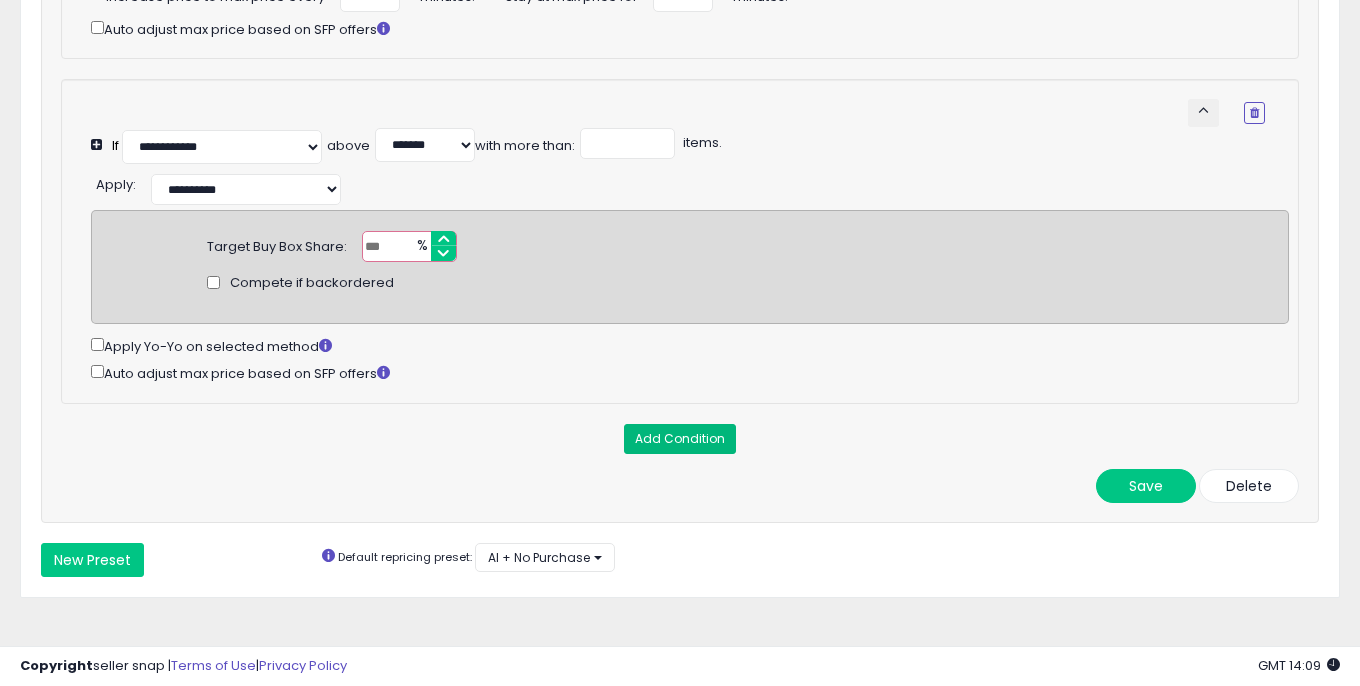 click on "Add Condition" at bounding box center (680, 439) 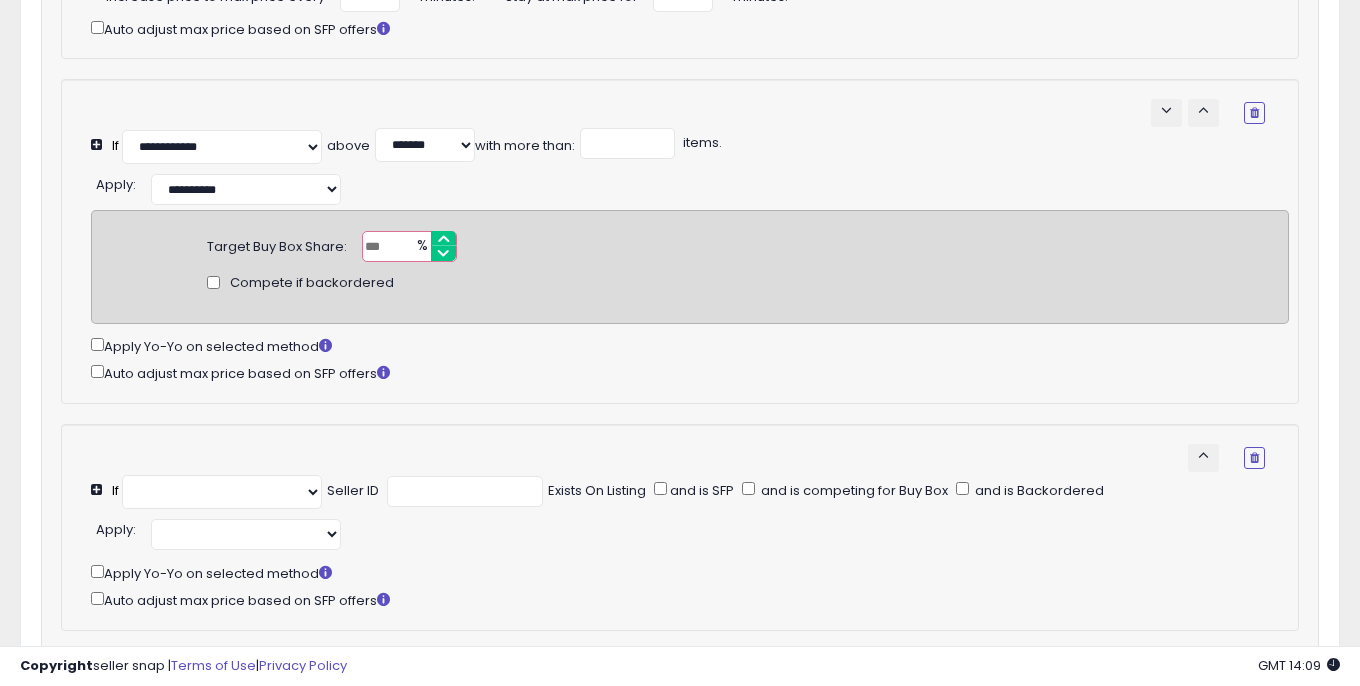 select on "**********" 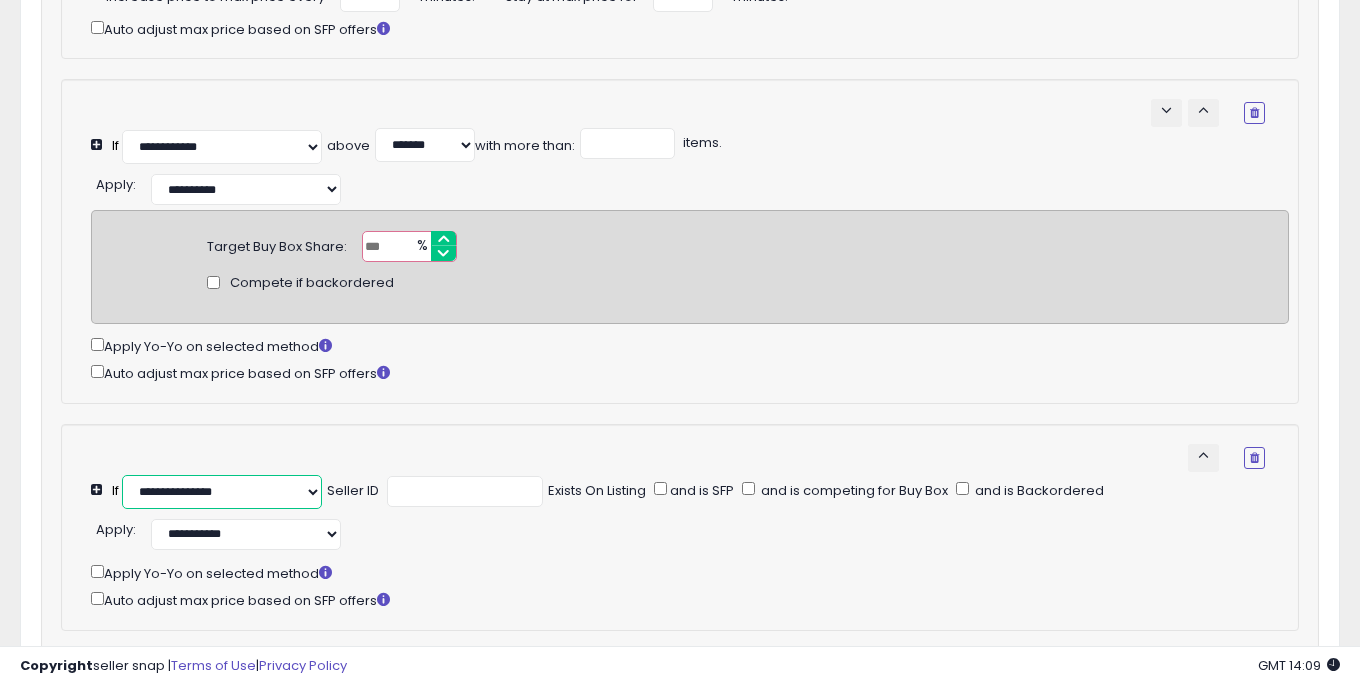 click on "**********" at bounding box center (222, 492) 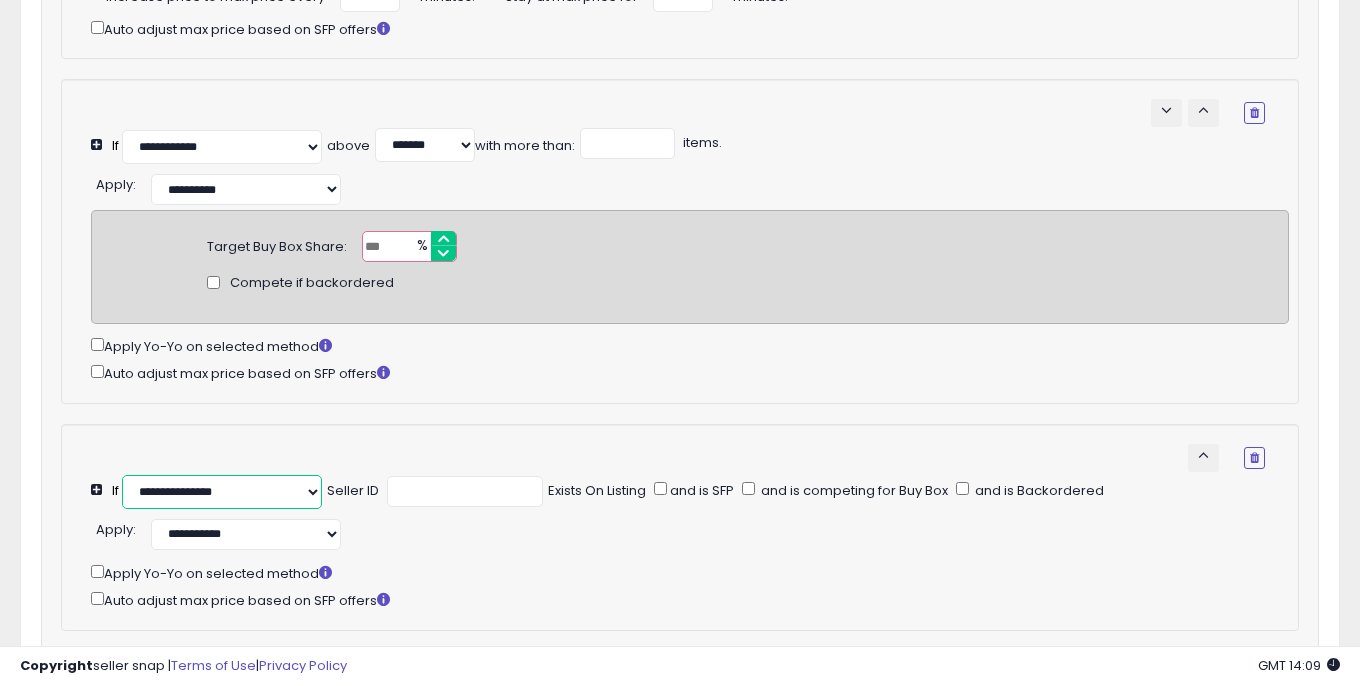 select on "**********" 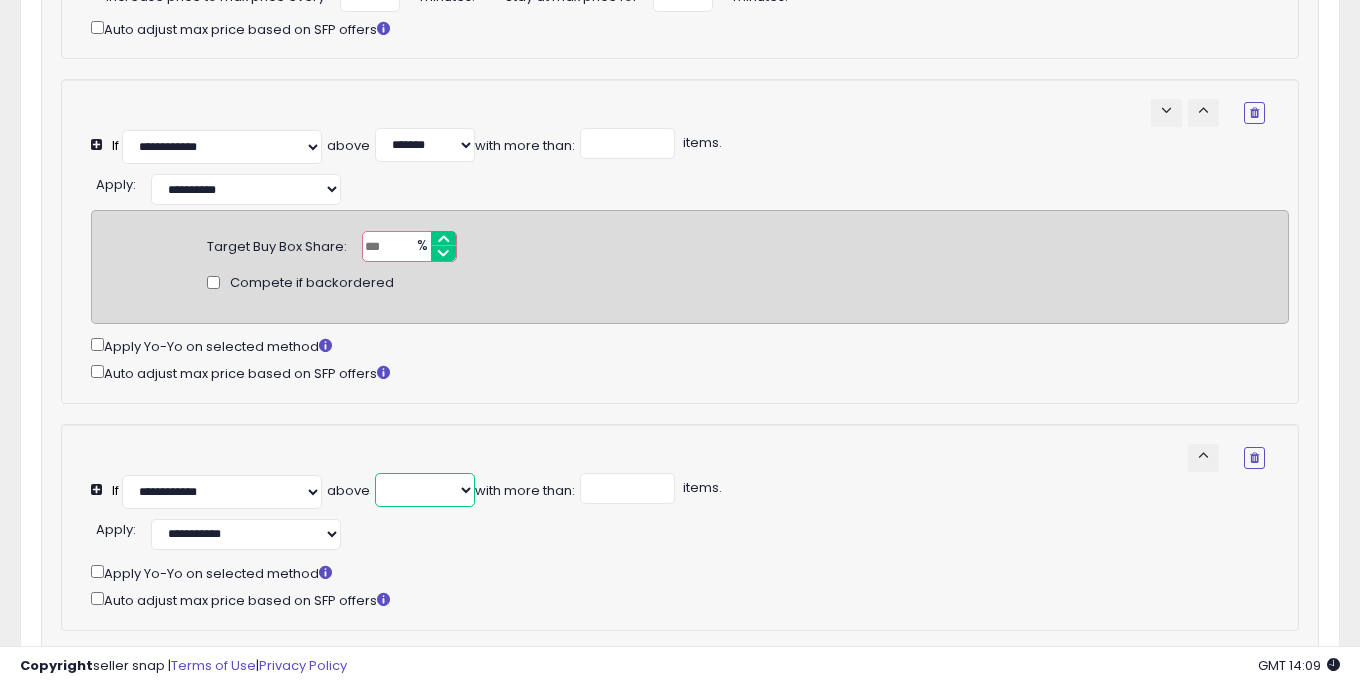 click on "*******
*******
*******
********
********
********" at bounding box center [425, 490] 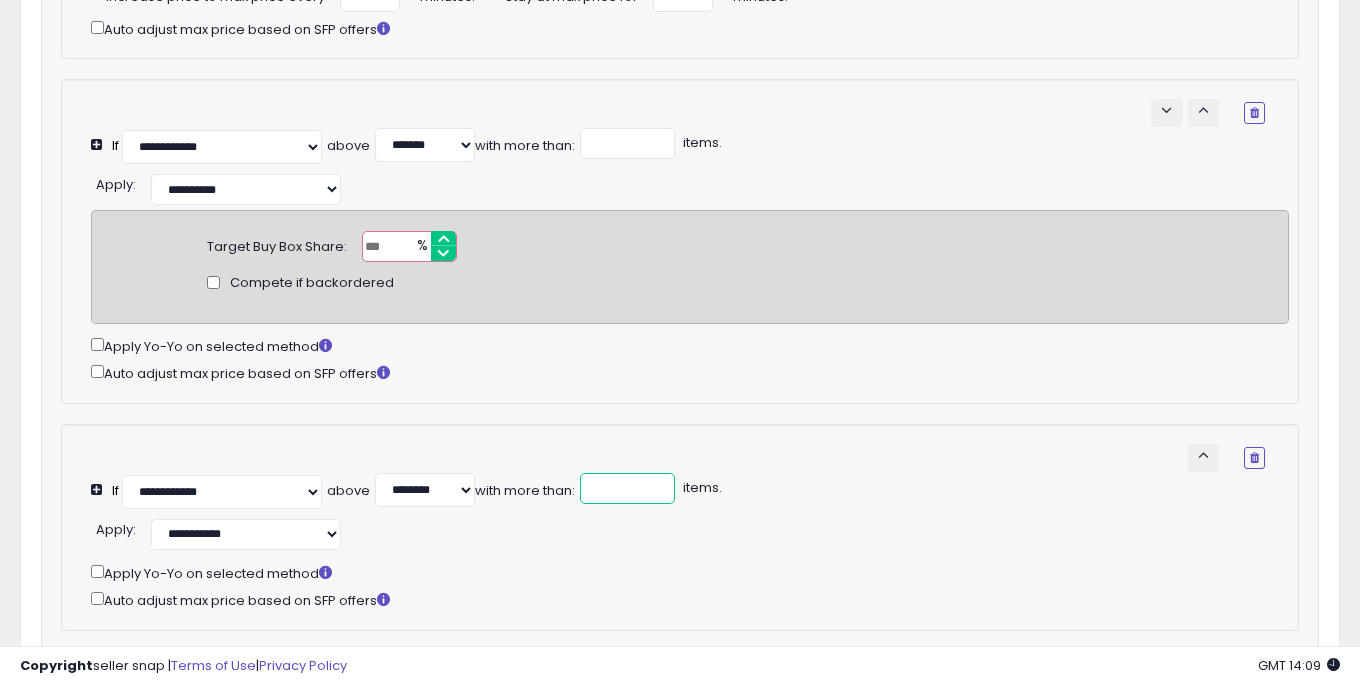 click at bounding box center (627, 488) 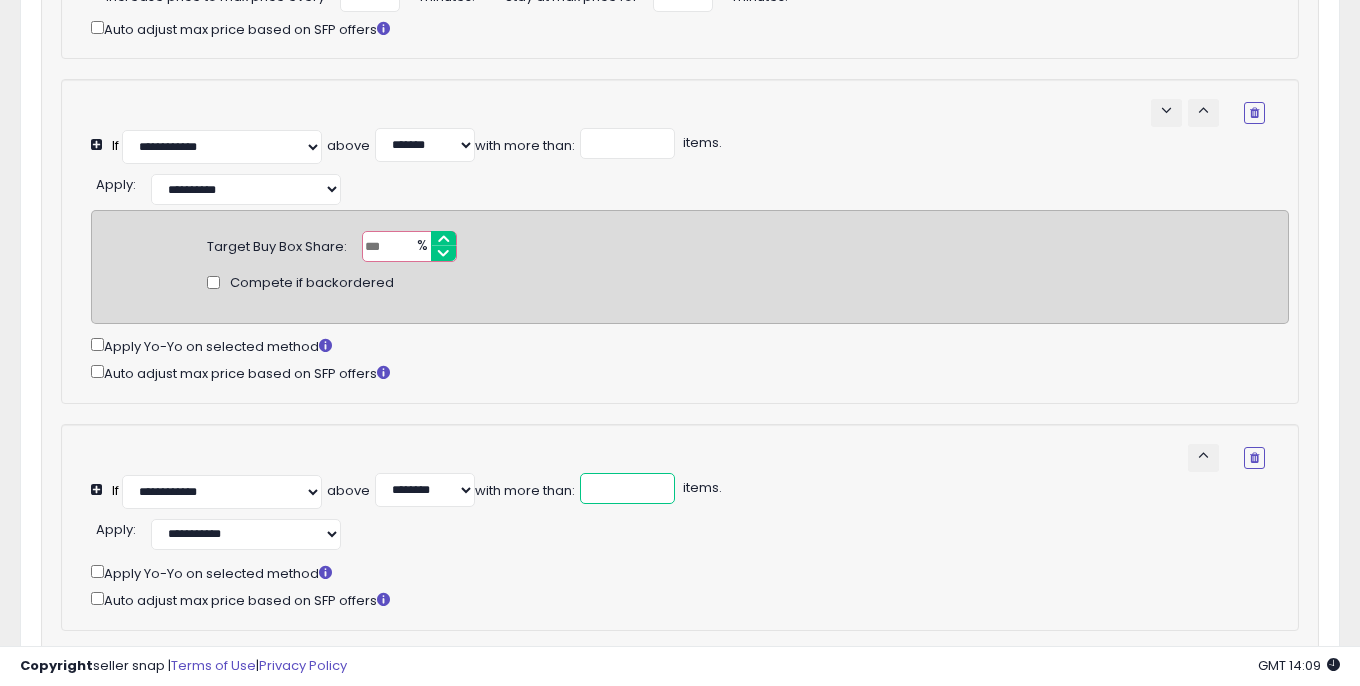 type on "*" 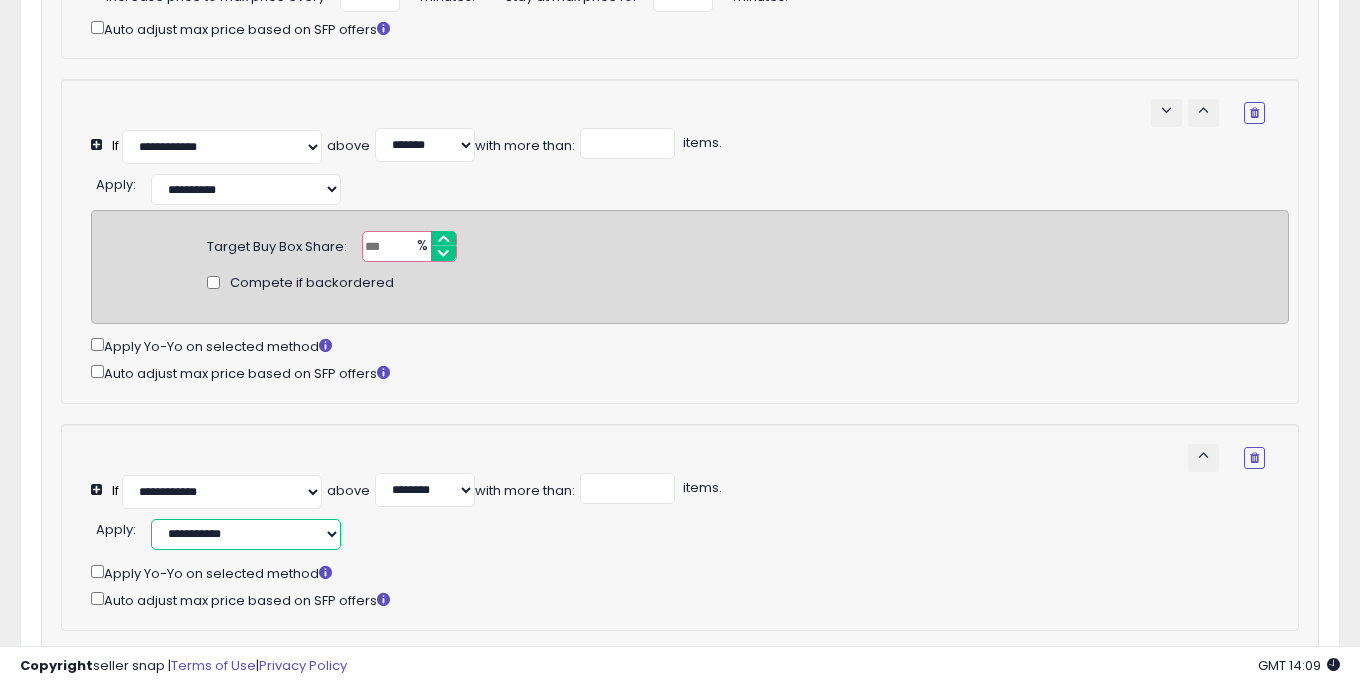 click on "**********" at bounding box center [246, 534] 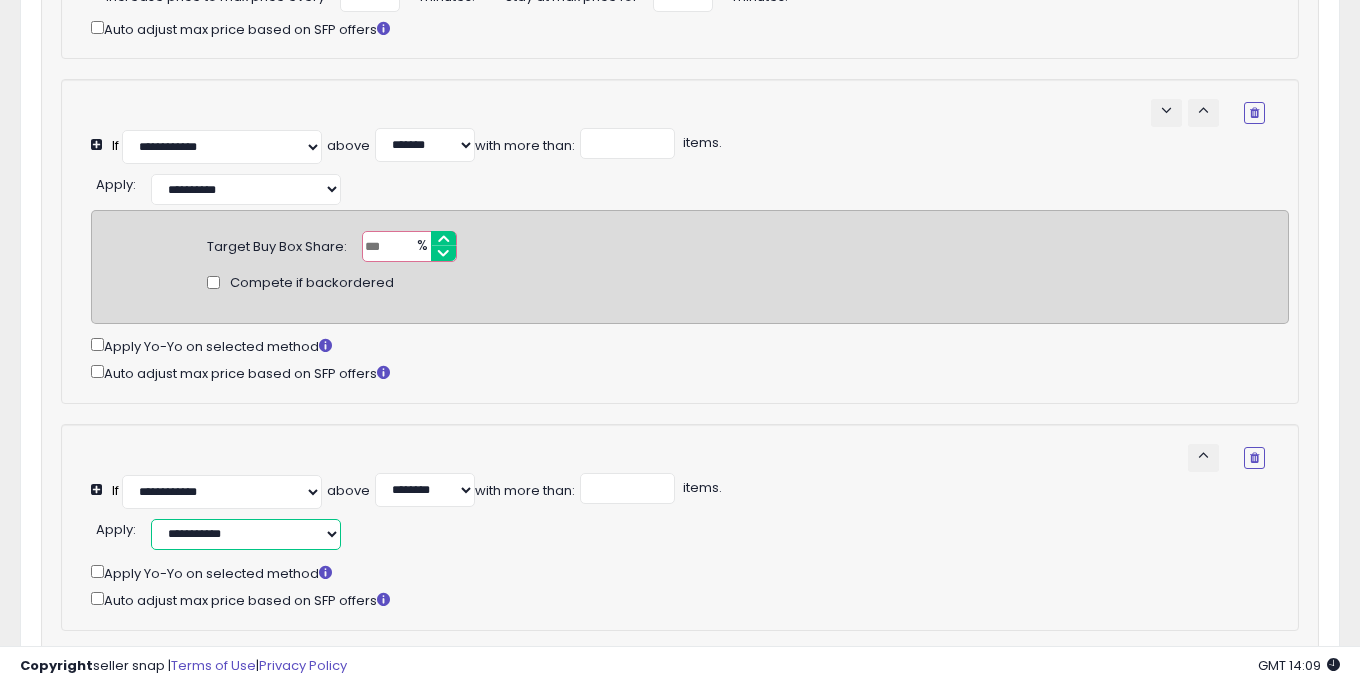 select on "******" 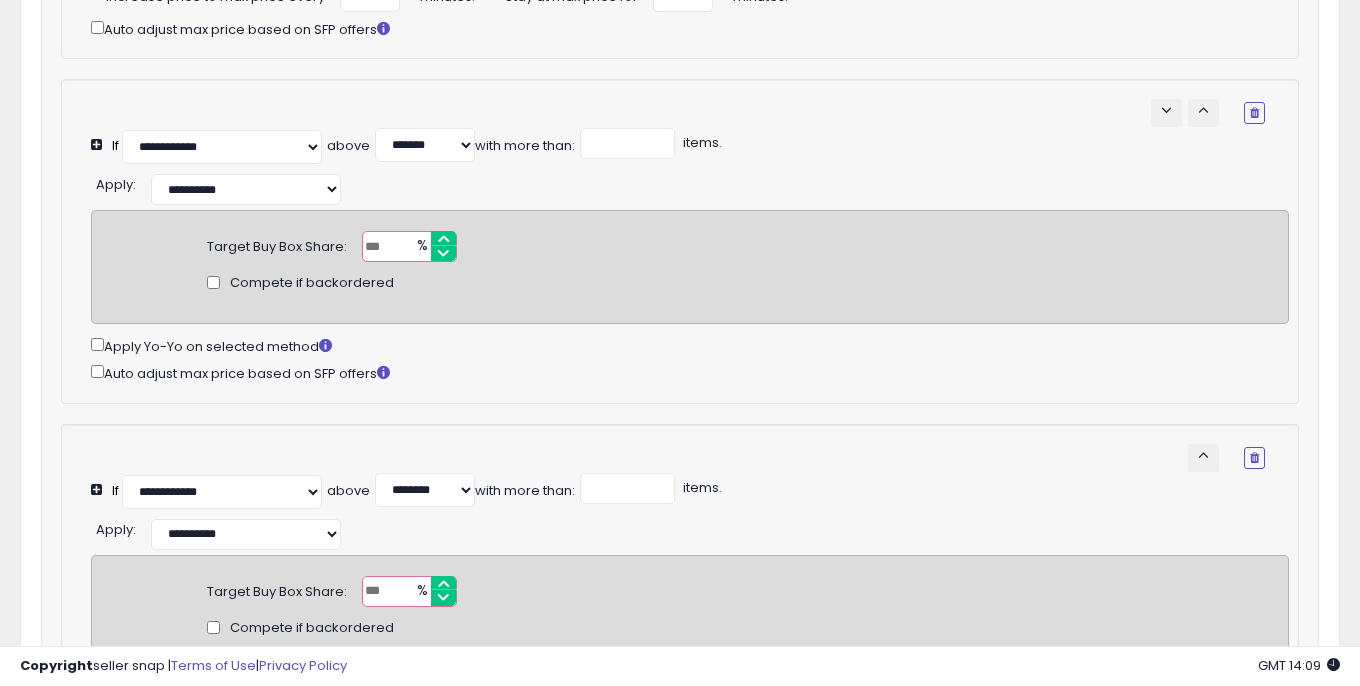 click at bounding box center [409, 591] 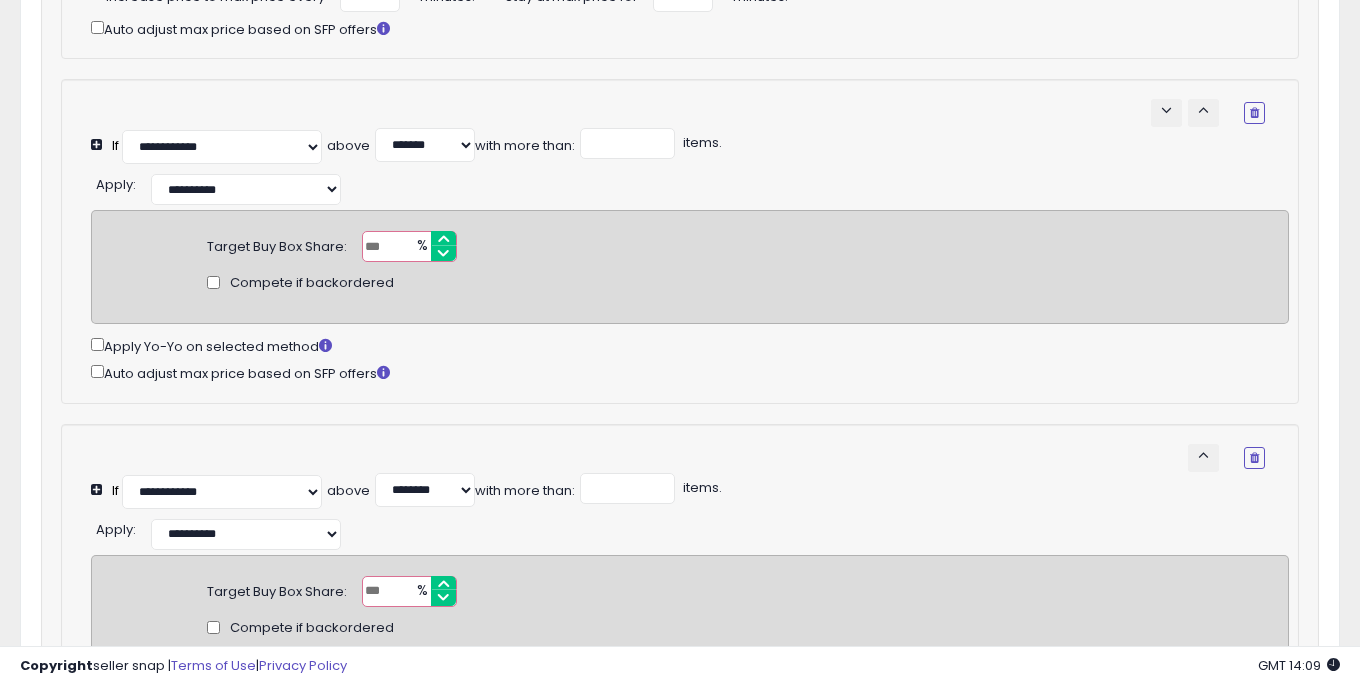 type on "**" 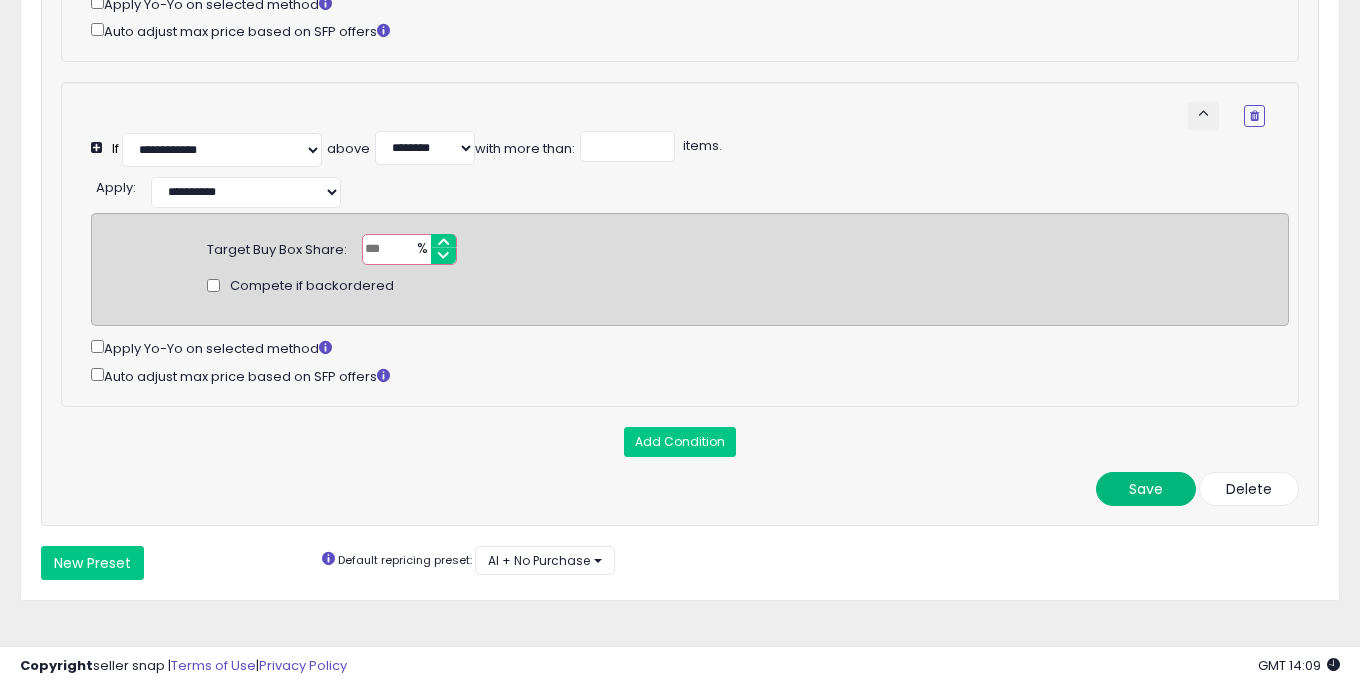 click on "Save" at bounding box center (1146, 489) 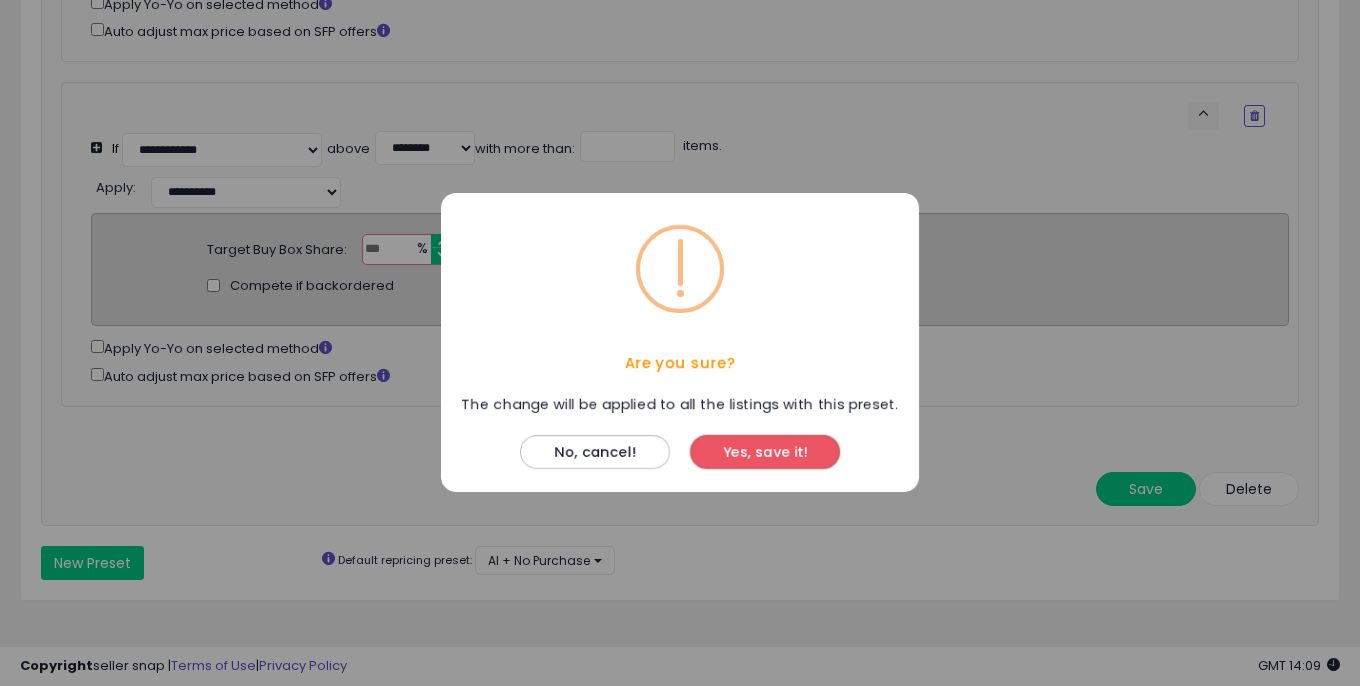 click on "Yes, save it!" at bounding box center (765, 453) 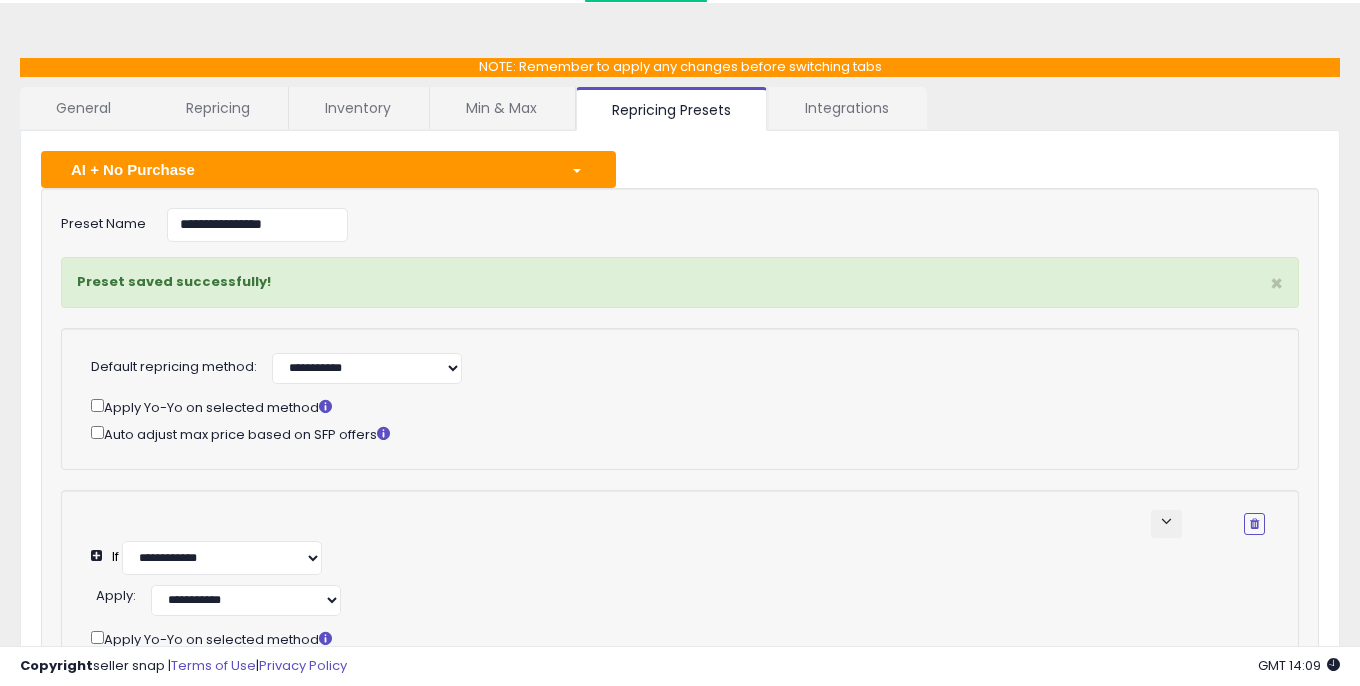 scroll, scrollTop: 0, scrollLeft: 0, axis: both 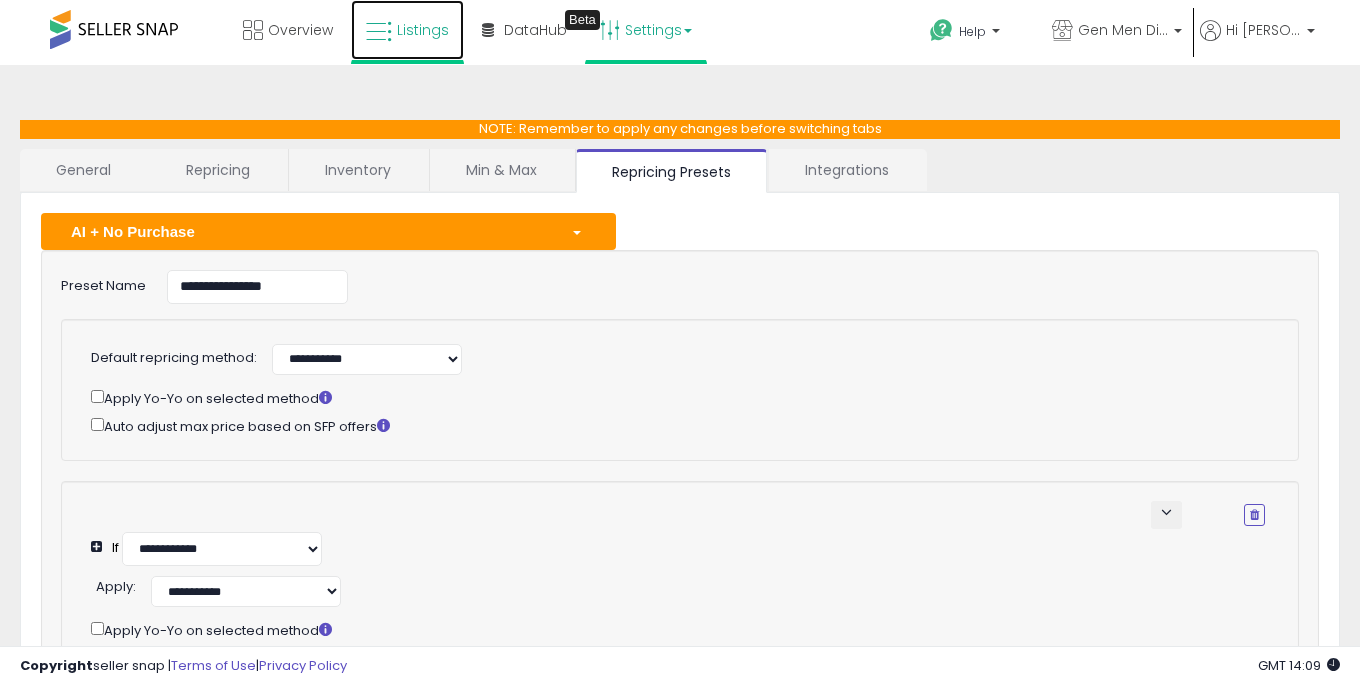 click on "Listings" at bounding box center (407, 30) 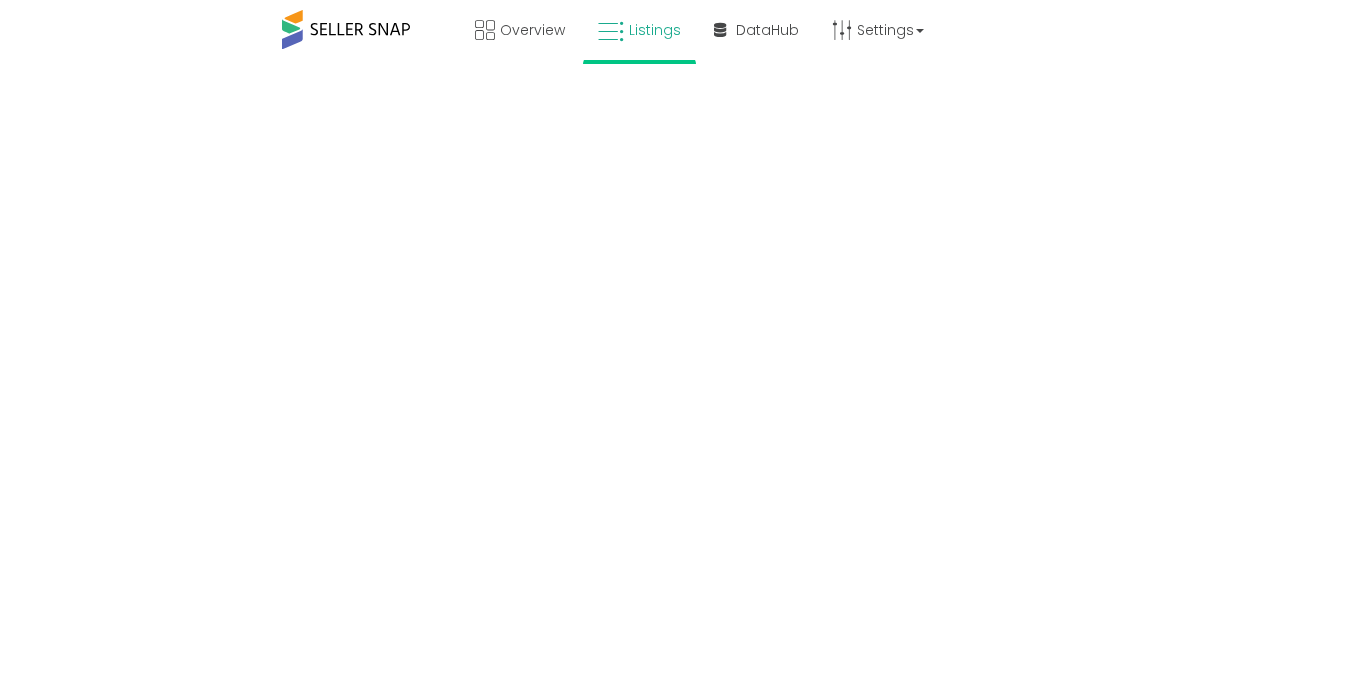 scroll, scrollTop: 0, scrollLeft: 0, axis: both 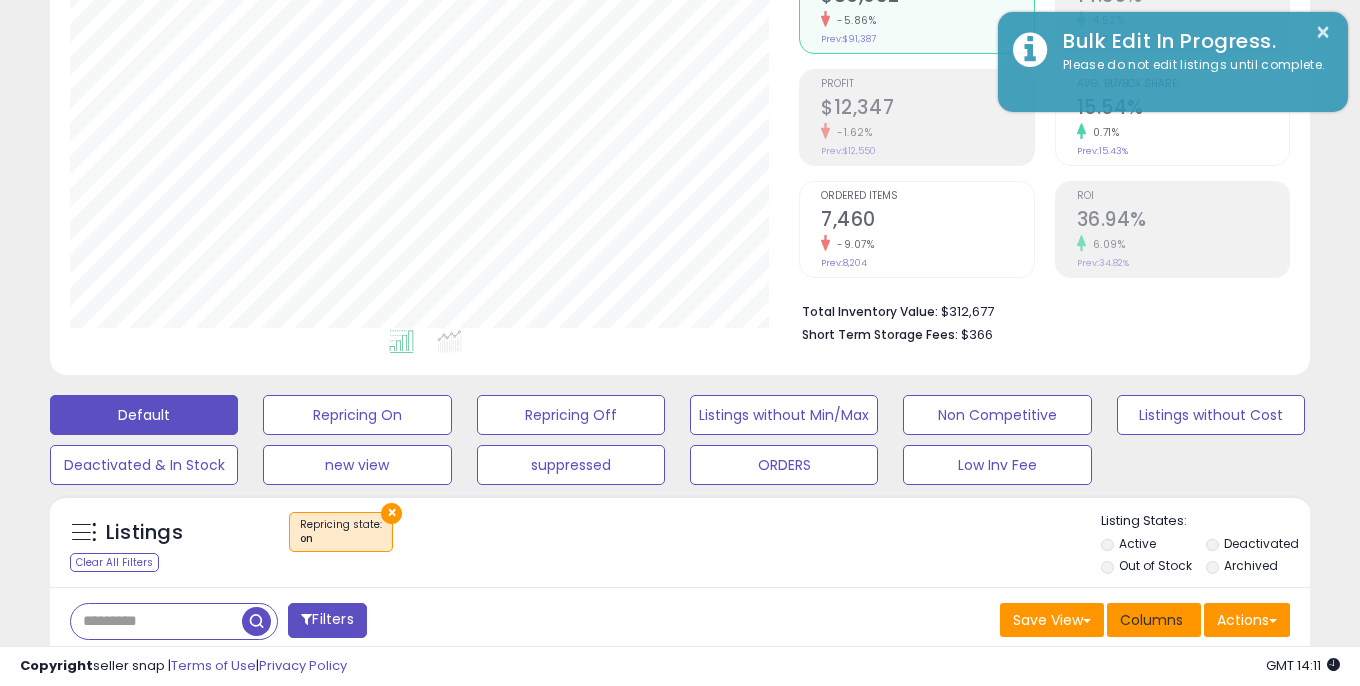 click on "Columns" at bounding box center [1151, 620] 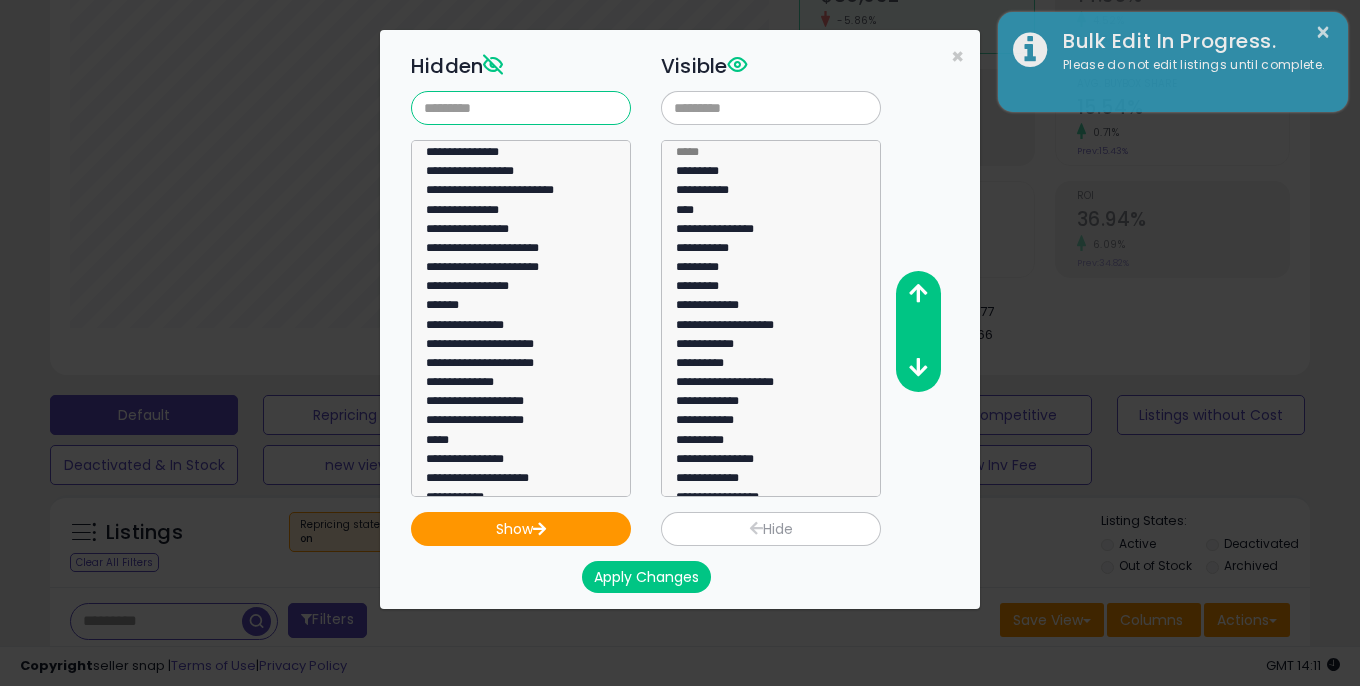 click at bounding box center (521, 108) 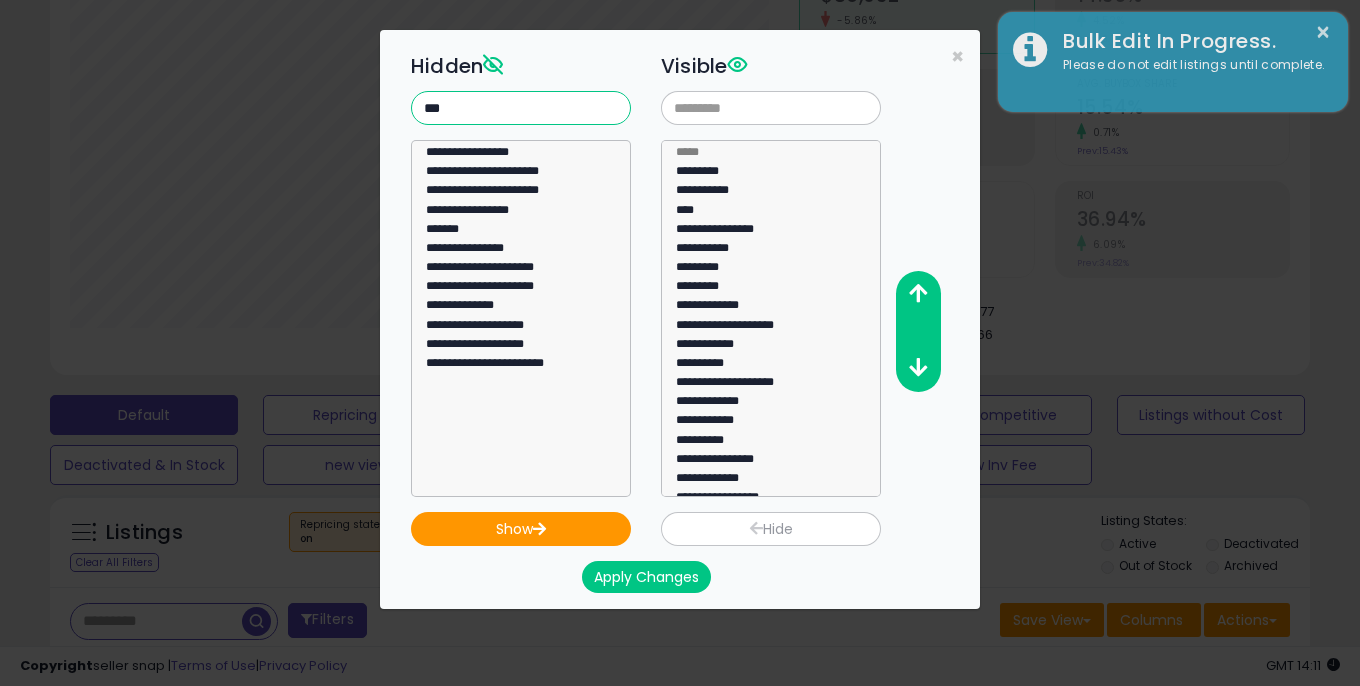 type on "***" 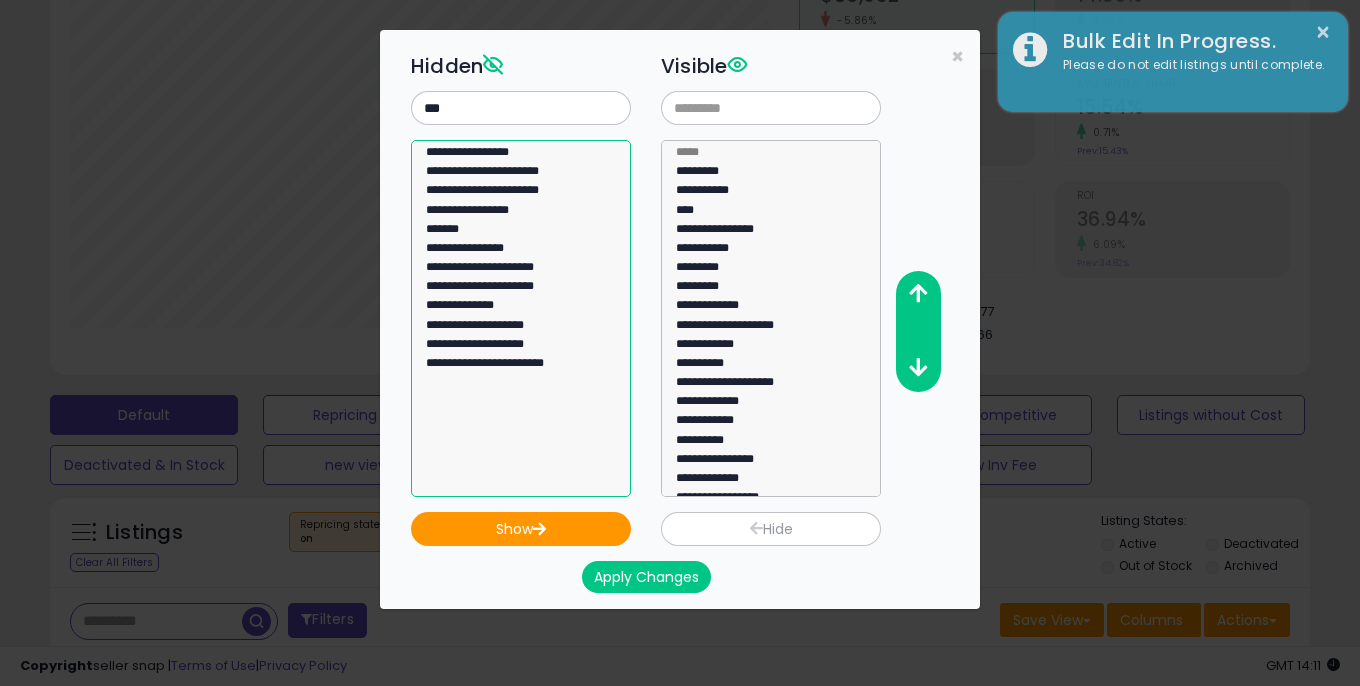 drag, startPoint x: 510, startPoint y: 151, endPoint x: 513, endPoint y: 464, distance: 313.01437 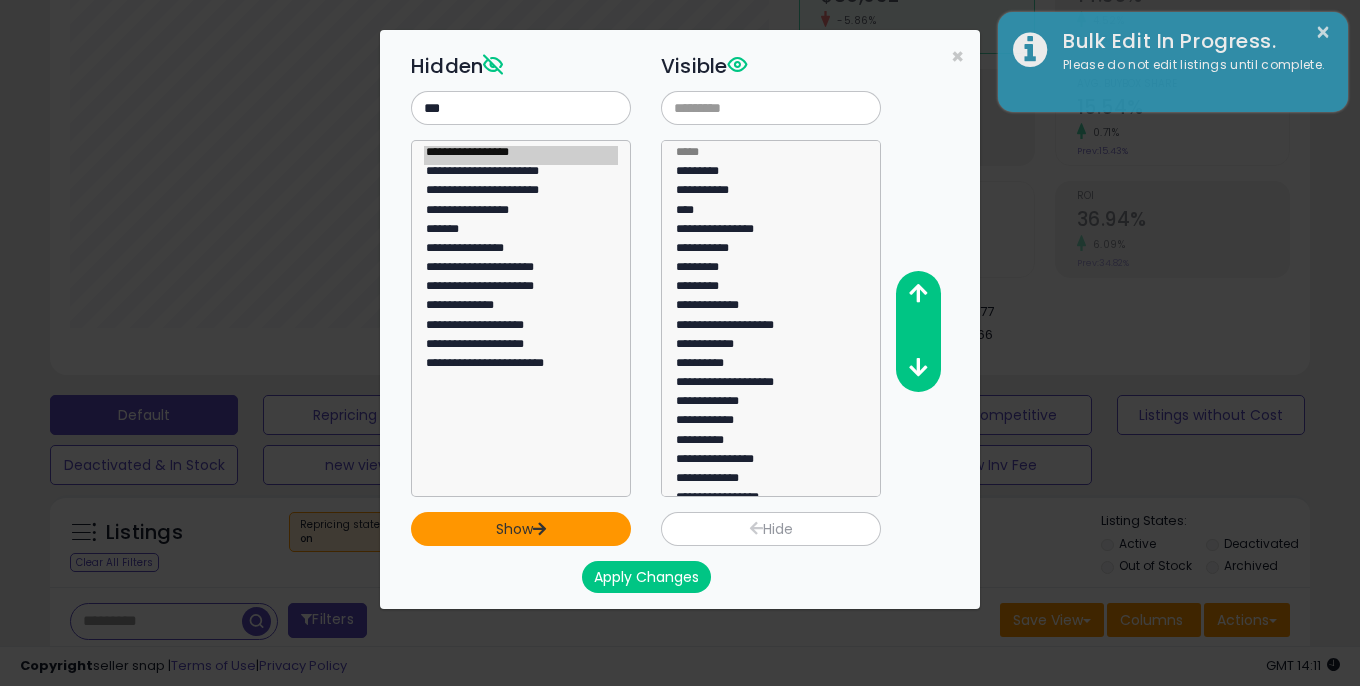 click on "Show" at bounding box center (521, 529) 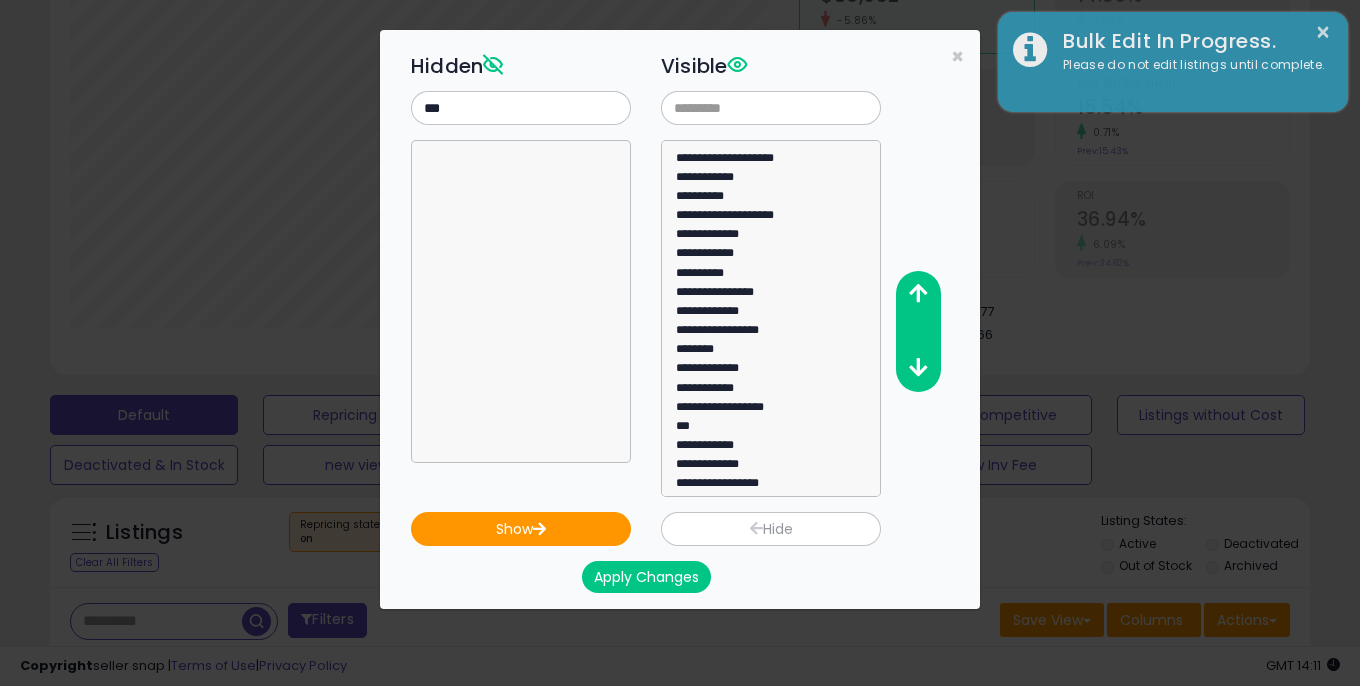 click on "**********" at bounding box center [696, 319] 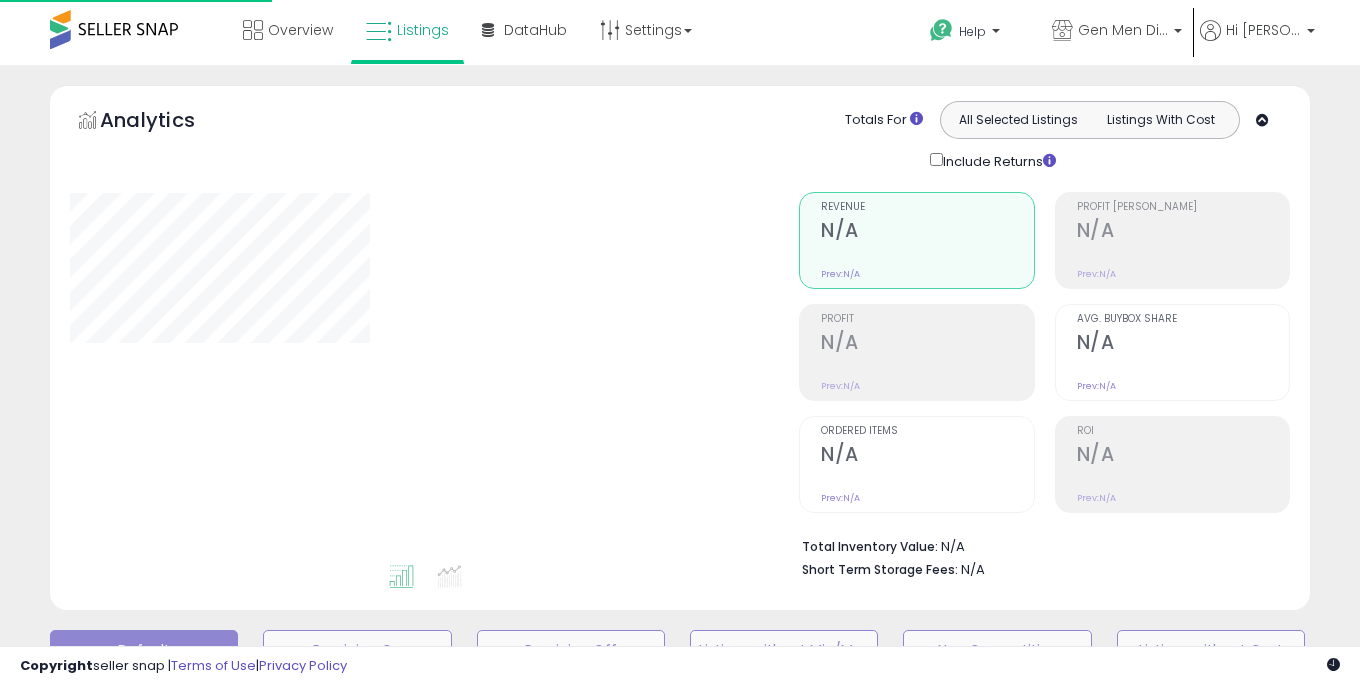 scroll, scrollTop: 235, scrollLeft: 0, axis: vertical 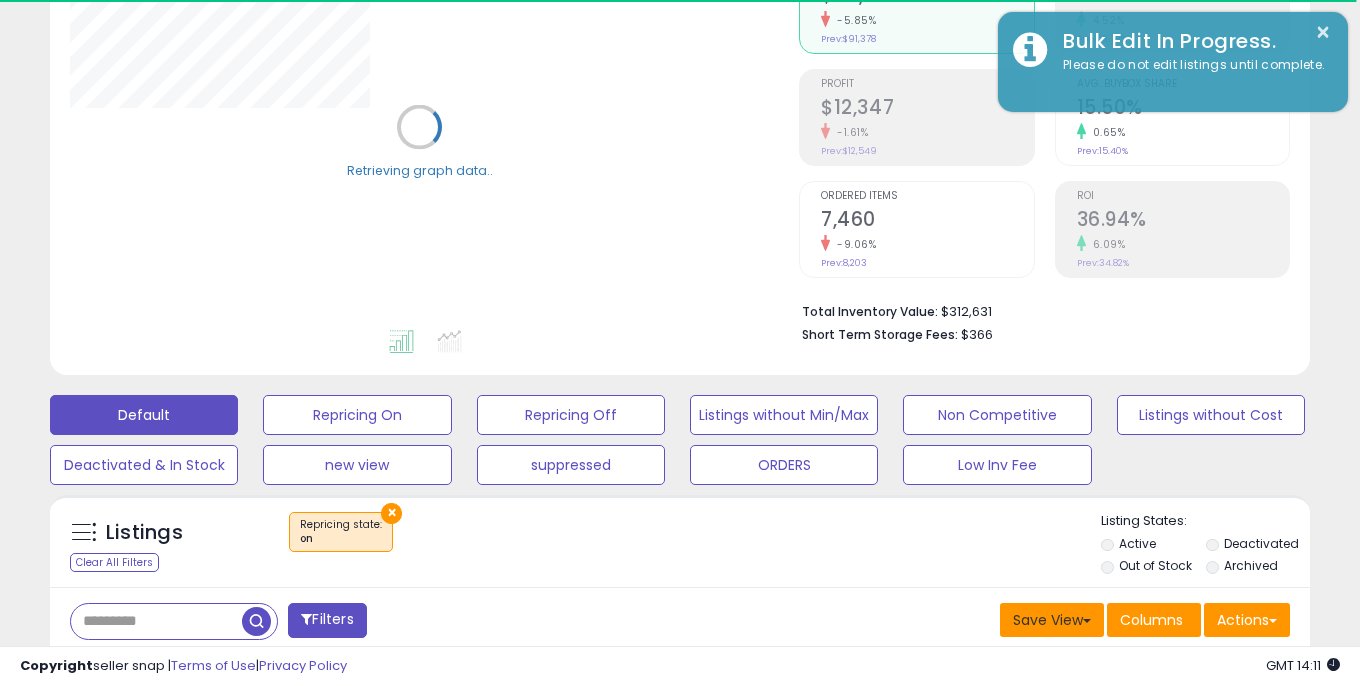 click on "Save View" at bounding box center [1052, 620] 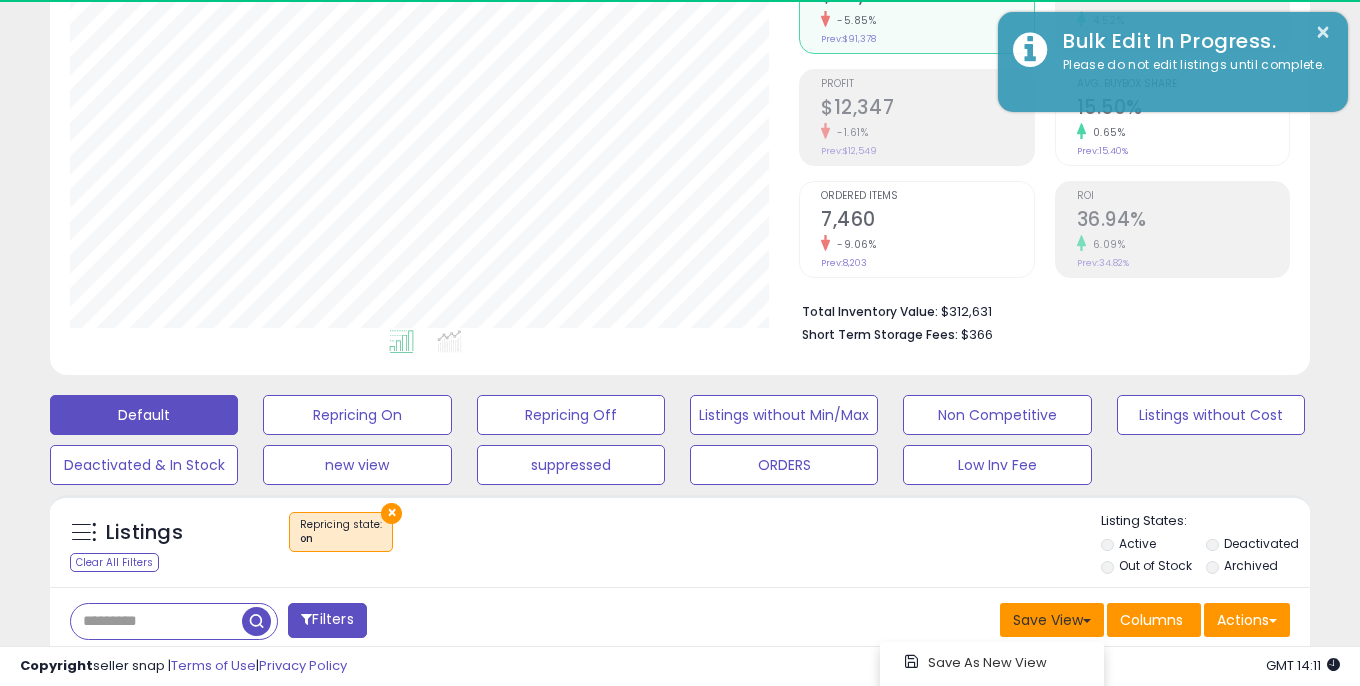 scroll, scrollTop: 999590, scrollLeft: 999270, axis: both 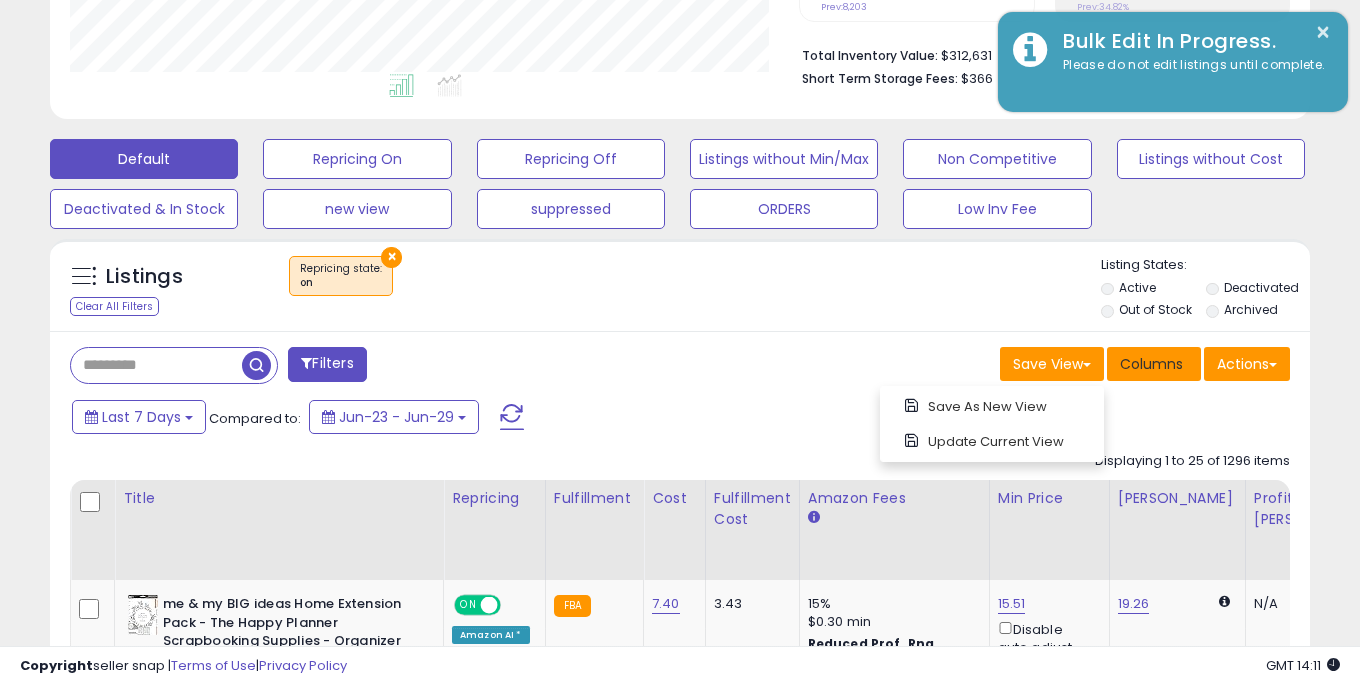 click on "Columns" at bounding box center [1151, 364] 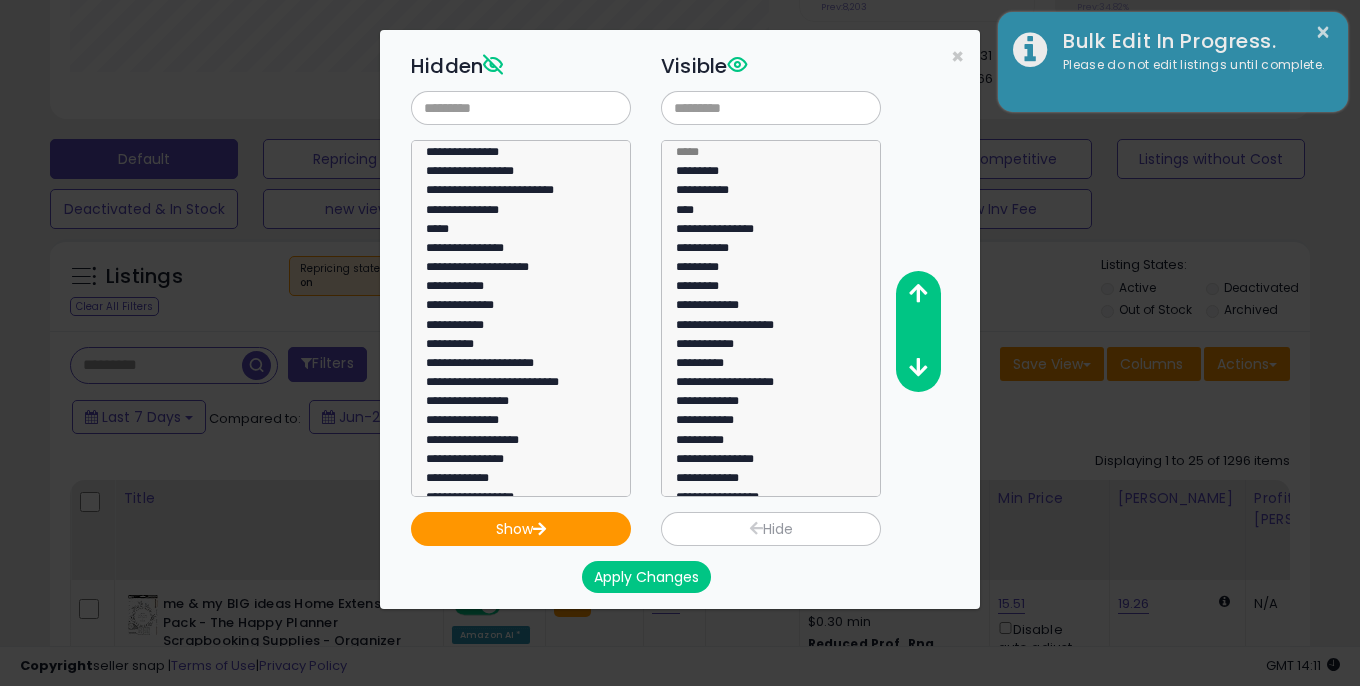 scroll, scrollTop: 959, scrollLeft: 0, axis: vertical 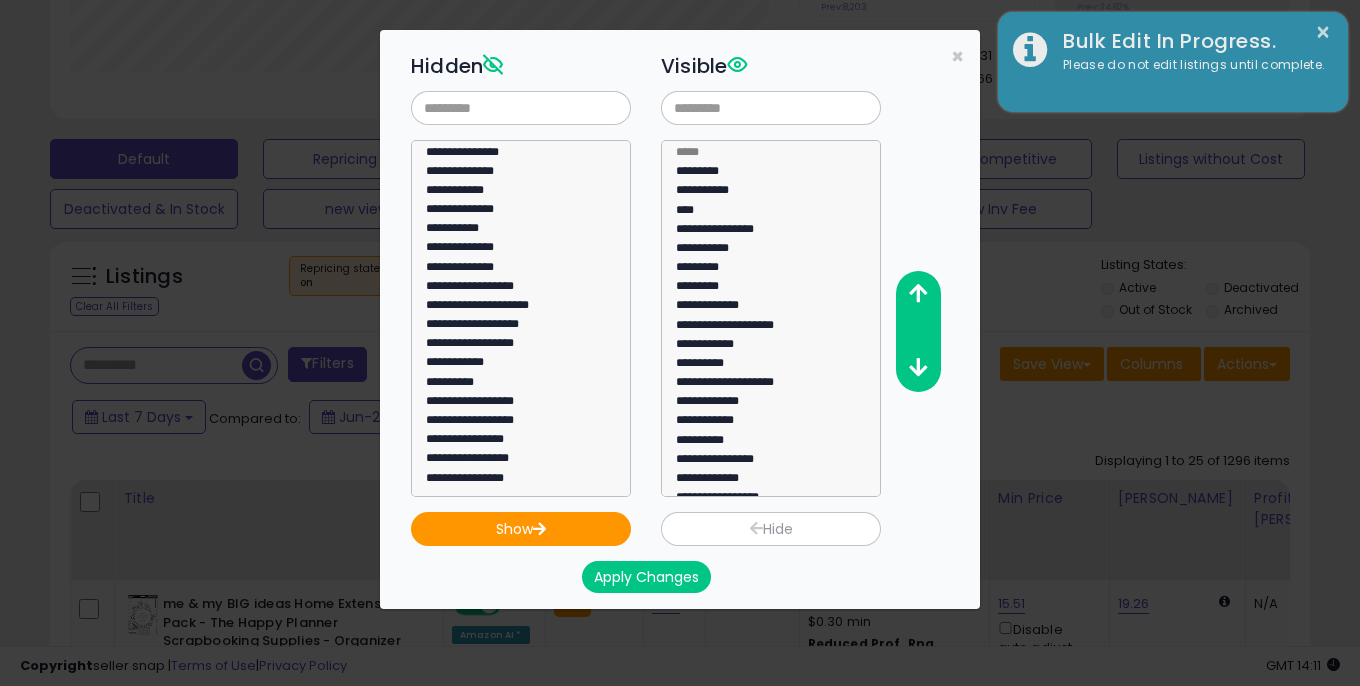 click on "**********" 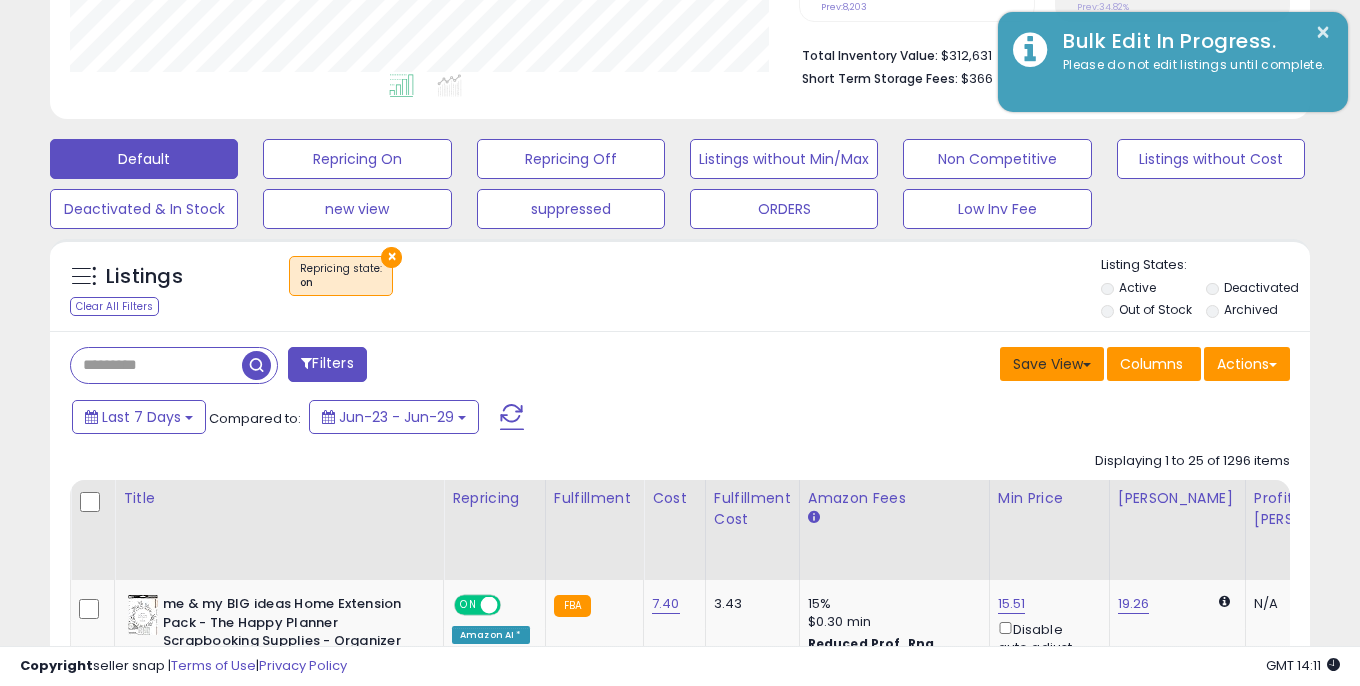 click on "Save View" at bounding box center [1052, 364] 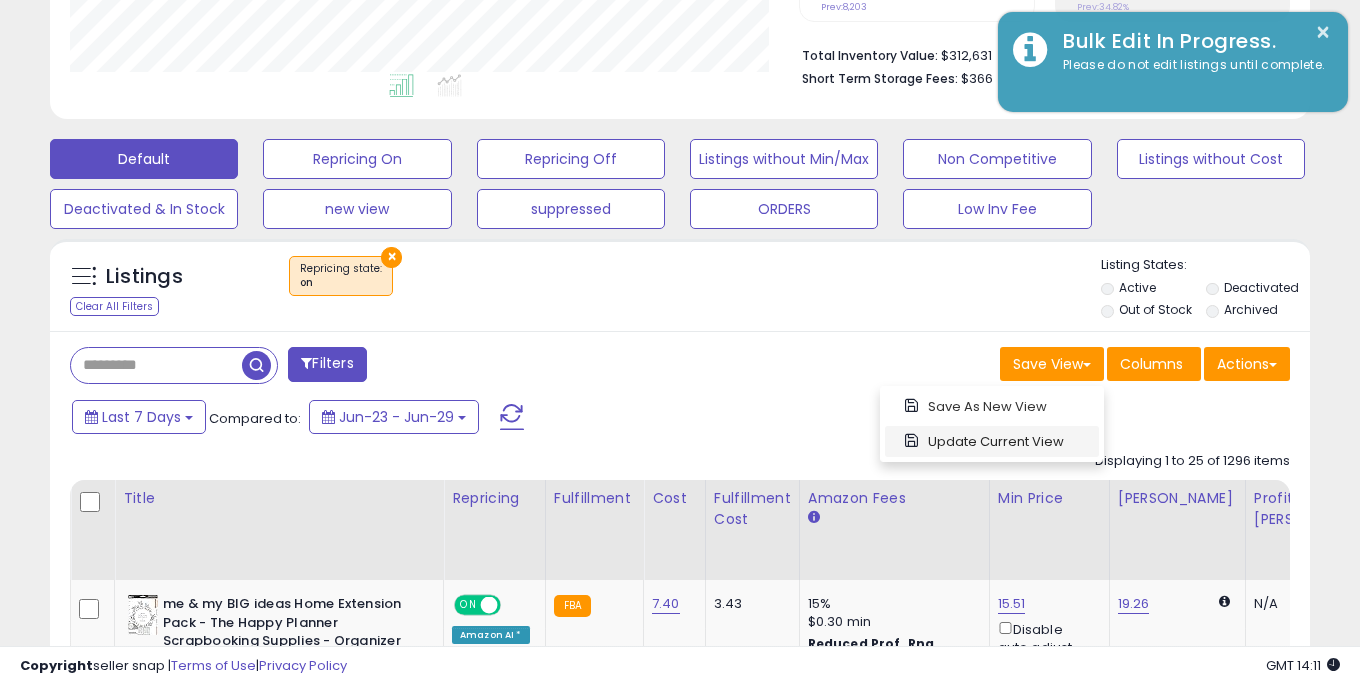 click on "Update Current View" at bounding box center [992, 441] 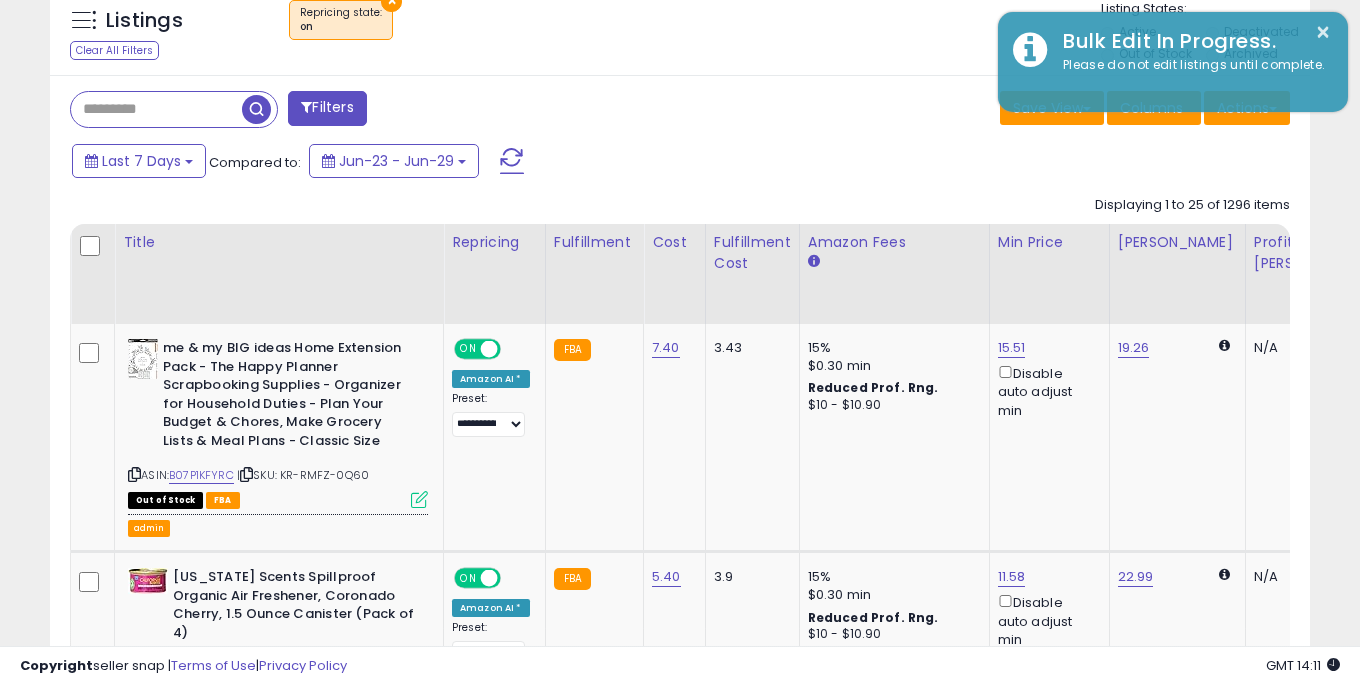 scroll, scrollTop: 771, scrollLeft: 0, axis: vertical 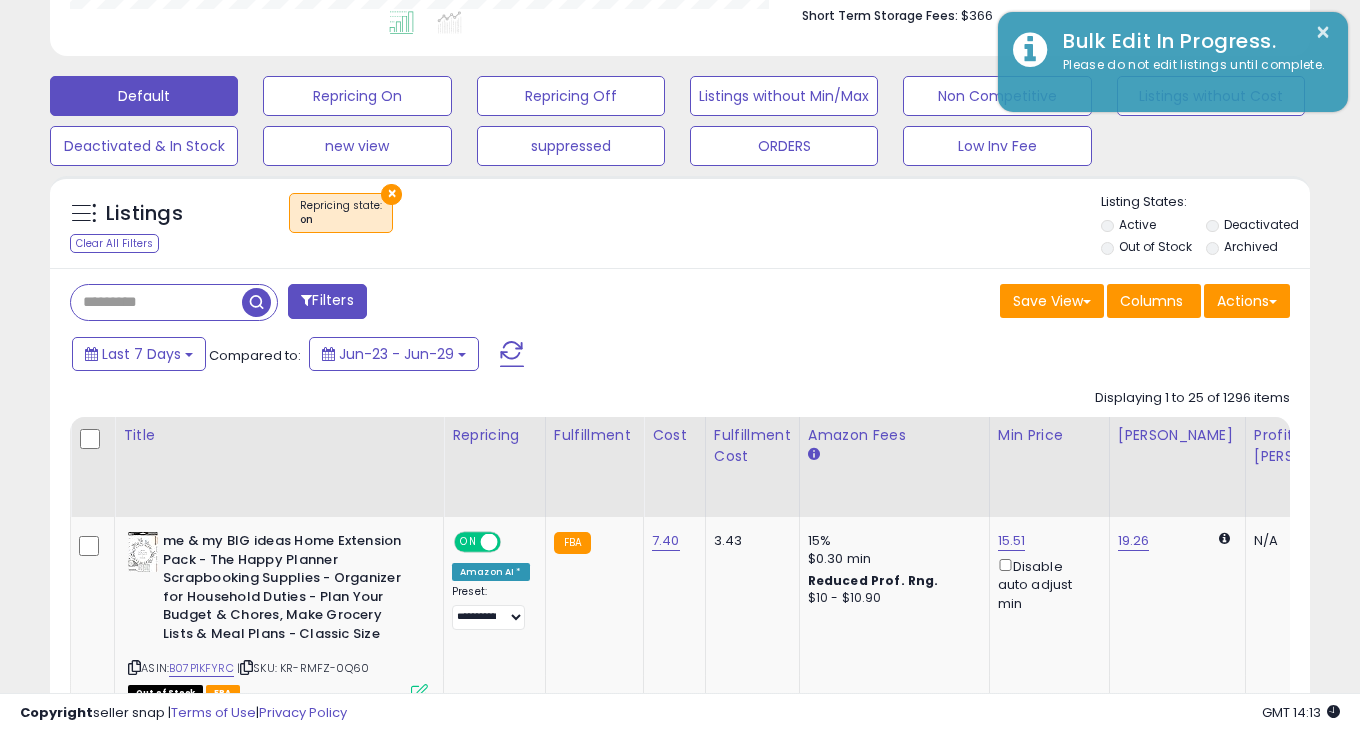 click at bounding box center (92, 440) 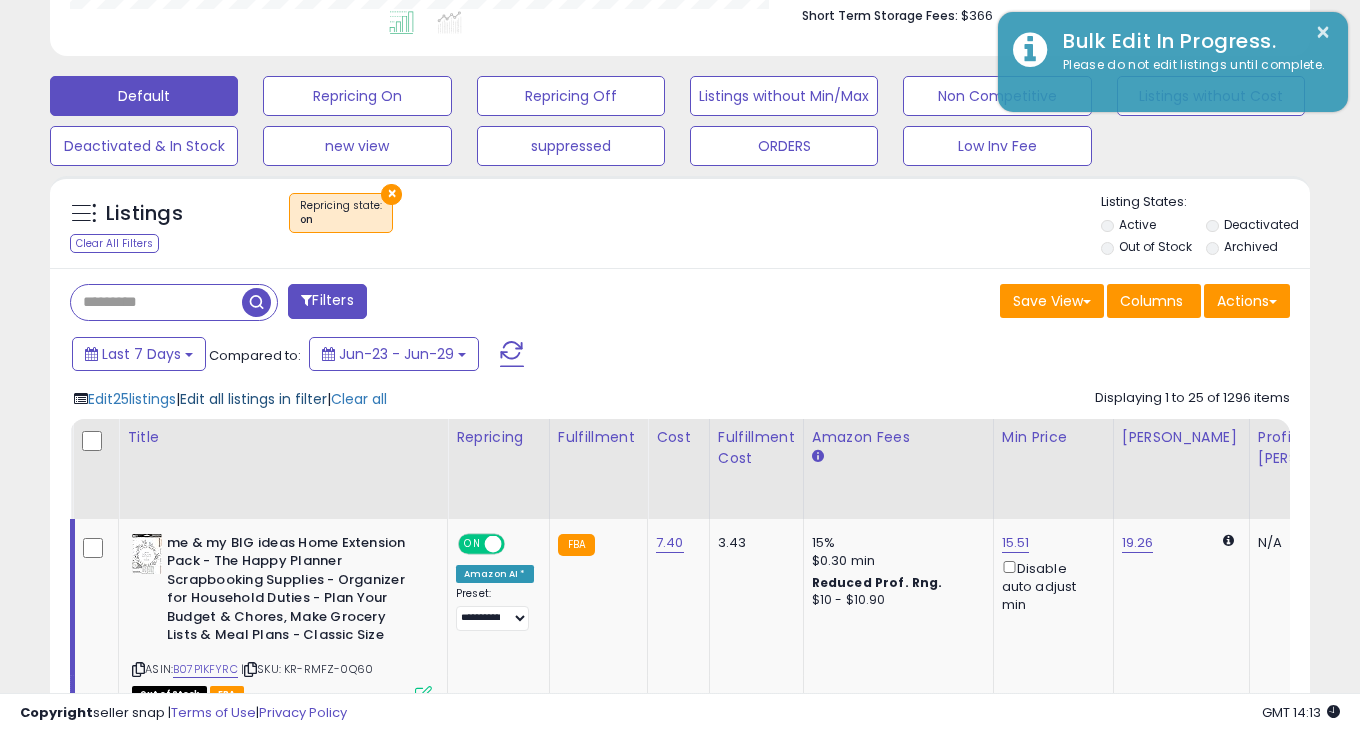 click on "Edit all listings in filter" at bounding box center [253, 399] 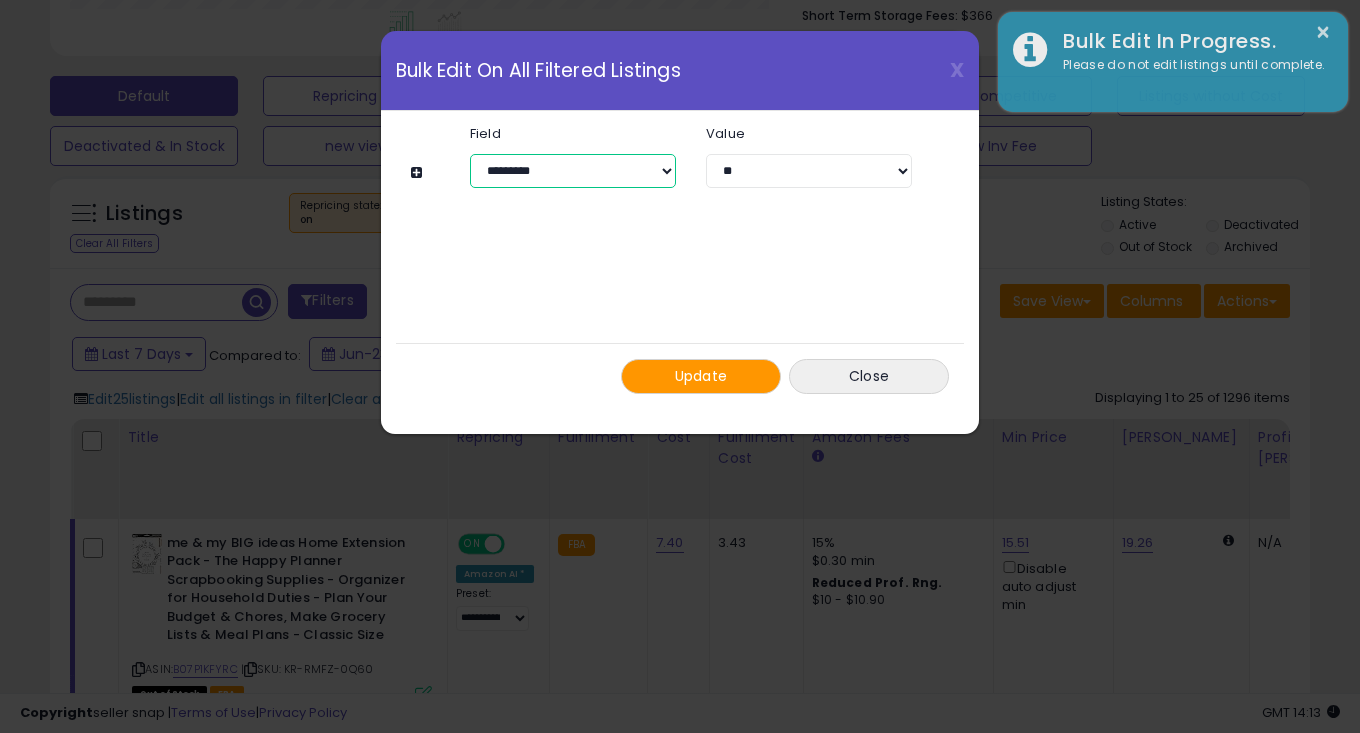 click on "**********" at bounding box center [573, 171] 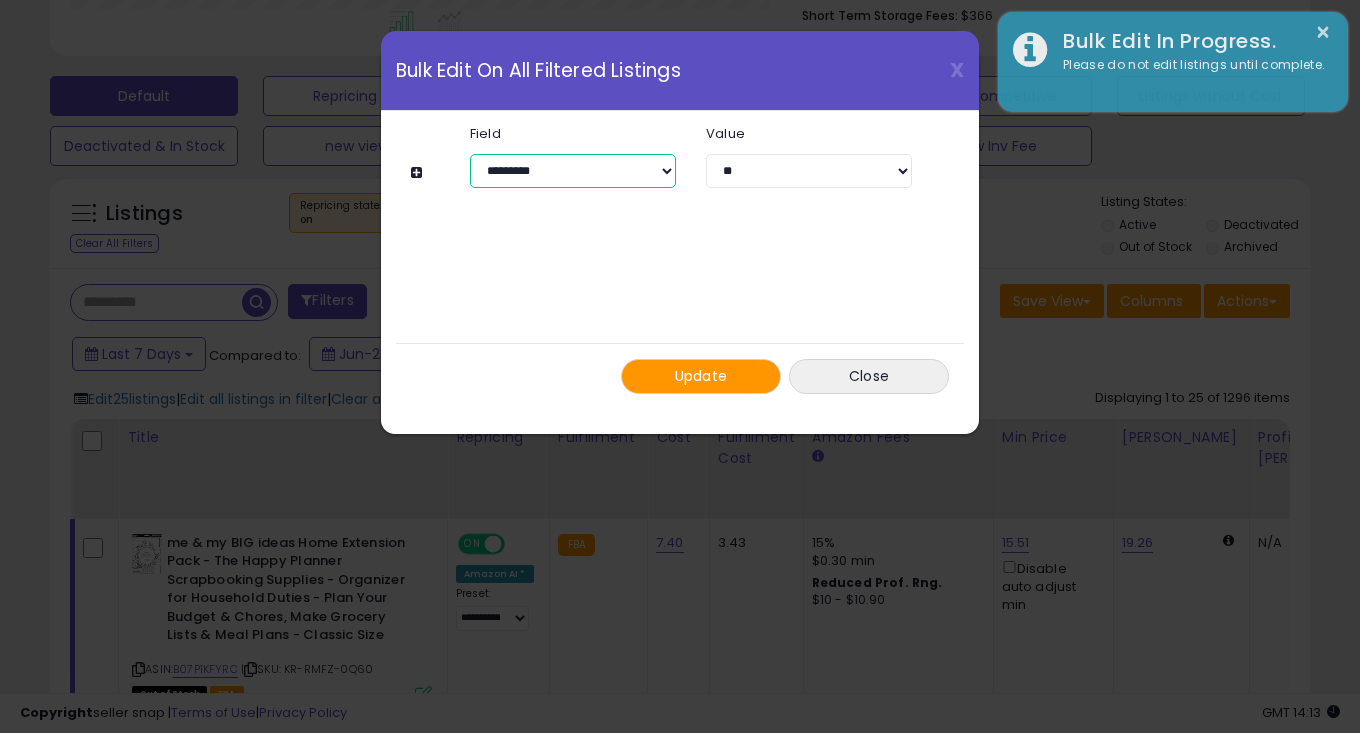 select on "**********" 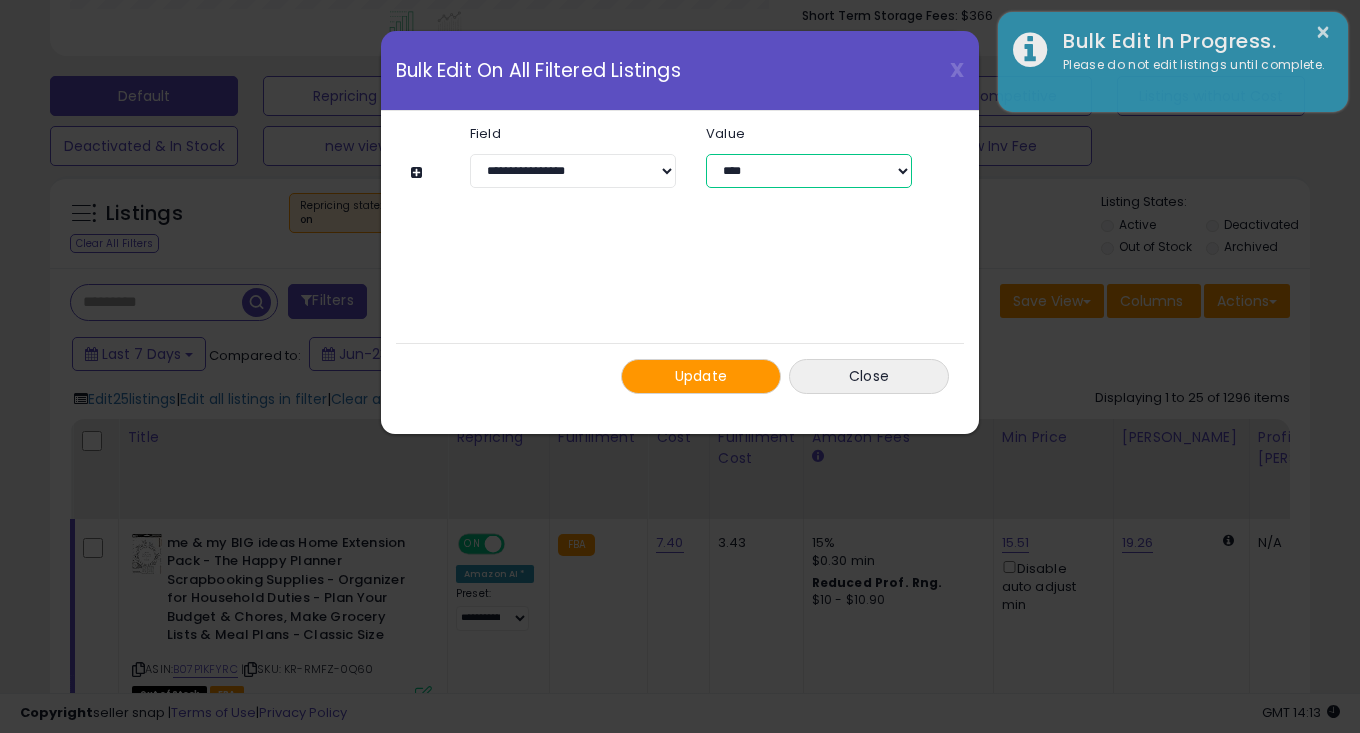 click on "**********" at bounding box center (809, 171) 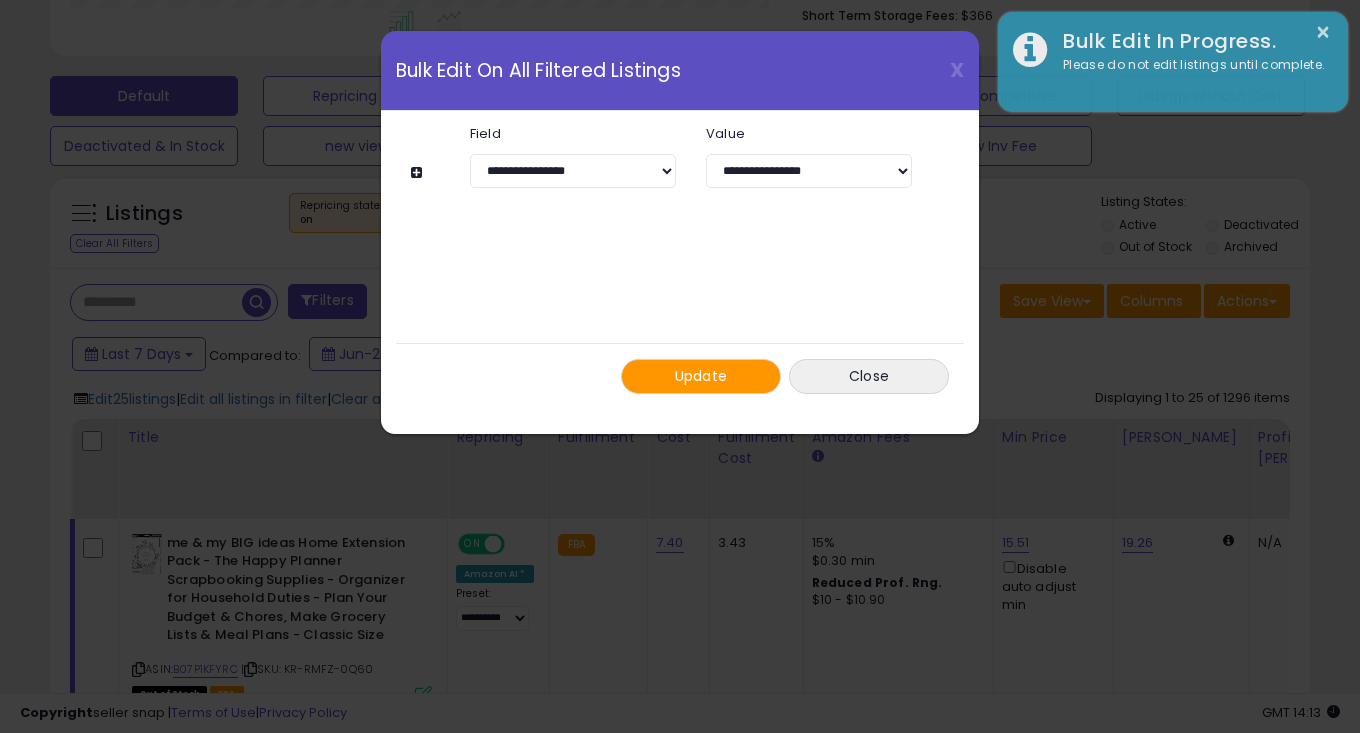 click on "Update" at bounding box center [701, 376] 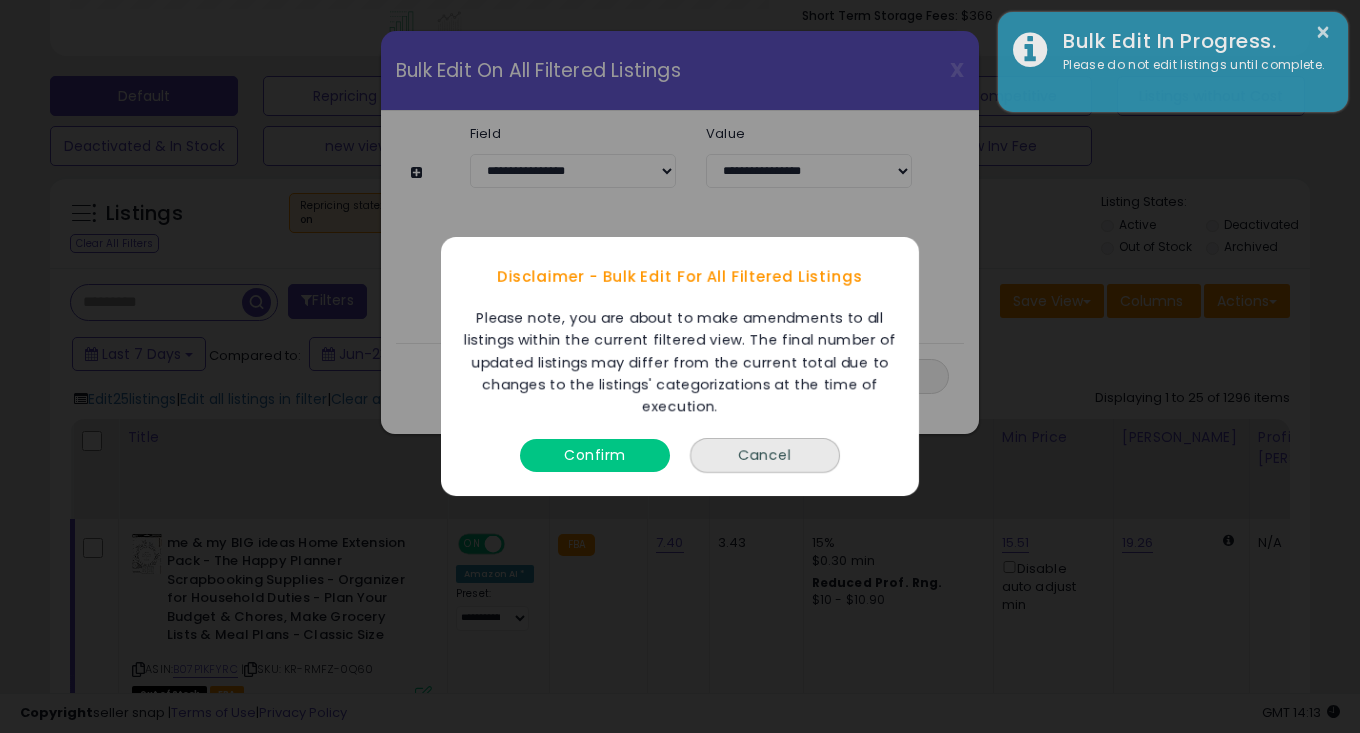 click on "Confirm" at bounding box center (595, 455) 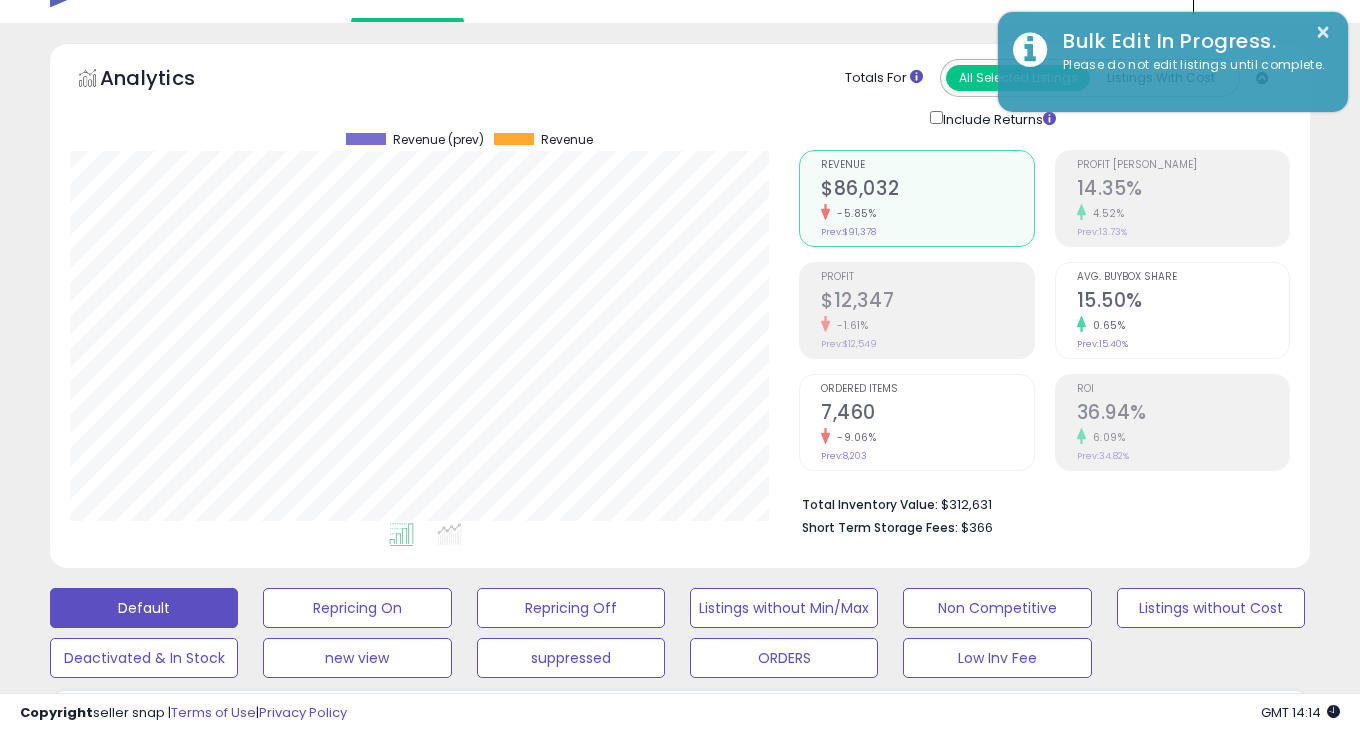 scroll, scrollTop: 0, scrollLeft: 0, axis: both 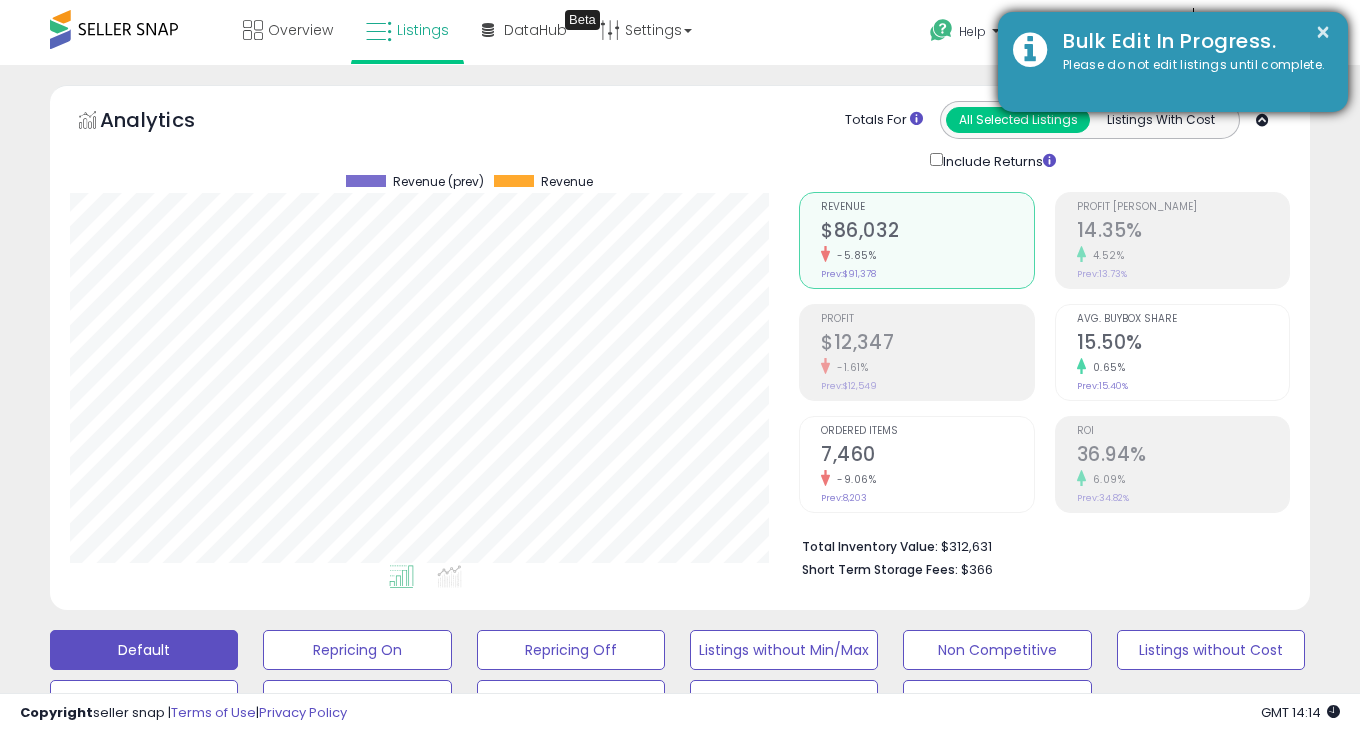 click on "Bulk Edit In Progress." at bounding box center [1190, 41] 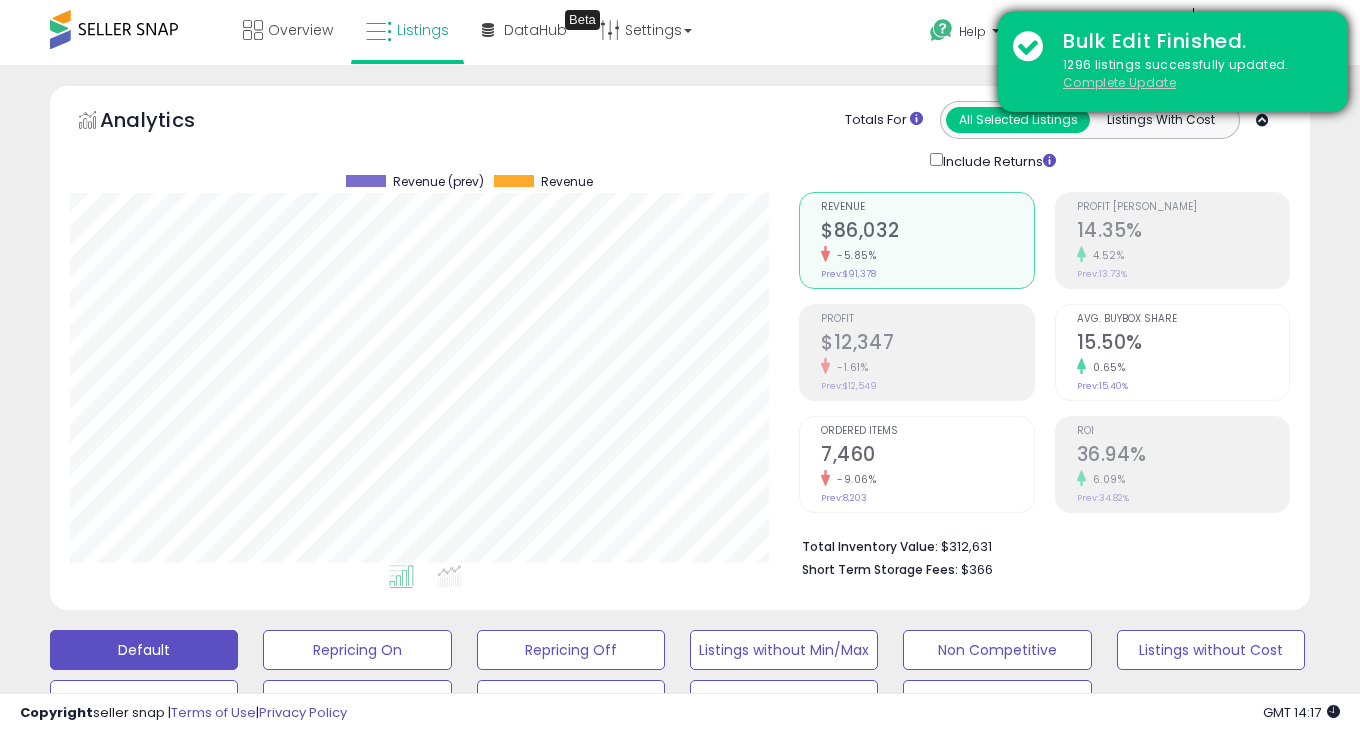 click on "Complete Update" at bounding box center (1119, 82) 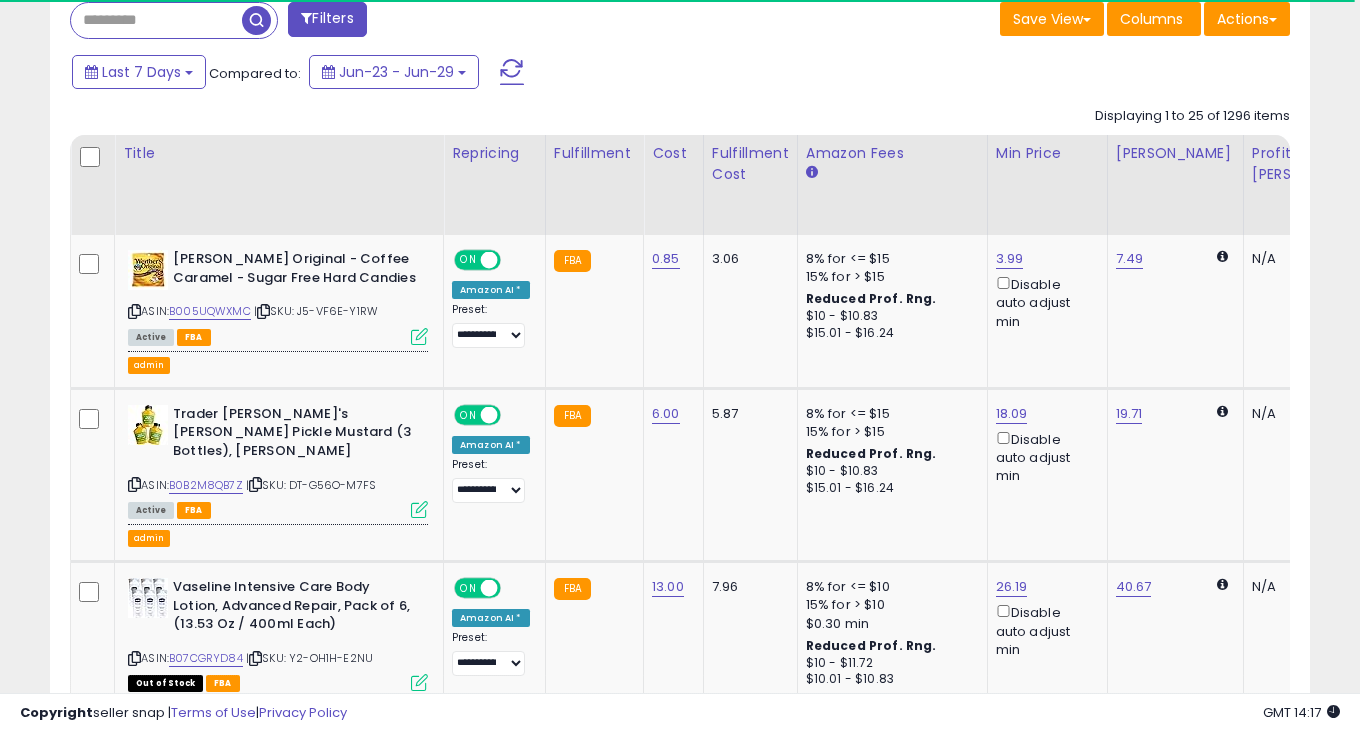 scroll, scrollTop: 839, scrollLeft: 0, axis: vertical 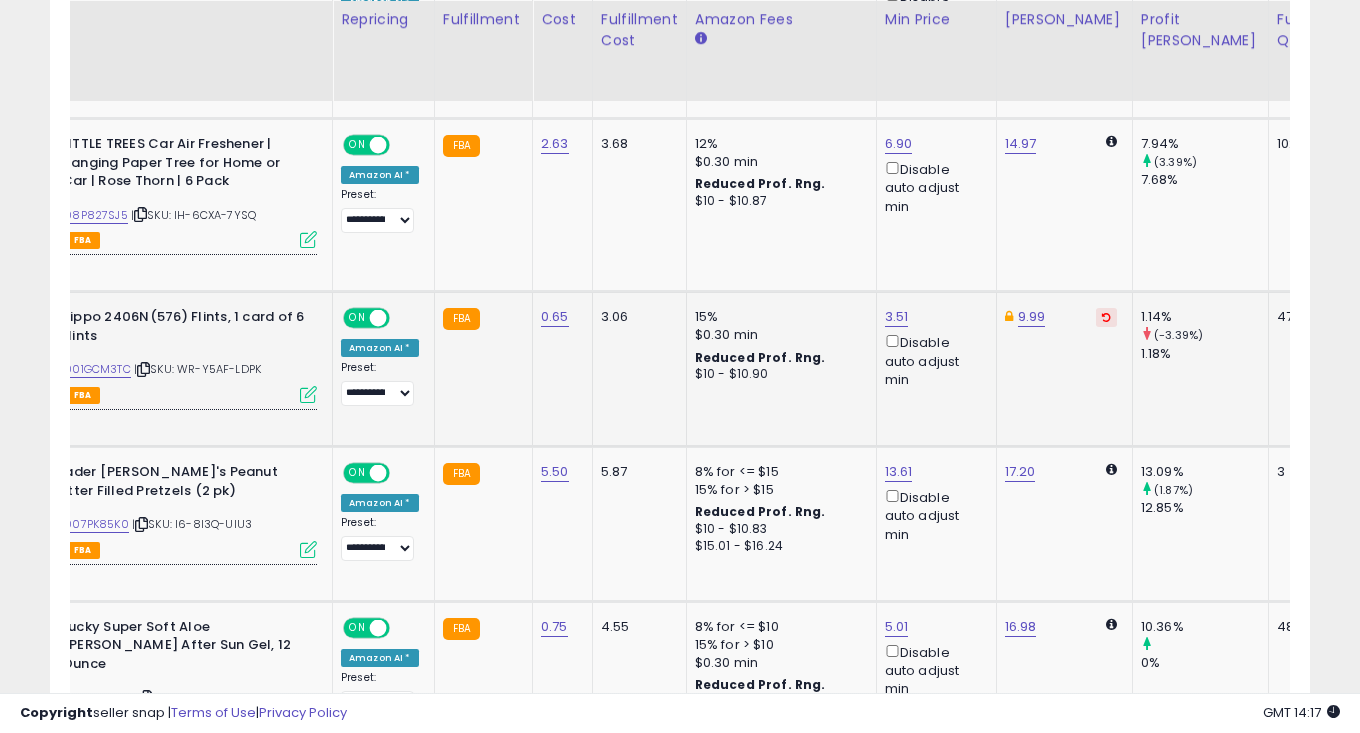 click at bounding box center (1106, 317) 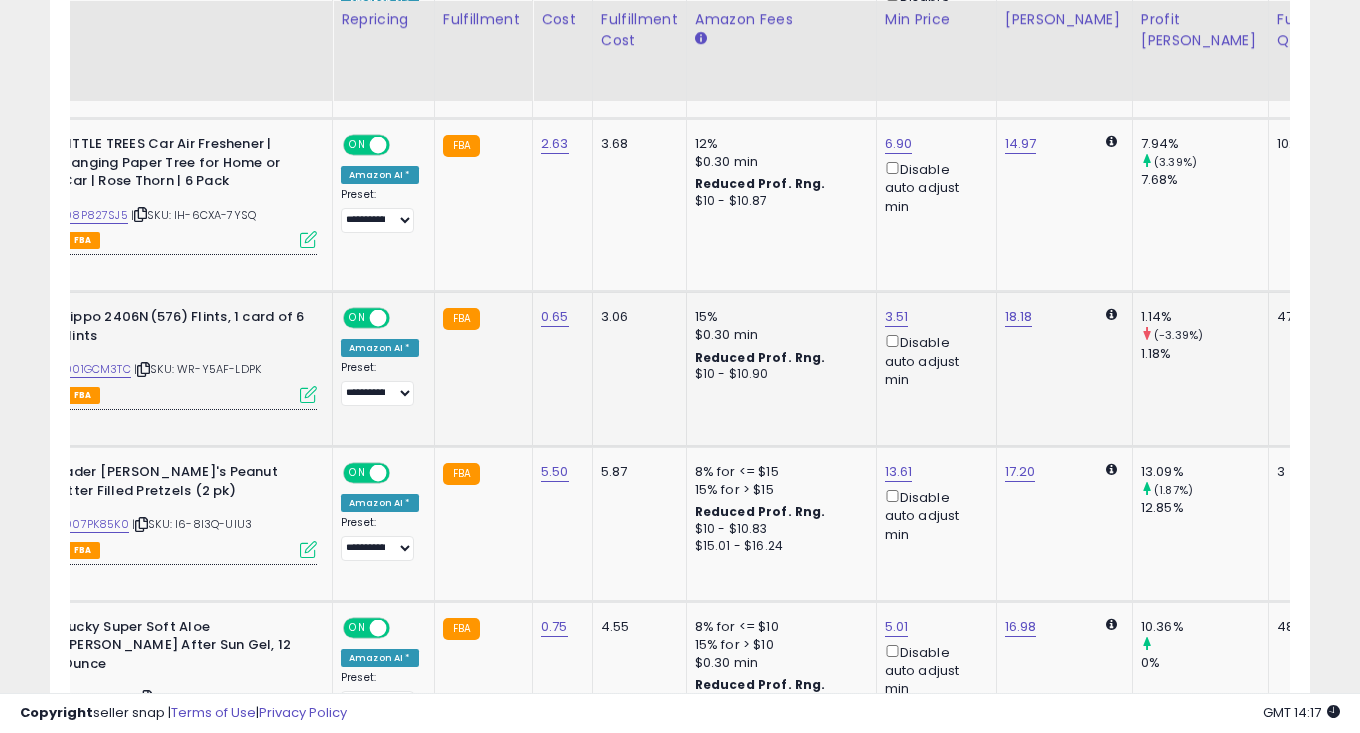 scroll, scrollTop: 0, scrollLeft: 0, axis: both 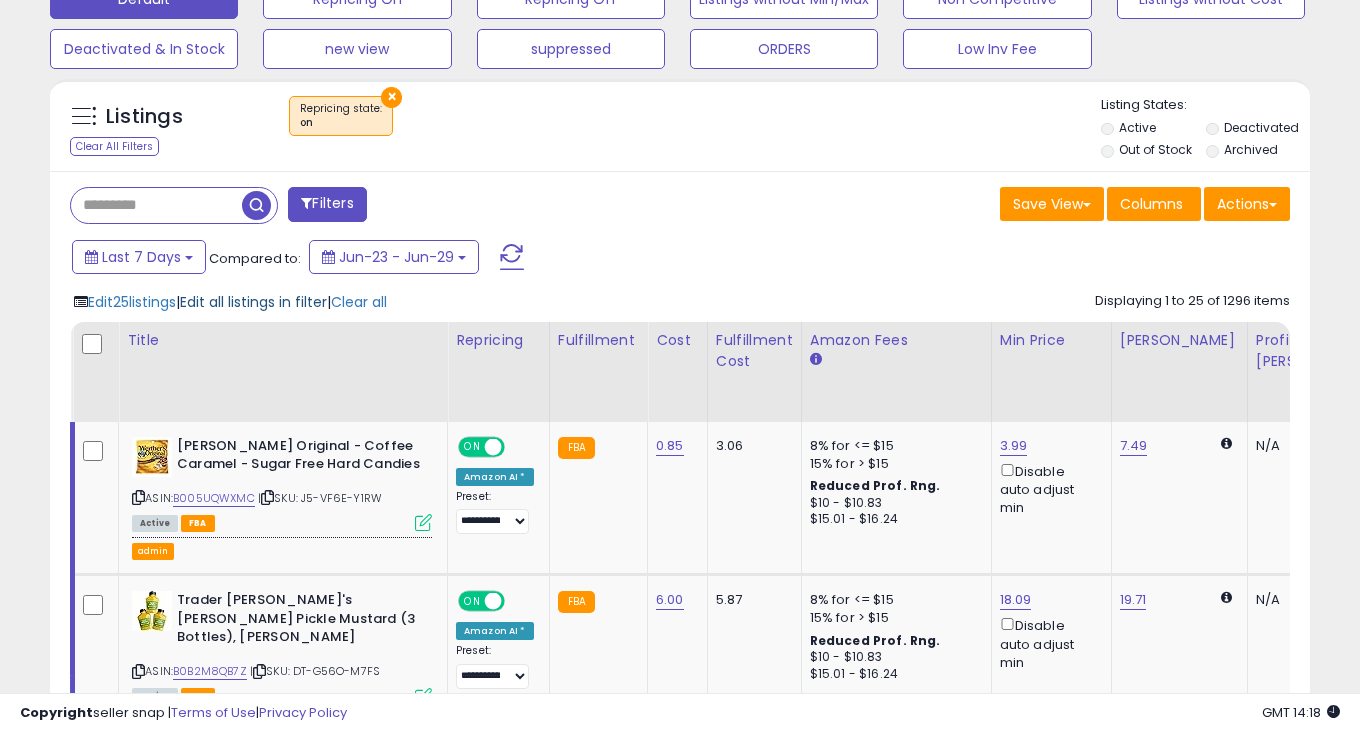 click on "Edit all listings in filter" at bounding box center [253, 302] 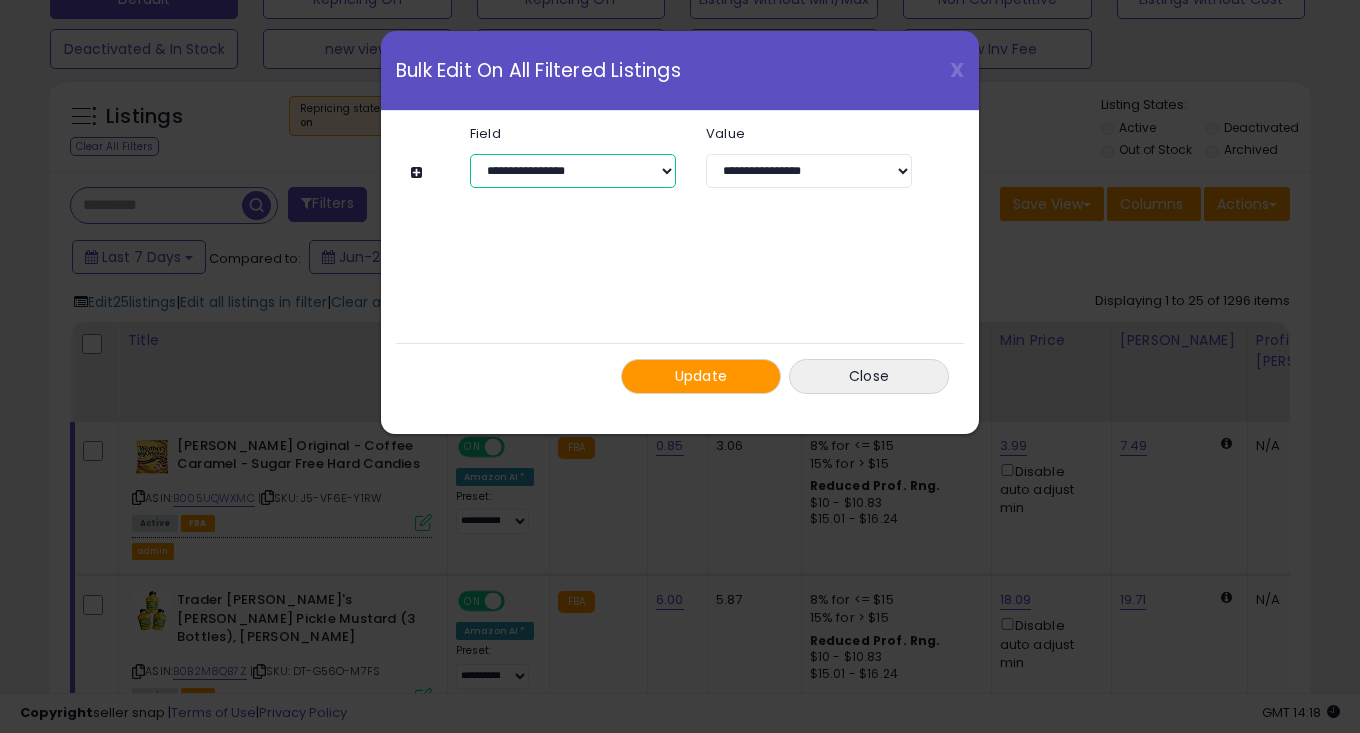 click on "**********" at bounding box center [573, 171] 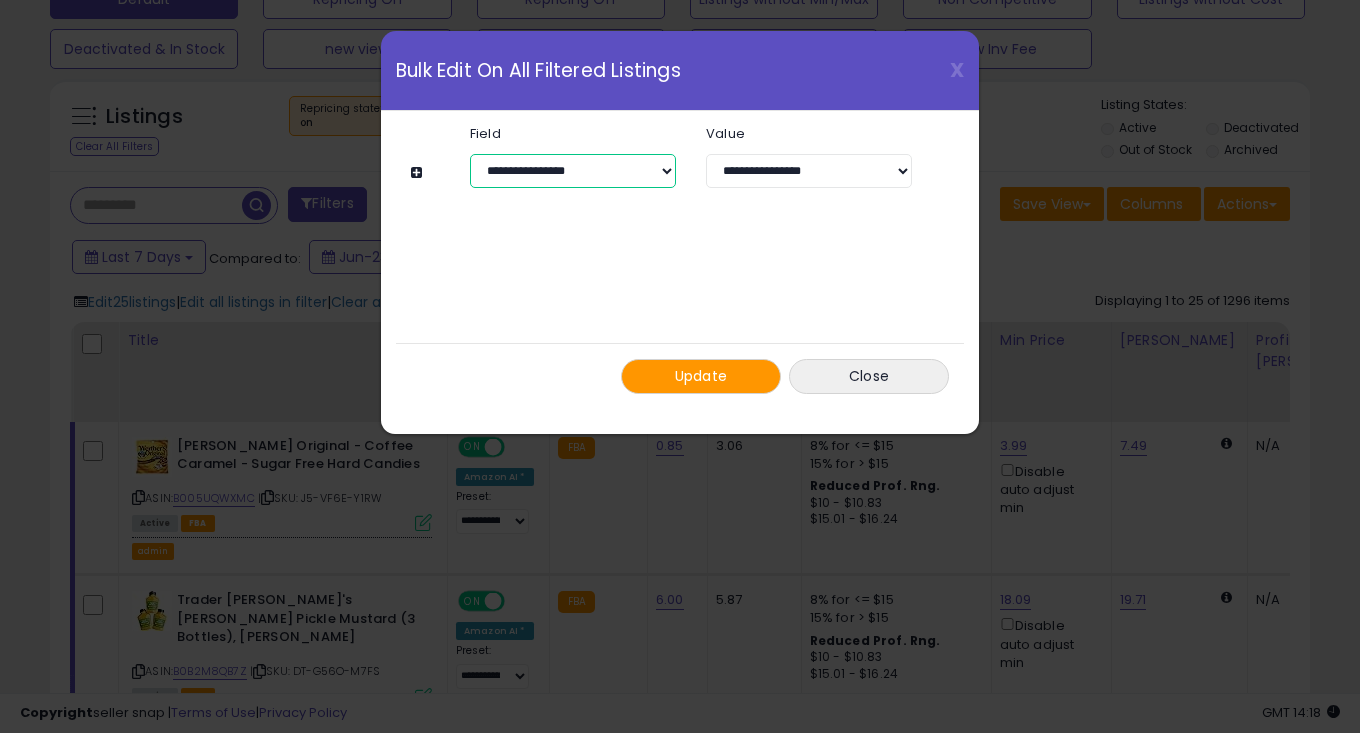 select on "**********" 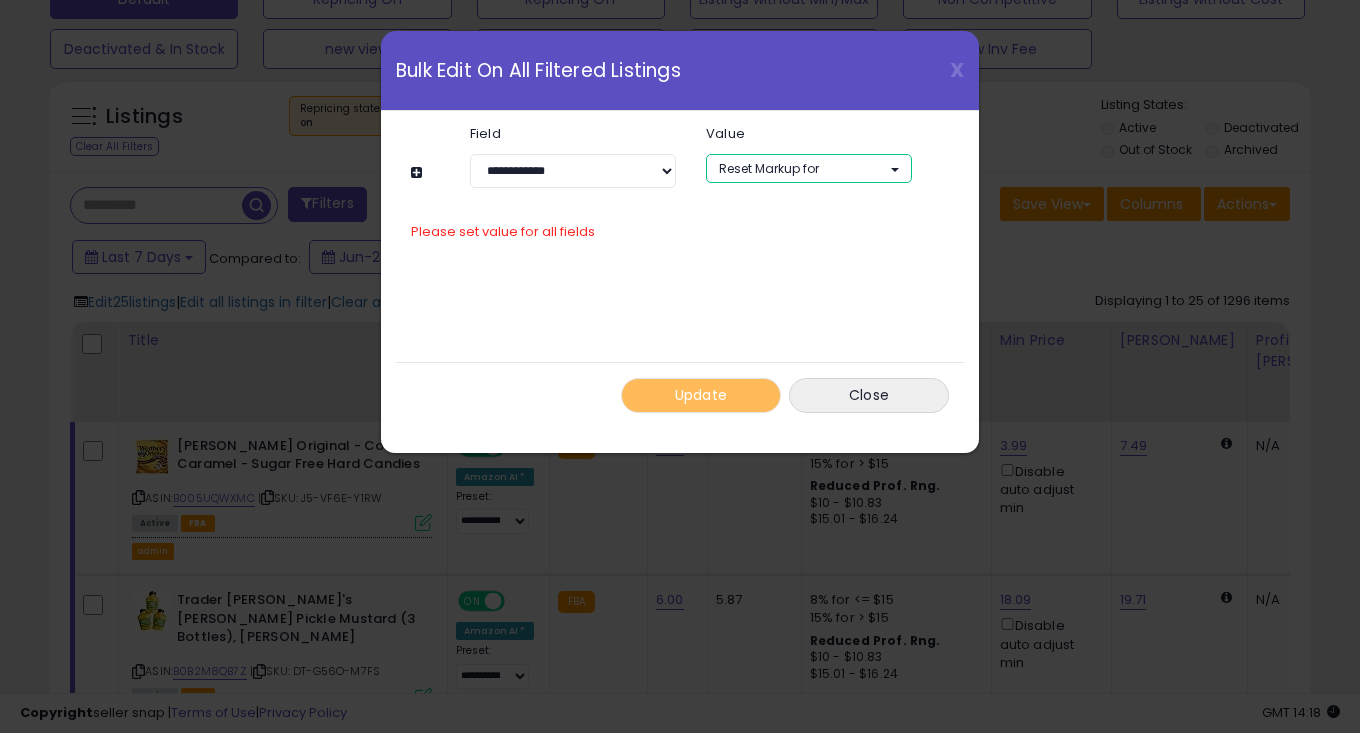 click on "Reset Markup for" at bounding box center (769, 168) 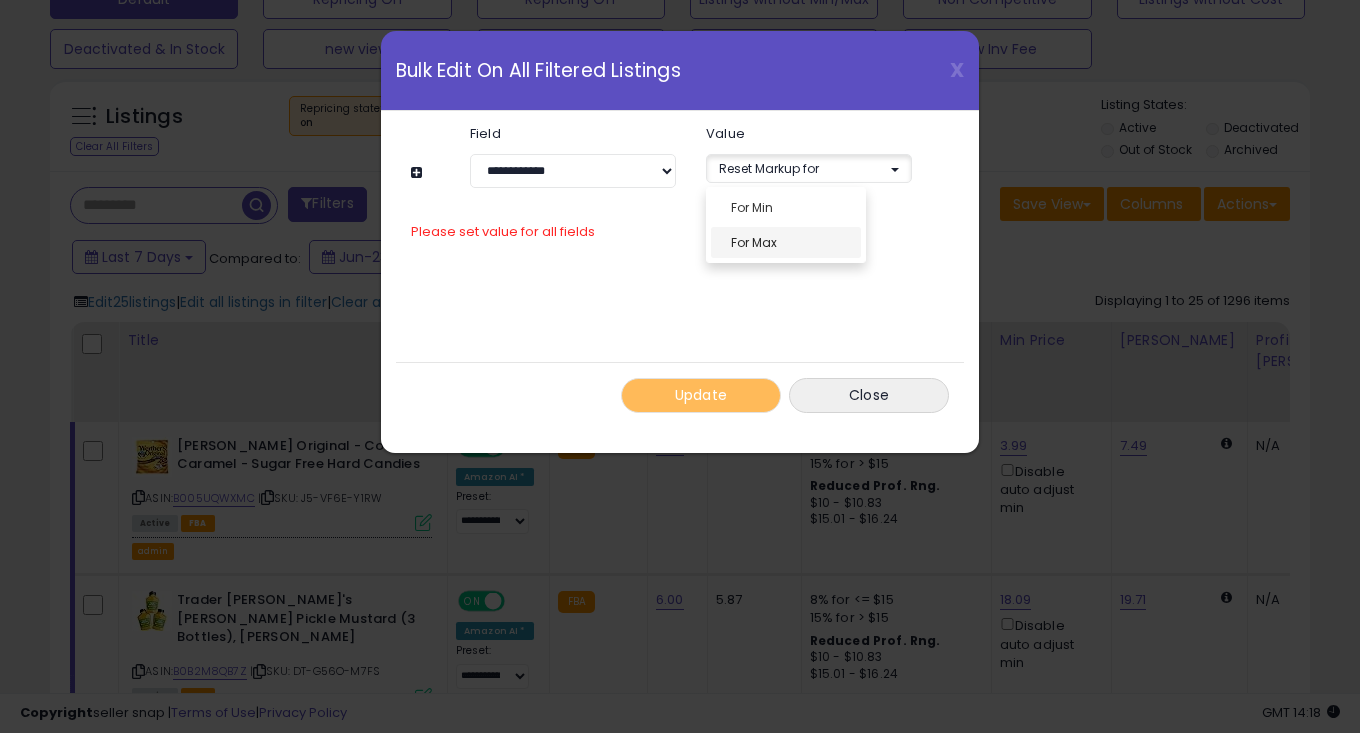 select on "***" 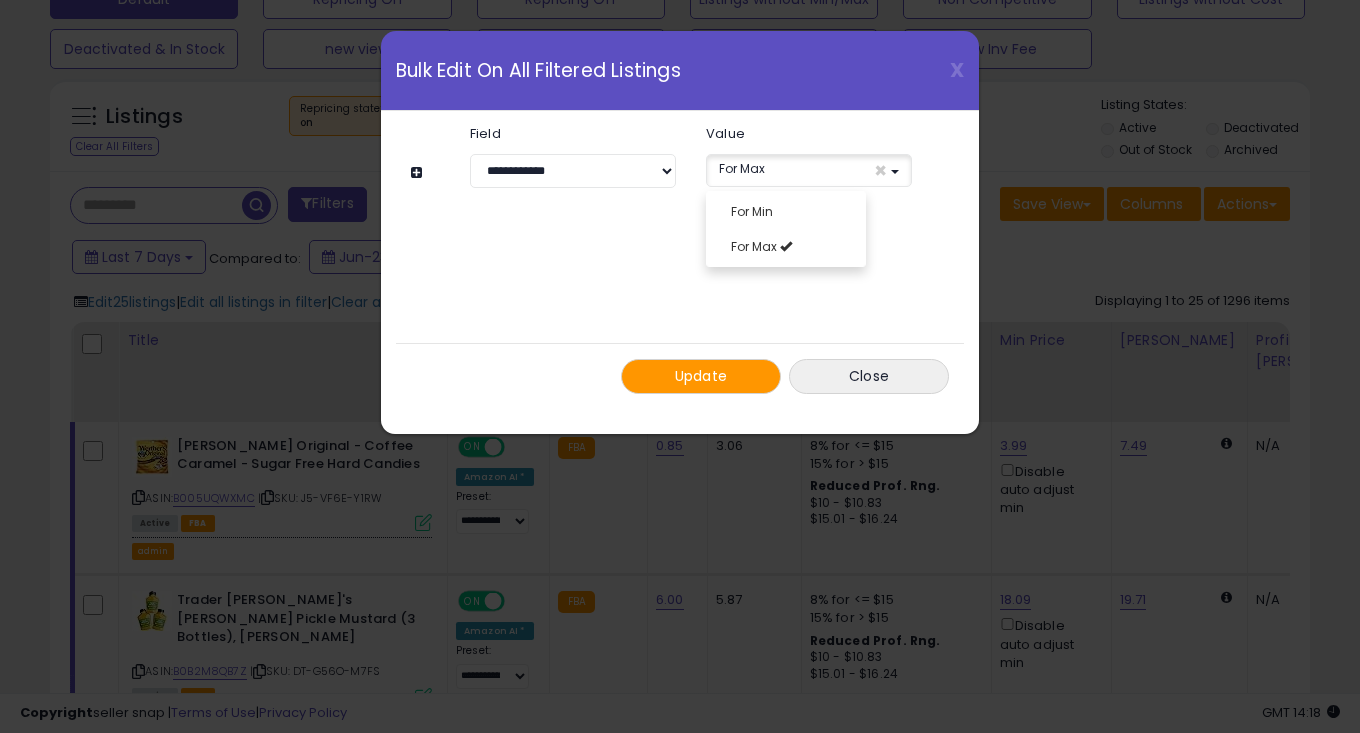 click on "Update" at bounding box center [701, 376] 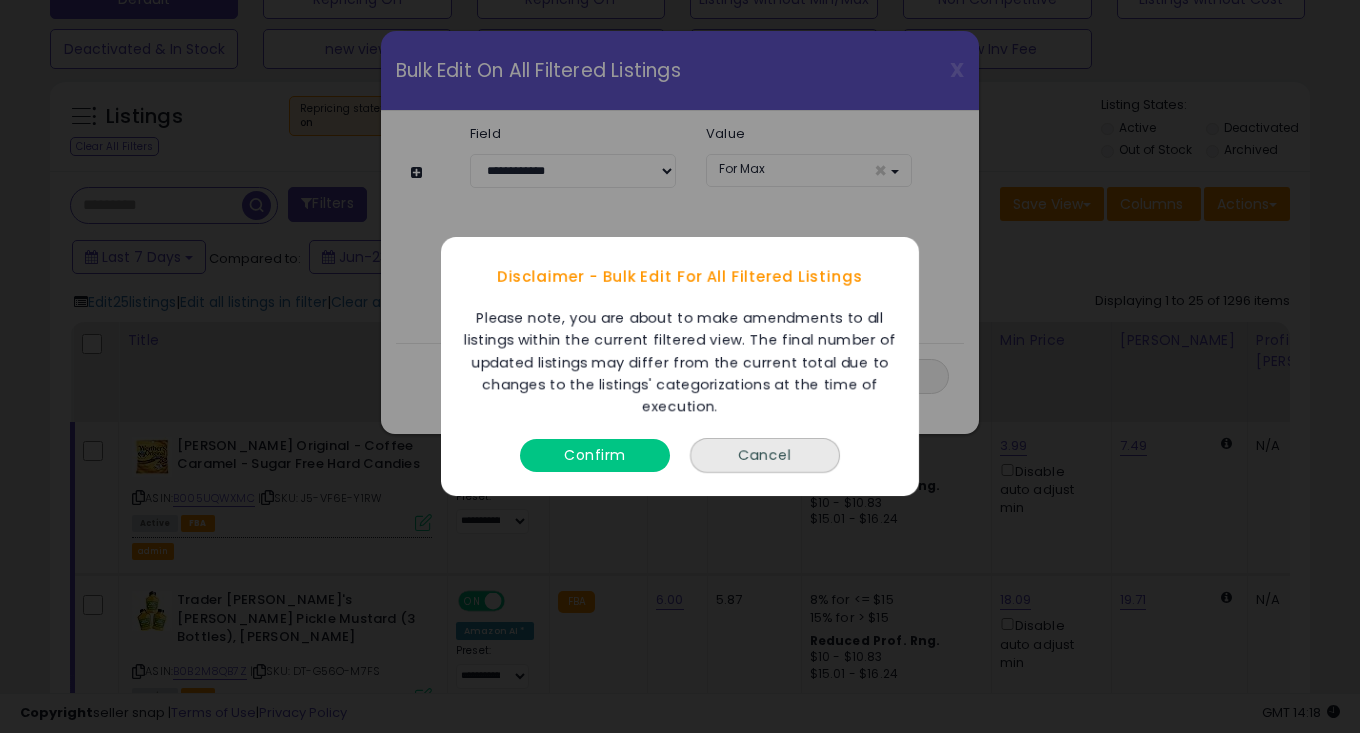 click on "Confirm" at bounding box center (595, 455) 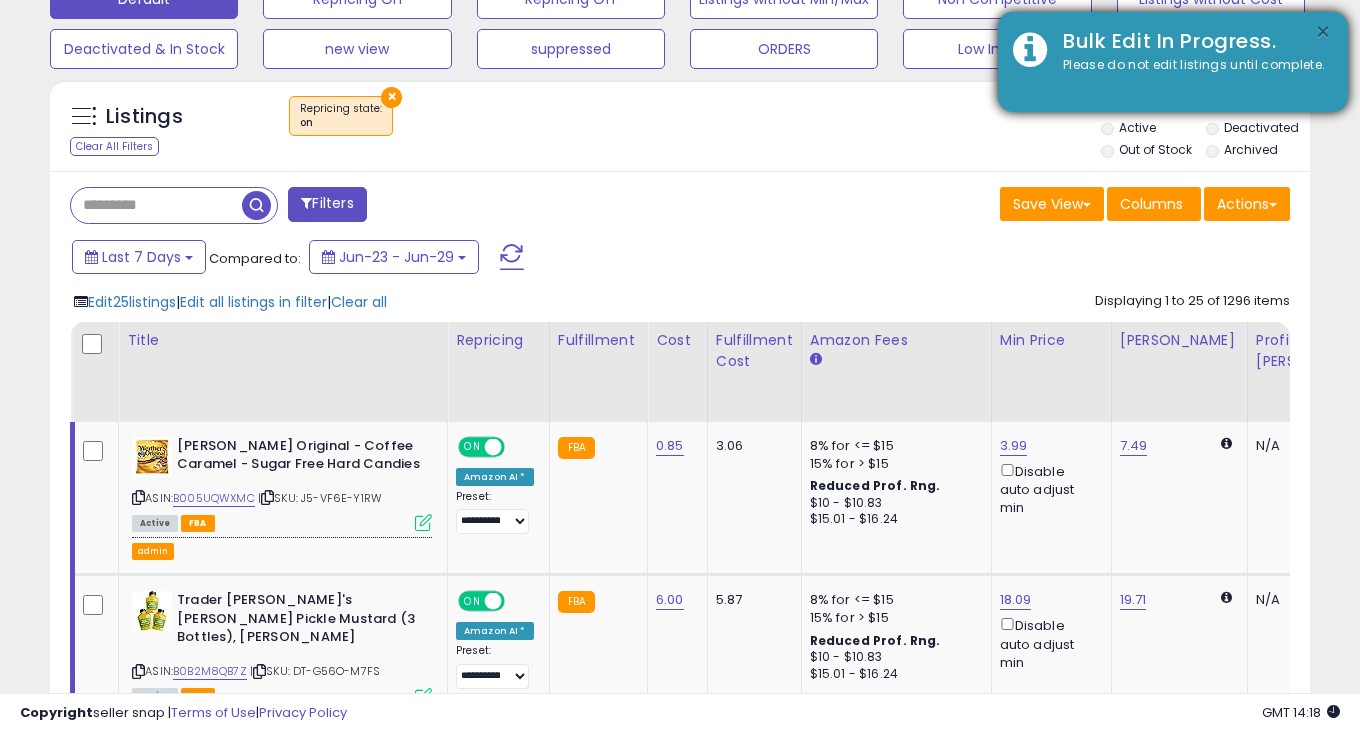 click on "×" at bounding box center [1323, 32] 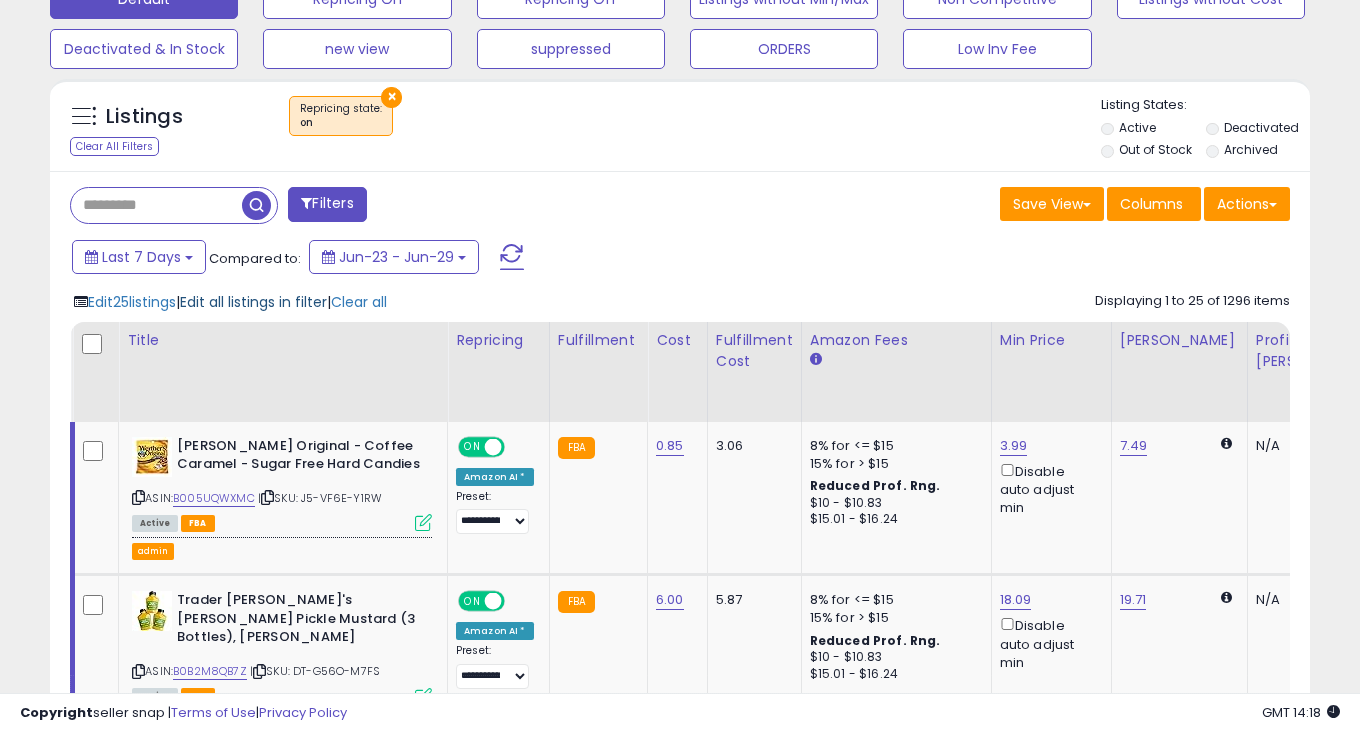 click on "Edit all listings in filter" at bounding box center (253, 302) 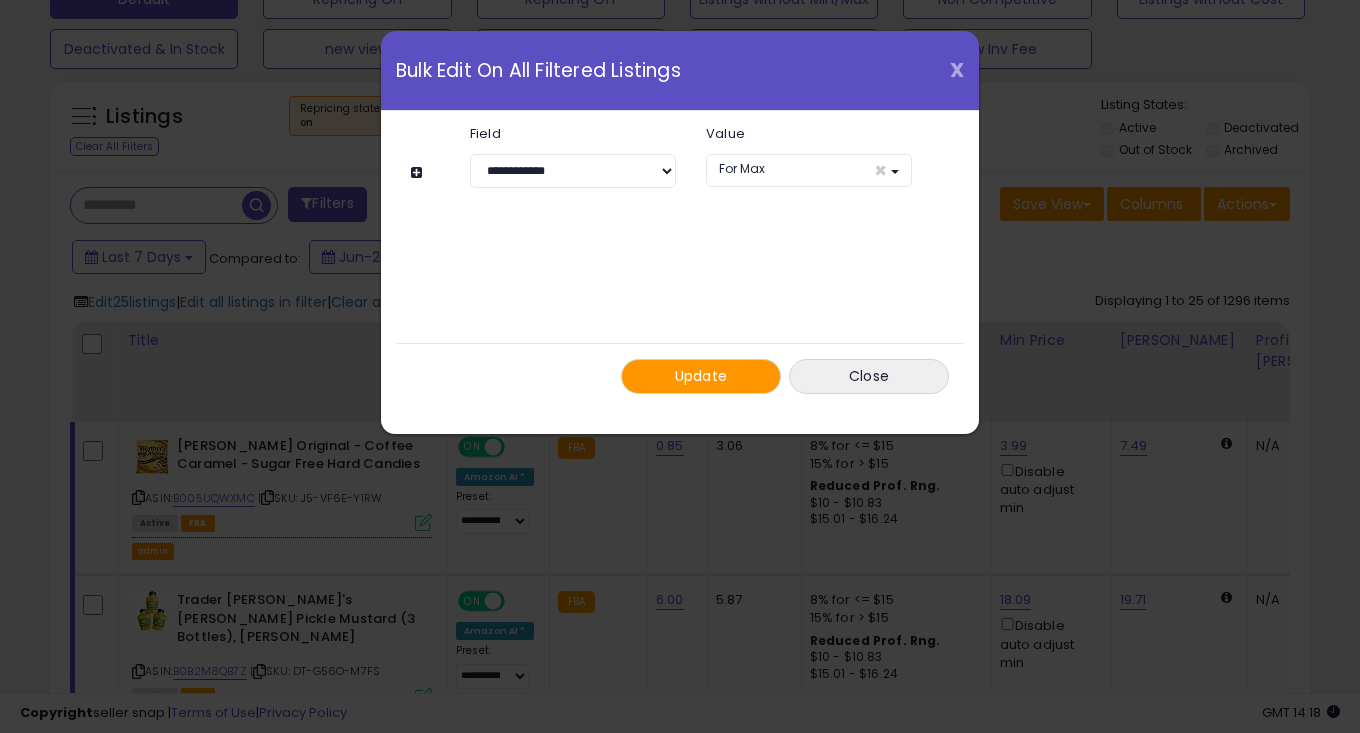 click on "X" at bounding box center [957, 70] 